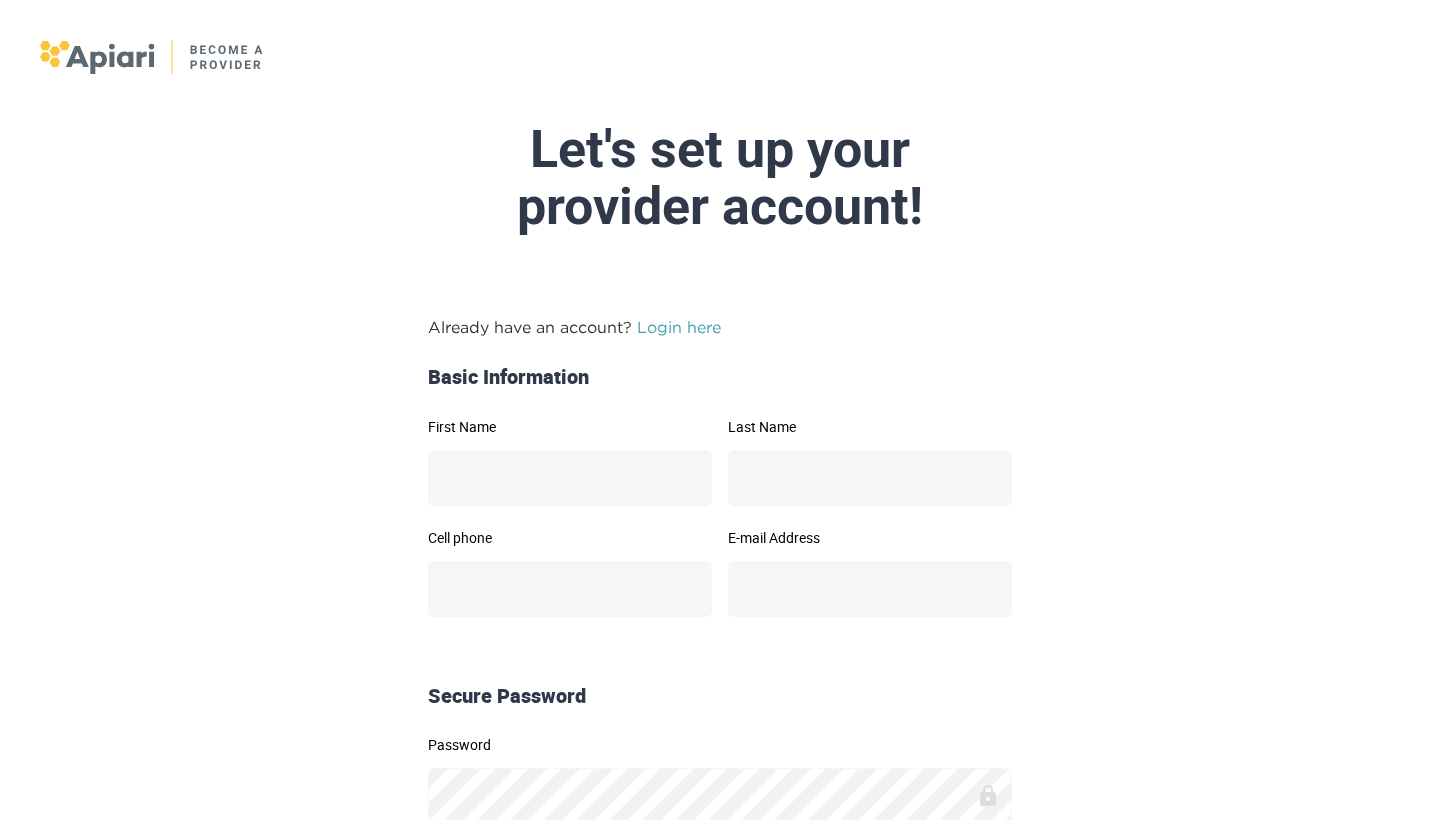 scroll, scrollTop: 0, scrollLeft: 0, axis: both 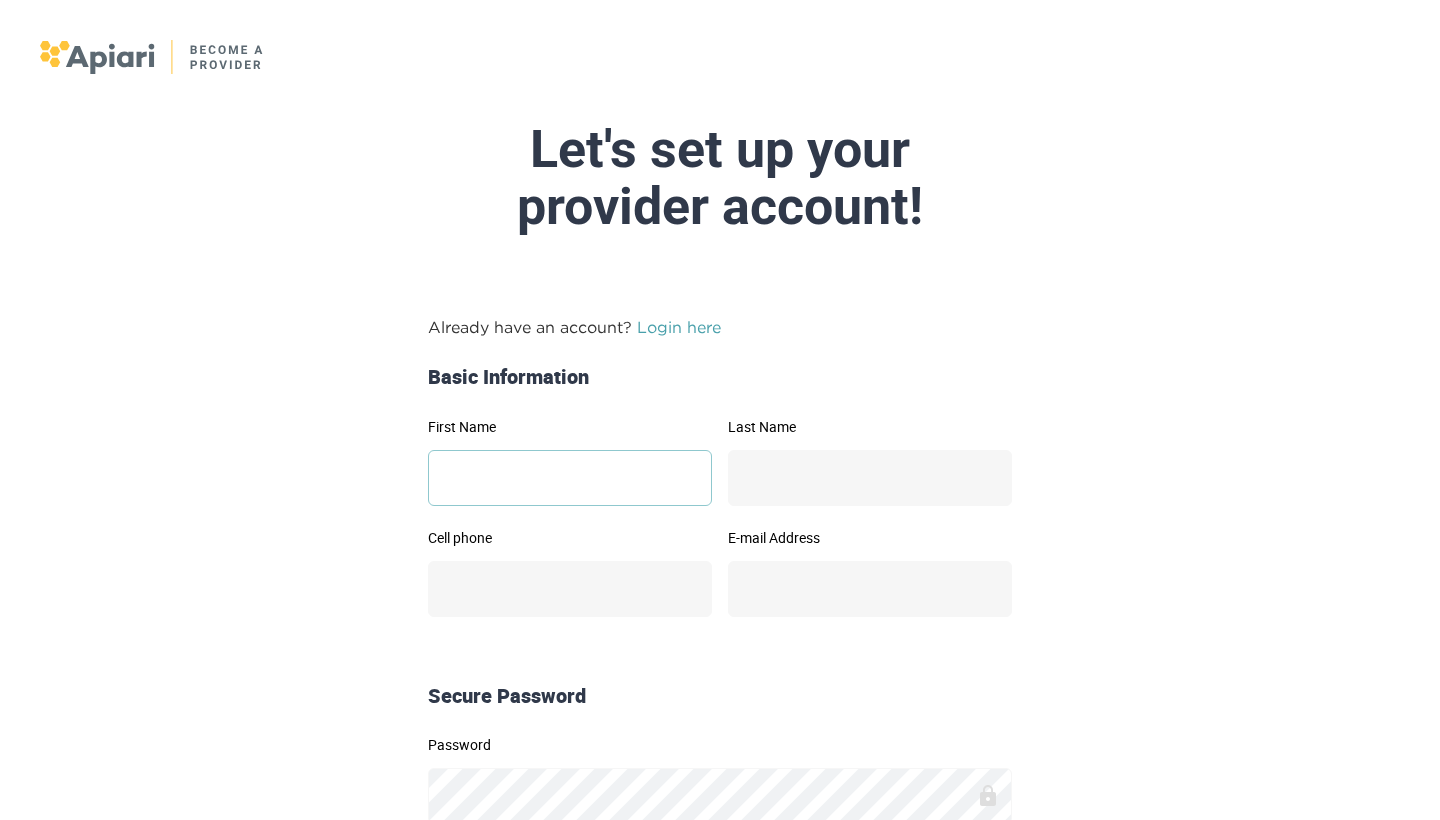 click on "Next" at bounding box center (912, 1006) 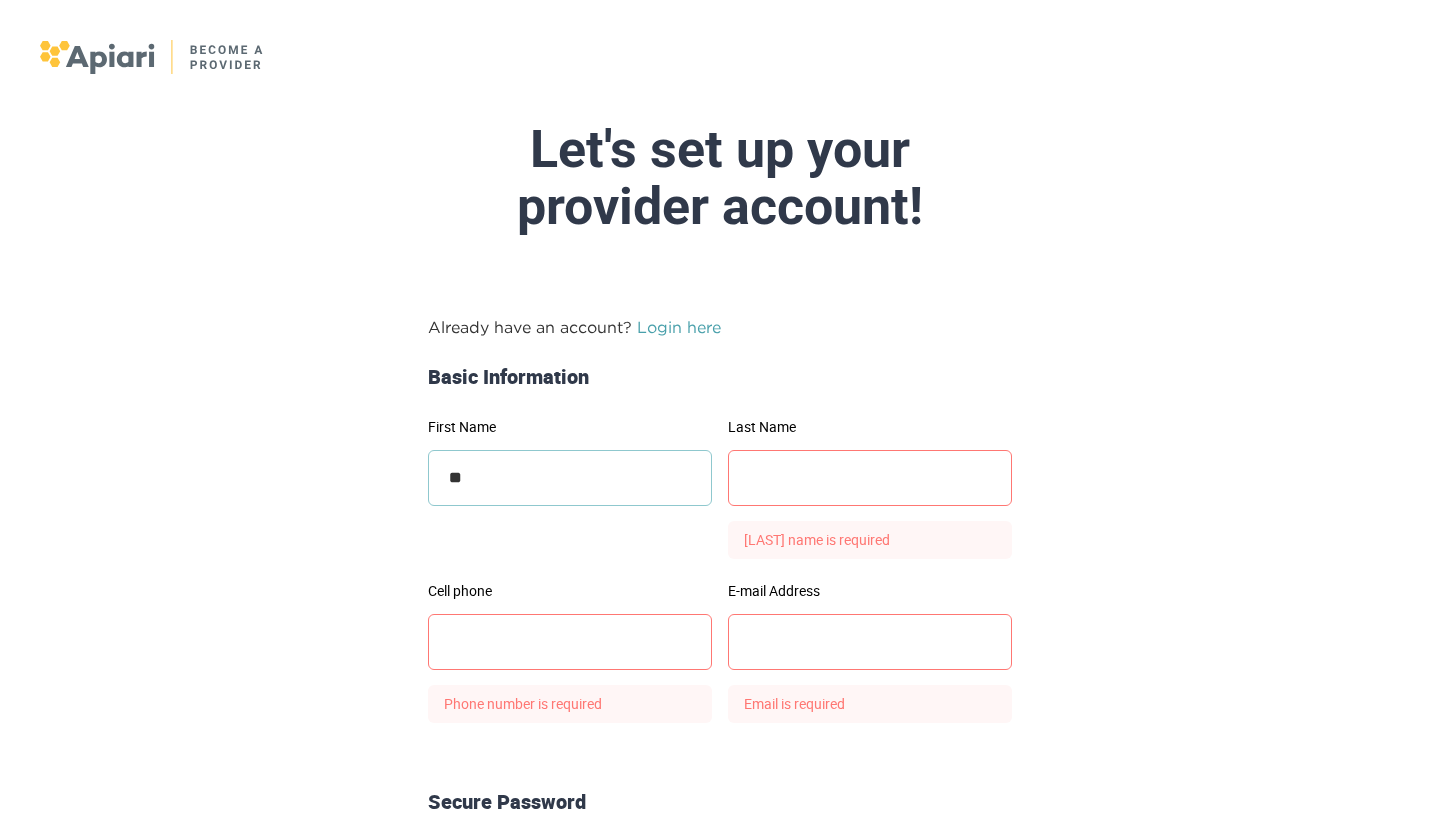 type on "*" 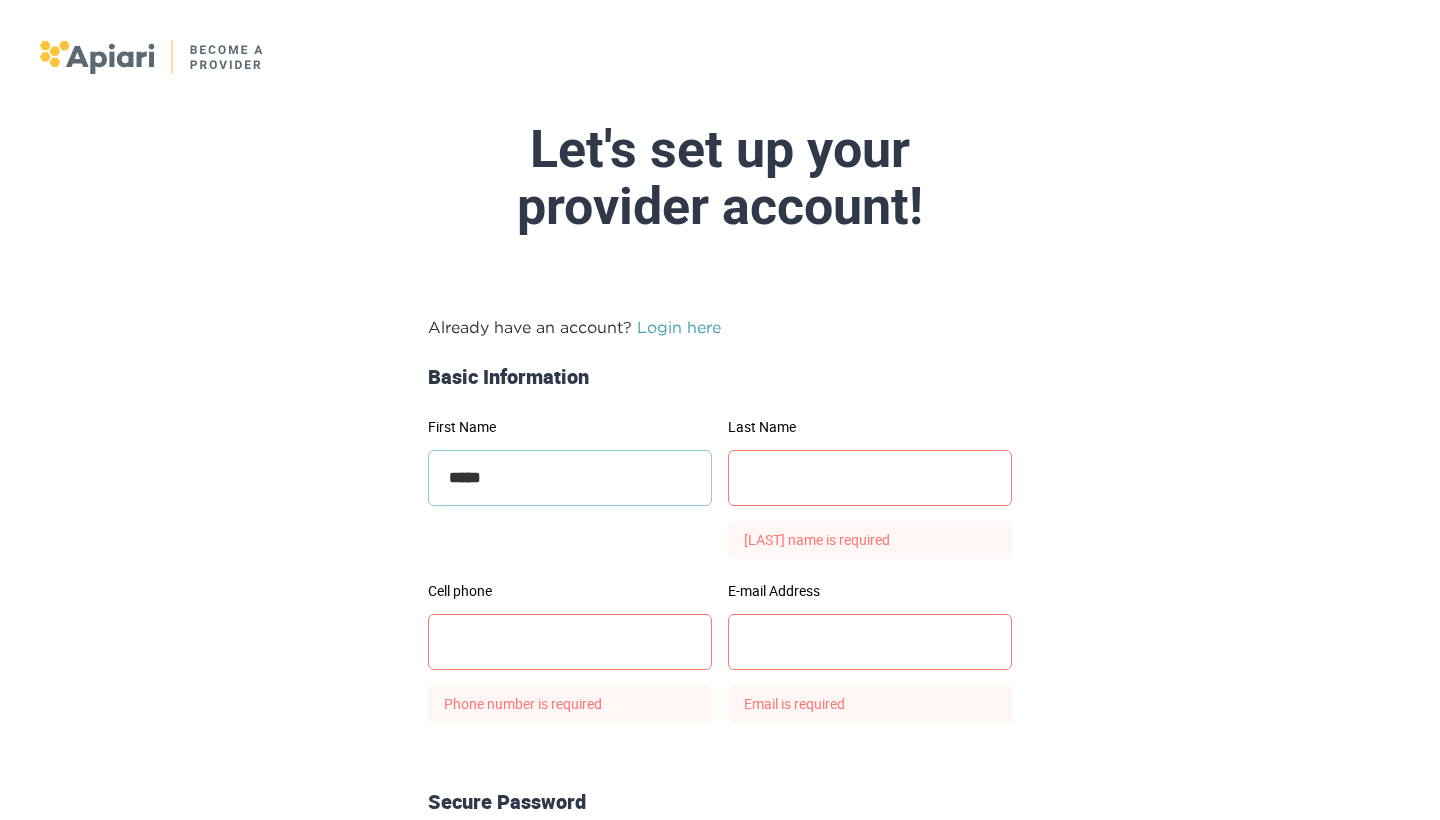 type on "*****" 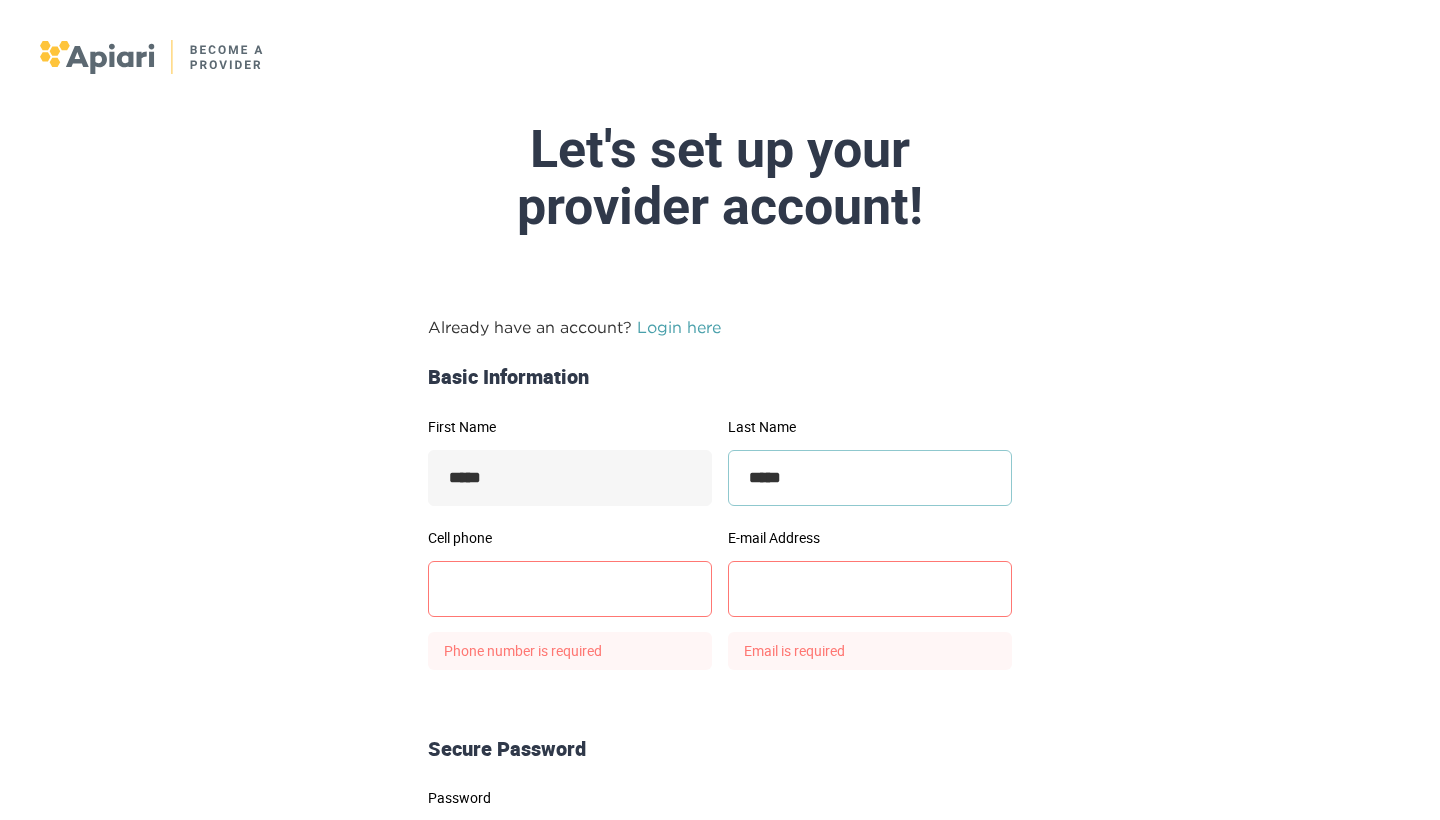 type on "*****" 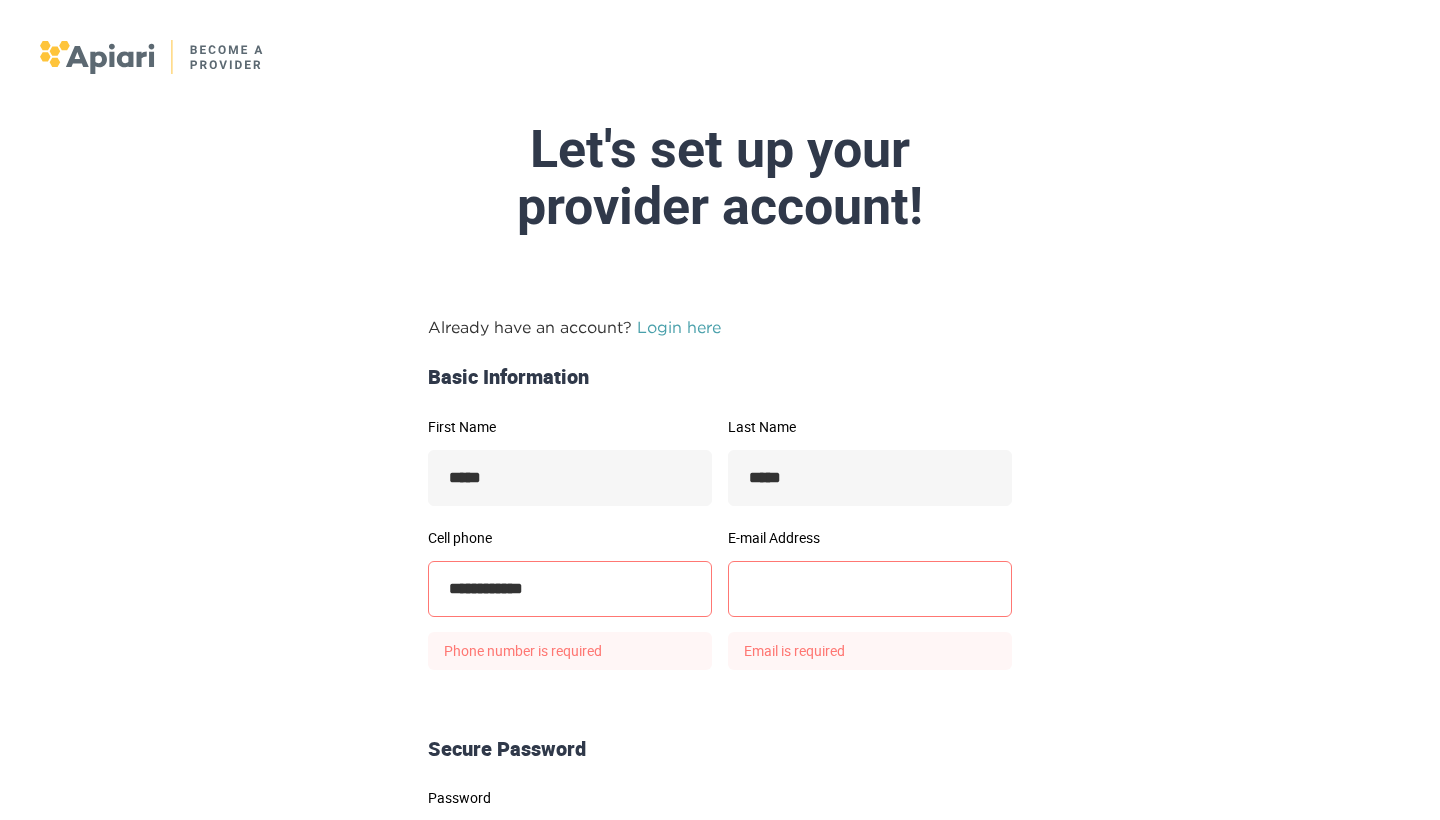 type on "**********" 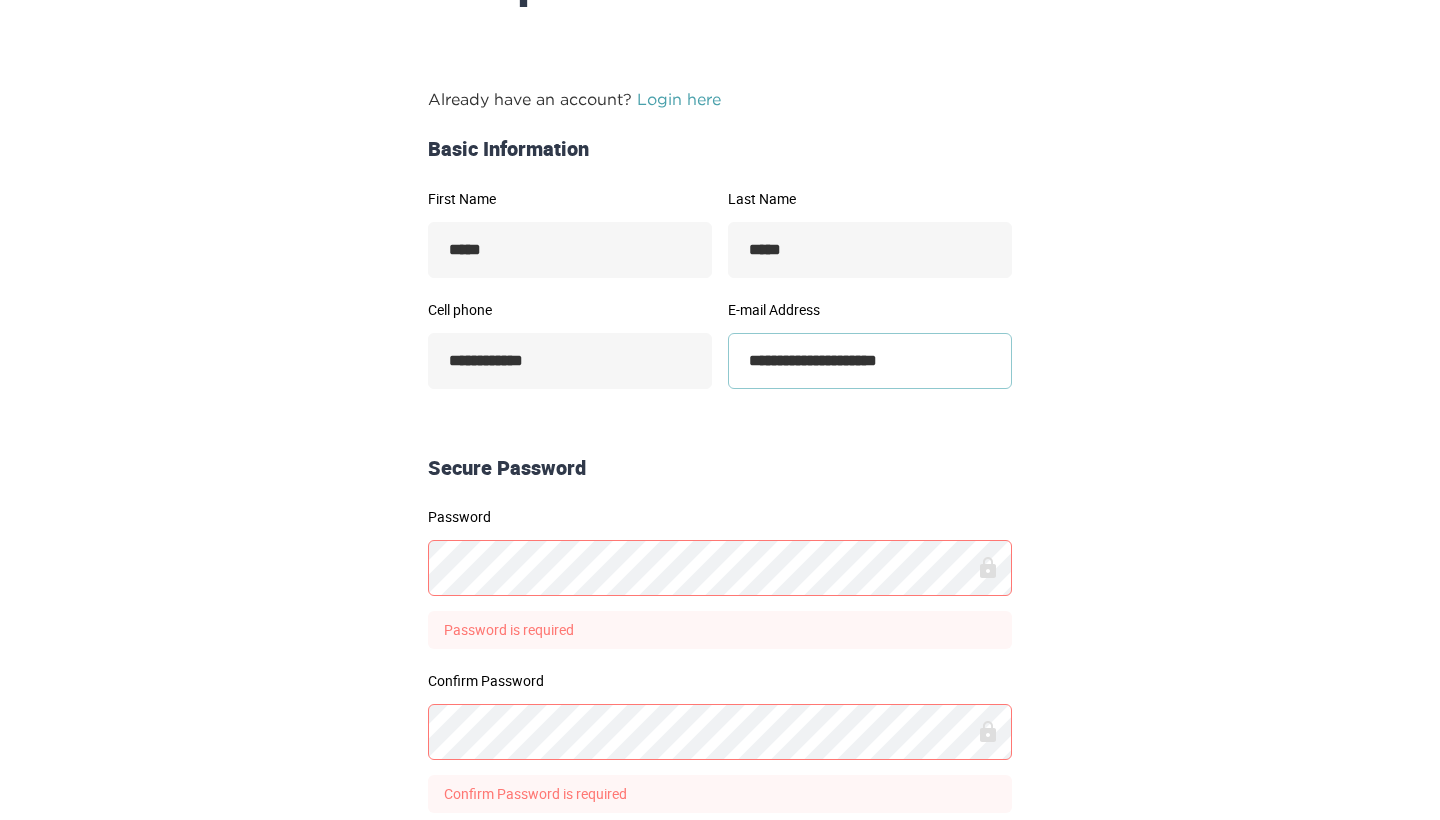 scroll, scrollTop: 356, scrollLeft: 0, axis: vertical 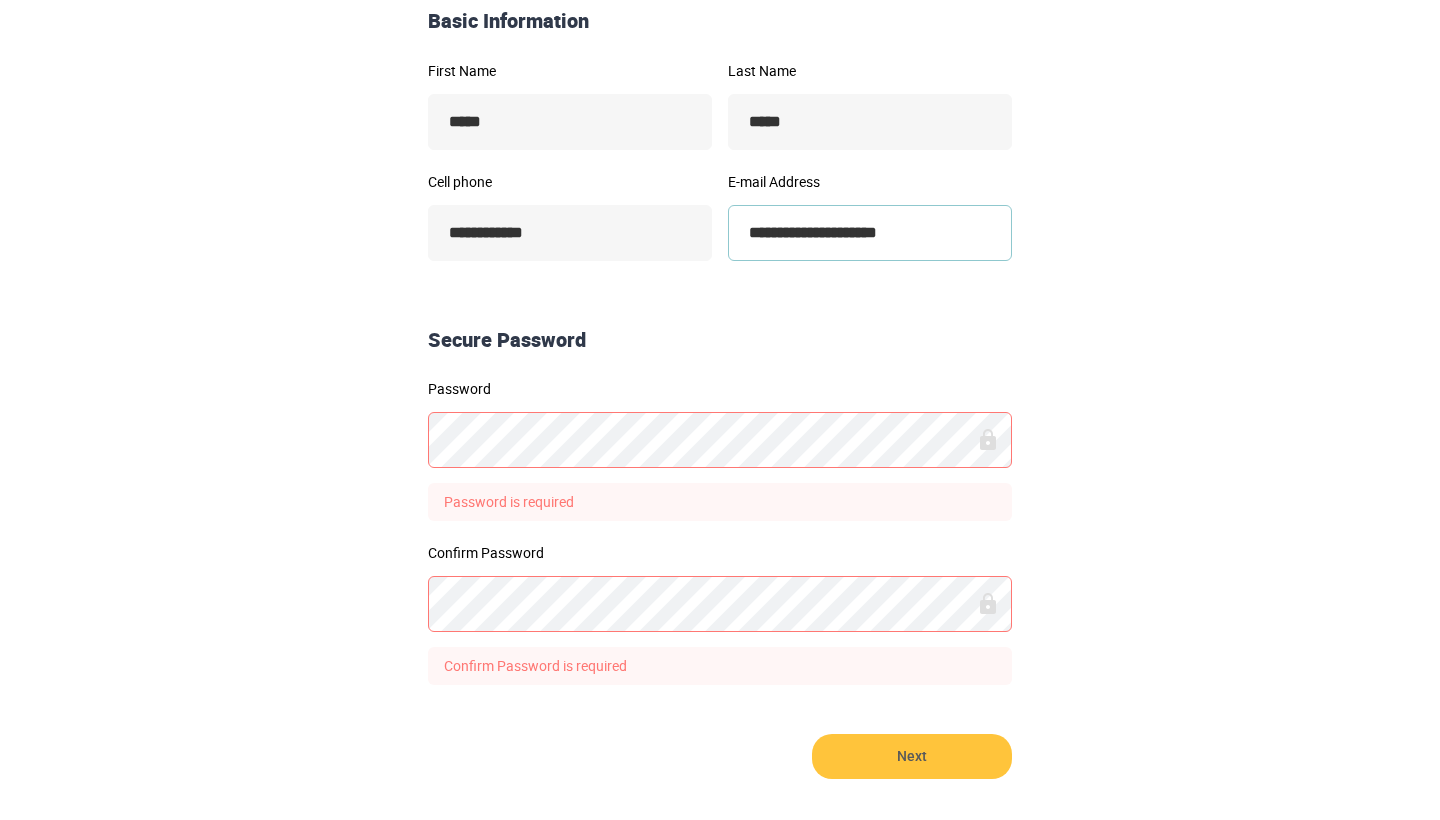 type on "**********" 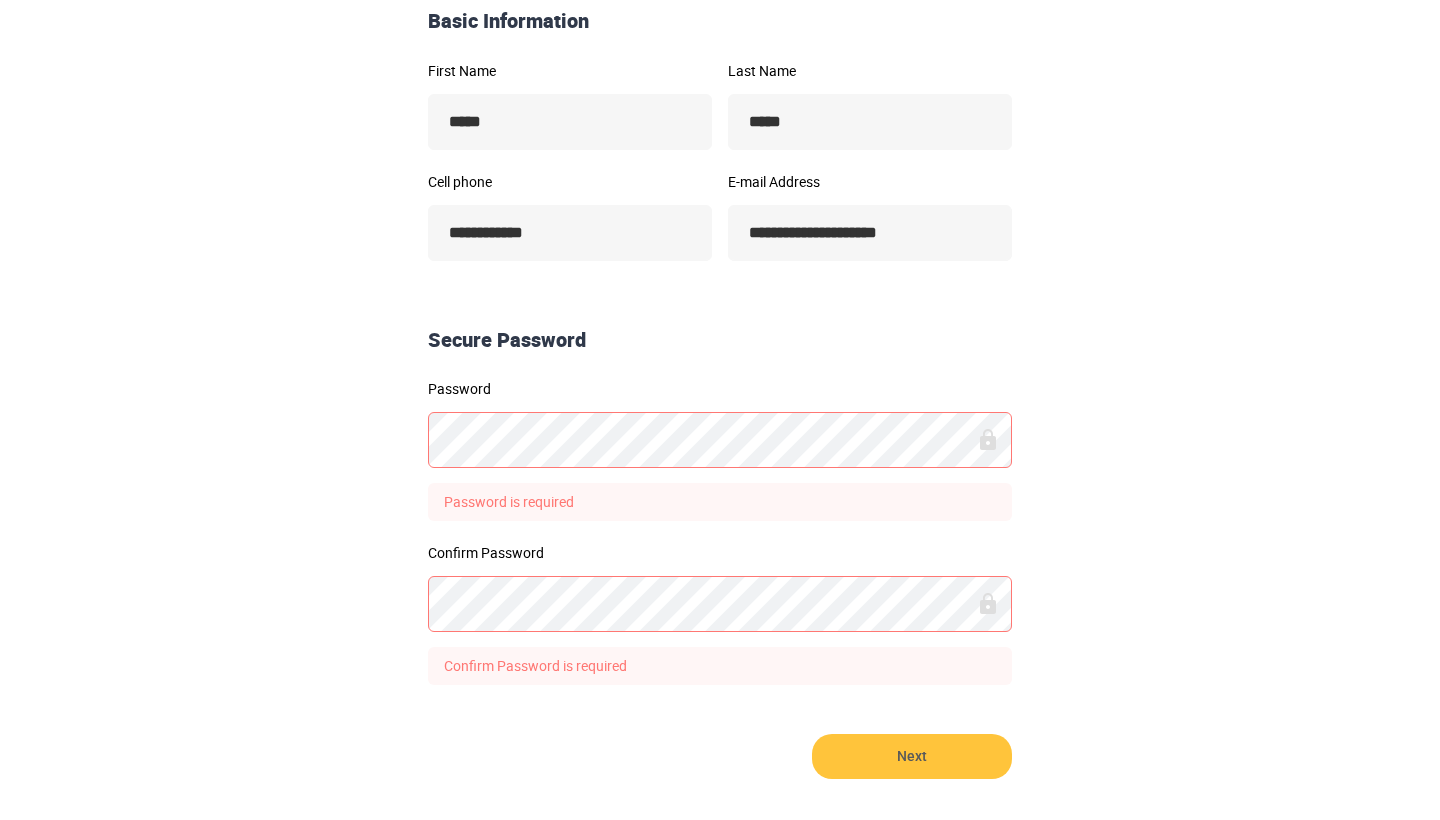 scroll, scrollTop: 0, scrollLeft: 0, axis: both 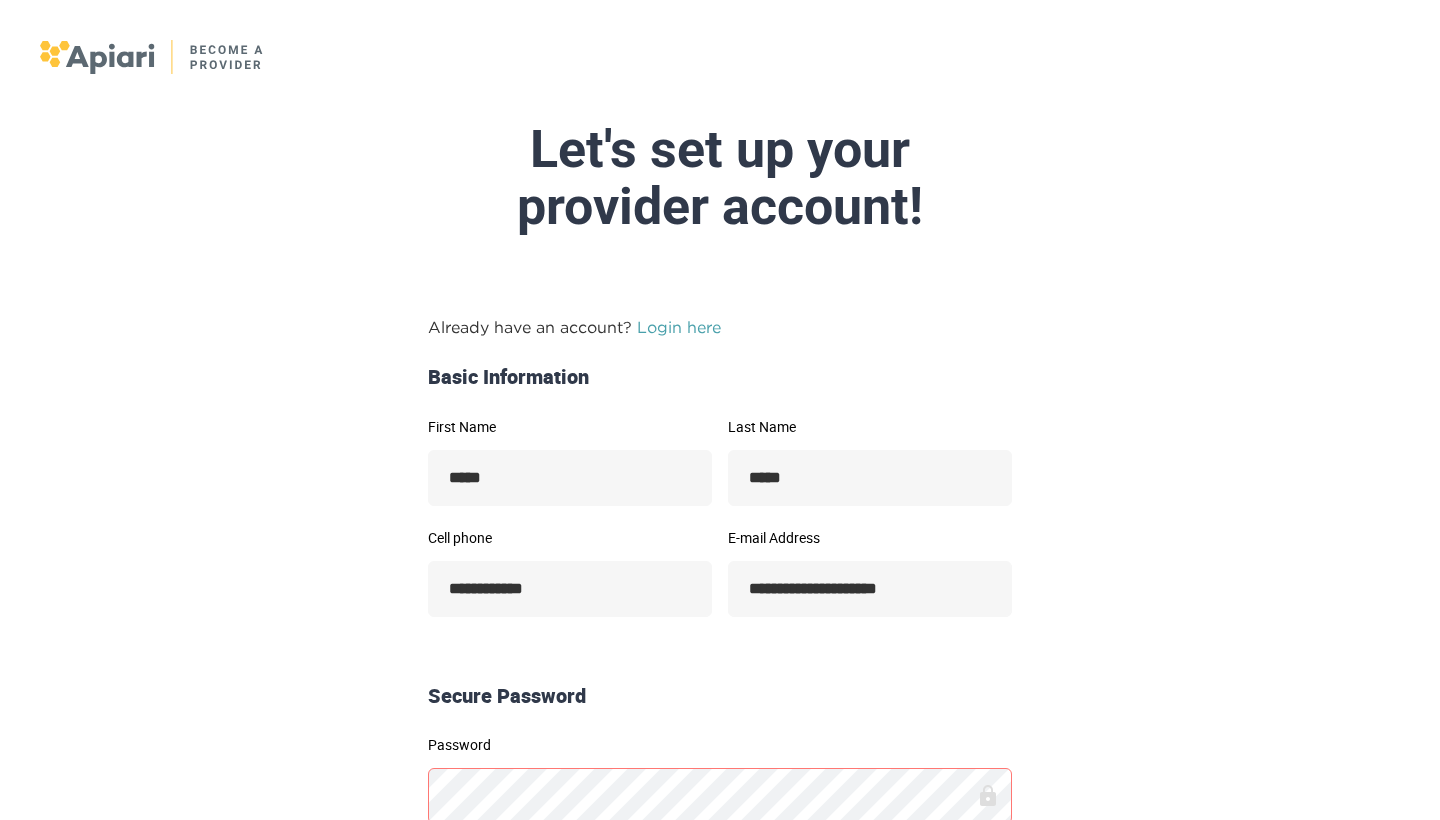 click on "**********" at bounding box center [720, 690] 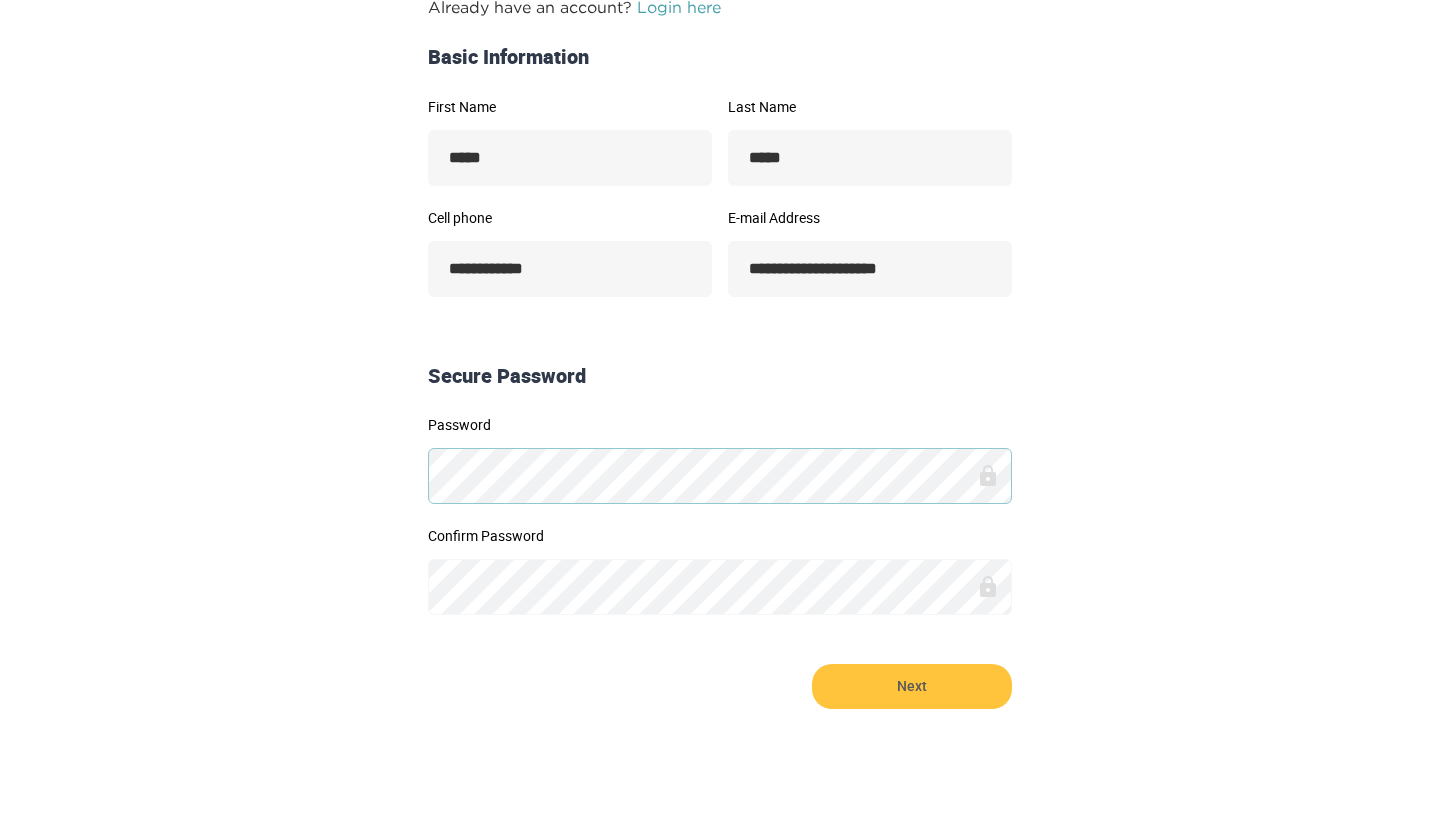 scroll, scrollTop: 323, scrollLeft: 0, axis: vertical 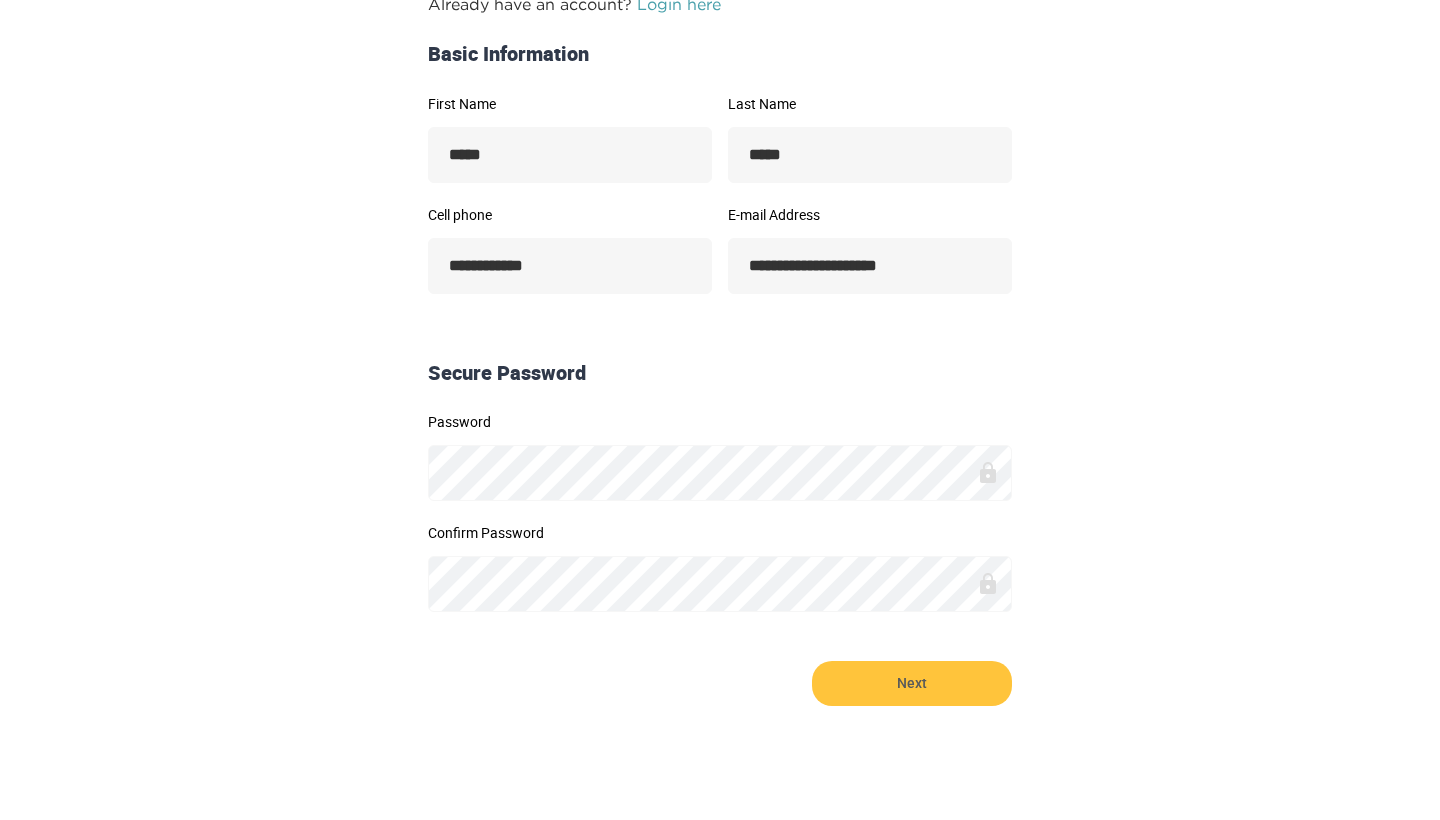 click 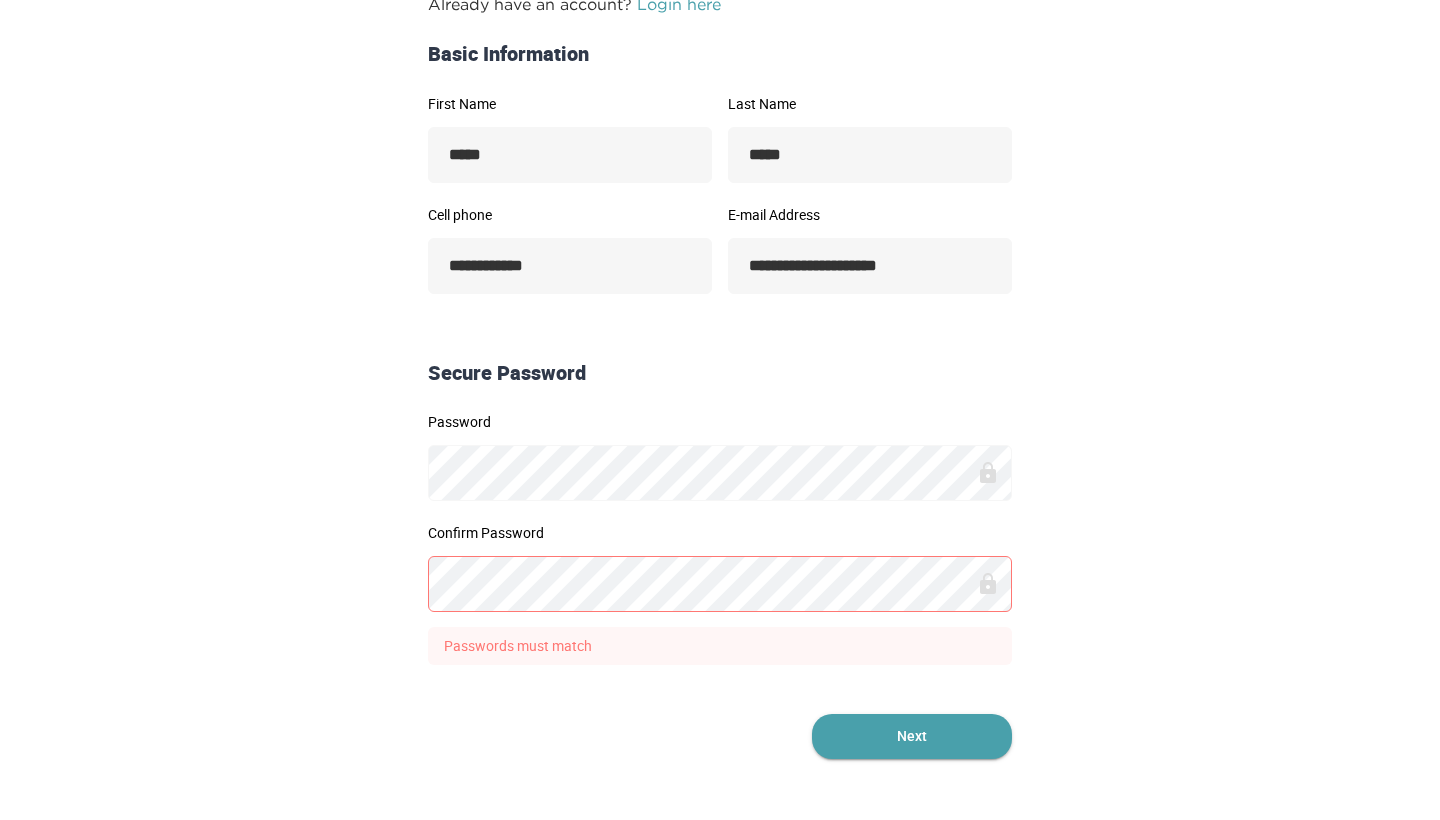 click on "Next" at bounding box center [912, 736] 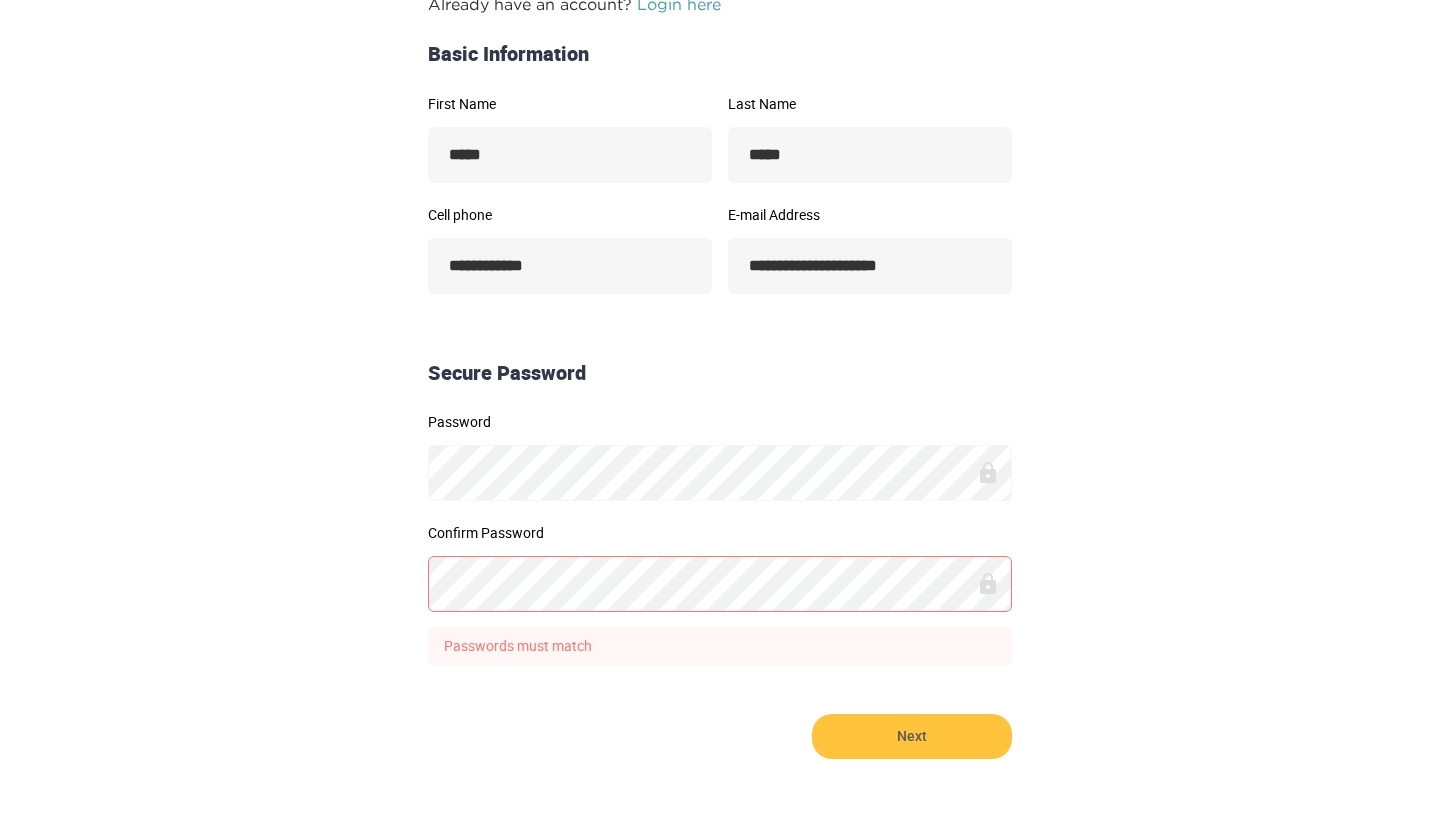 click on "**********" at bounding box center (720, 375) 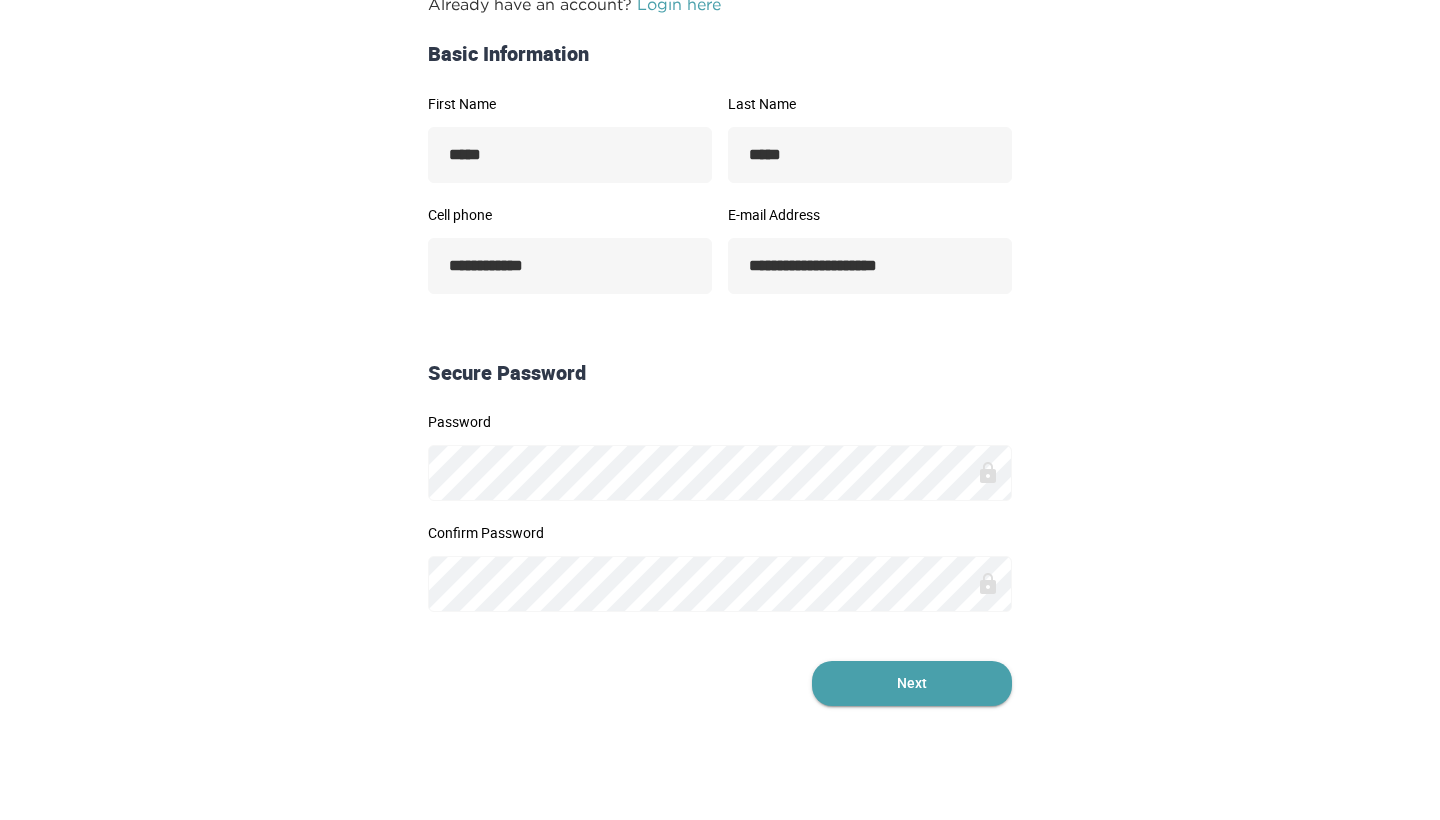 click on "Next" at bounding box center (912, 683) 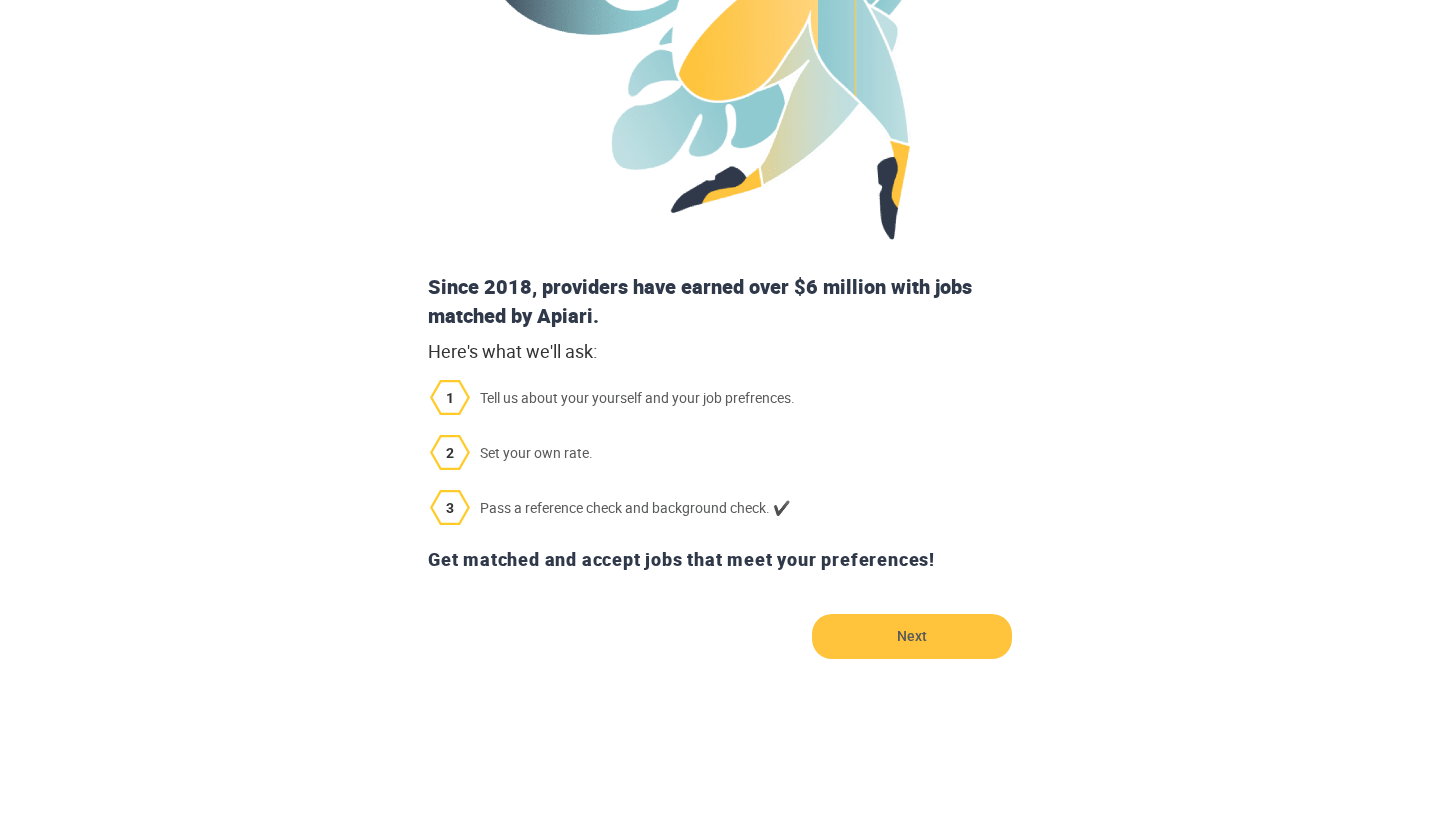 scroll, scrollTop: 462, scrollLeft: 0, axis: vertical 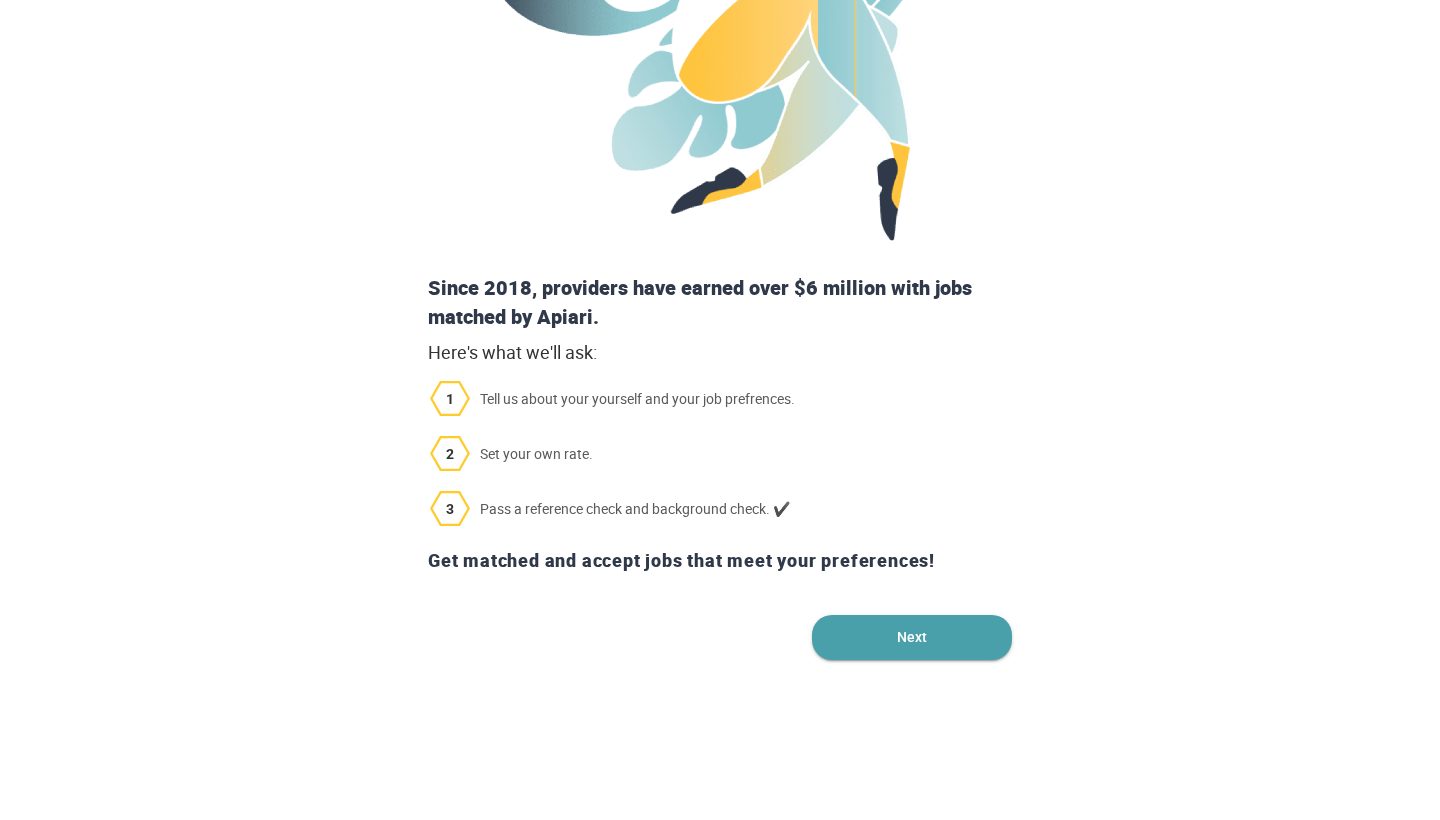 click on "Next" at bounding box center [912, 637] 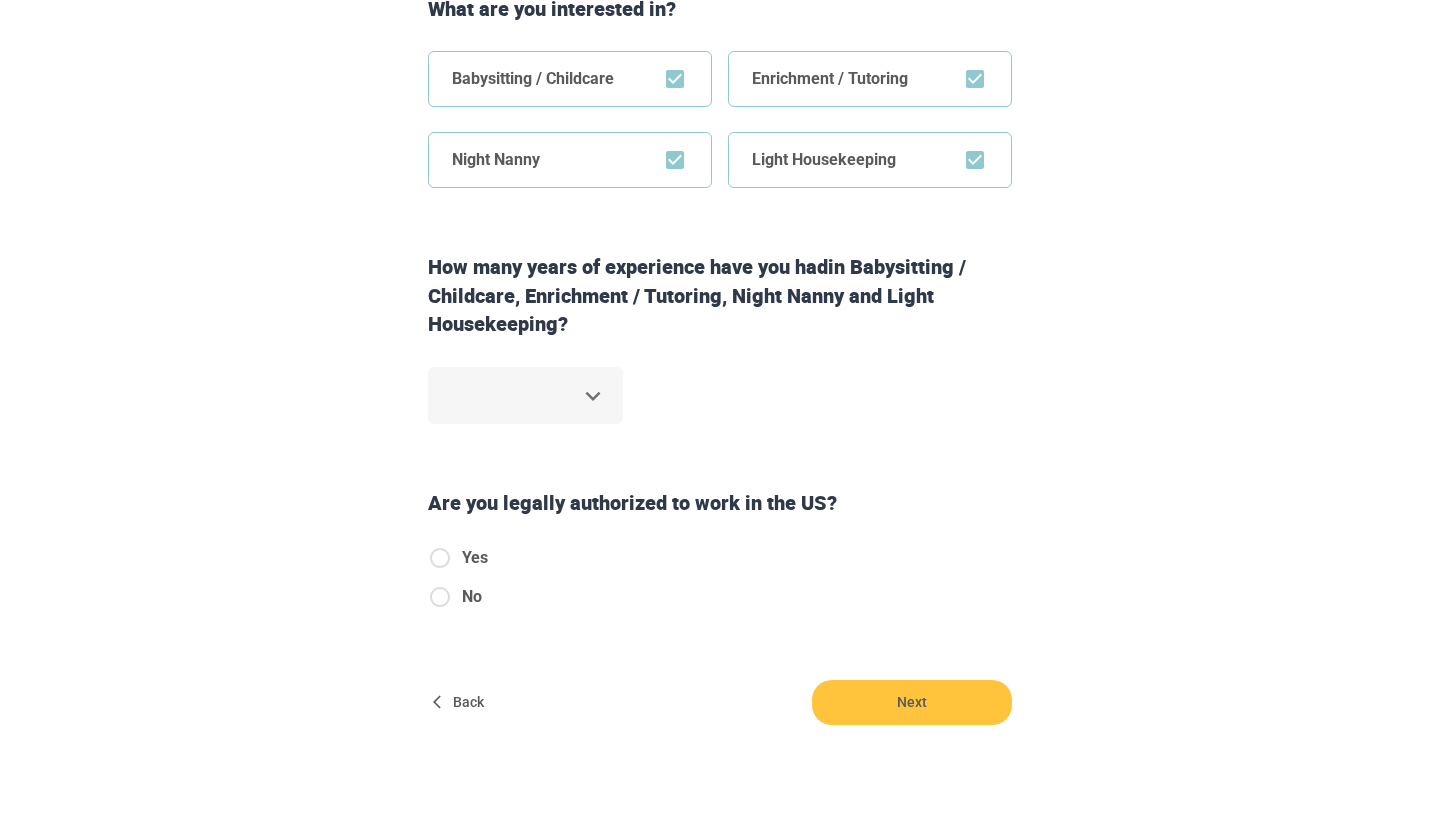 scroll, scrollTop: 463, scrollLeft: 0, axis: vertical 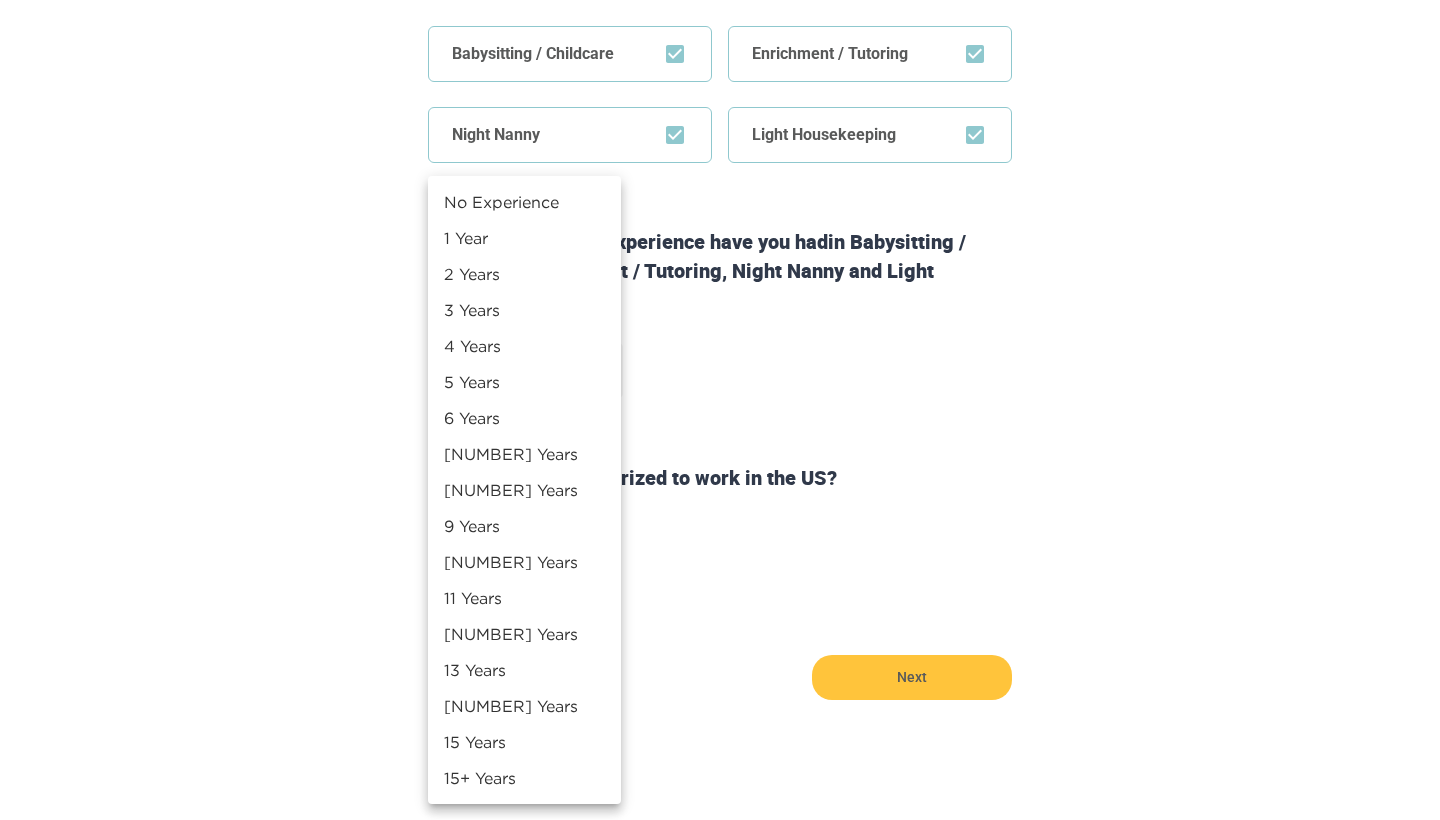 click on "Step  1   of   6 Some simple  stuff first. Hi  [FIRST] ! What are you interested in? Babysitting / Childcare Enrichment / Tutoring Night Nanny Light Housekeeping How many years of experience have you had  in Babysitting / Childcare, Enrichment / Tutoring, Night Nanny and Light Housekeeping ? ​ Are you legally authorized to work in the US? Yes No Back Next Copyright  2025 [EMAIL] [PHONE] Jobs Signup Terms of service Privacy The Sweet Life No Experience 1 Year 2 Years 3 Years 4 Years 5 Years 6 Years 7 Years 8 Years 9 Years 10 Years 11 Years 12 Years 13 Years 14 Years 15 Years 15+ Years" at bounding box center [720, -53] 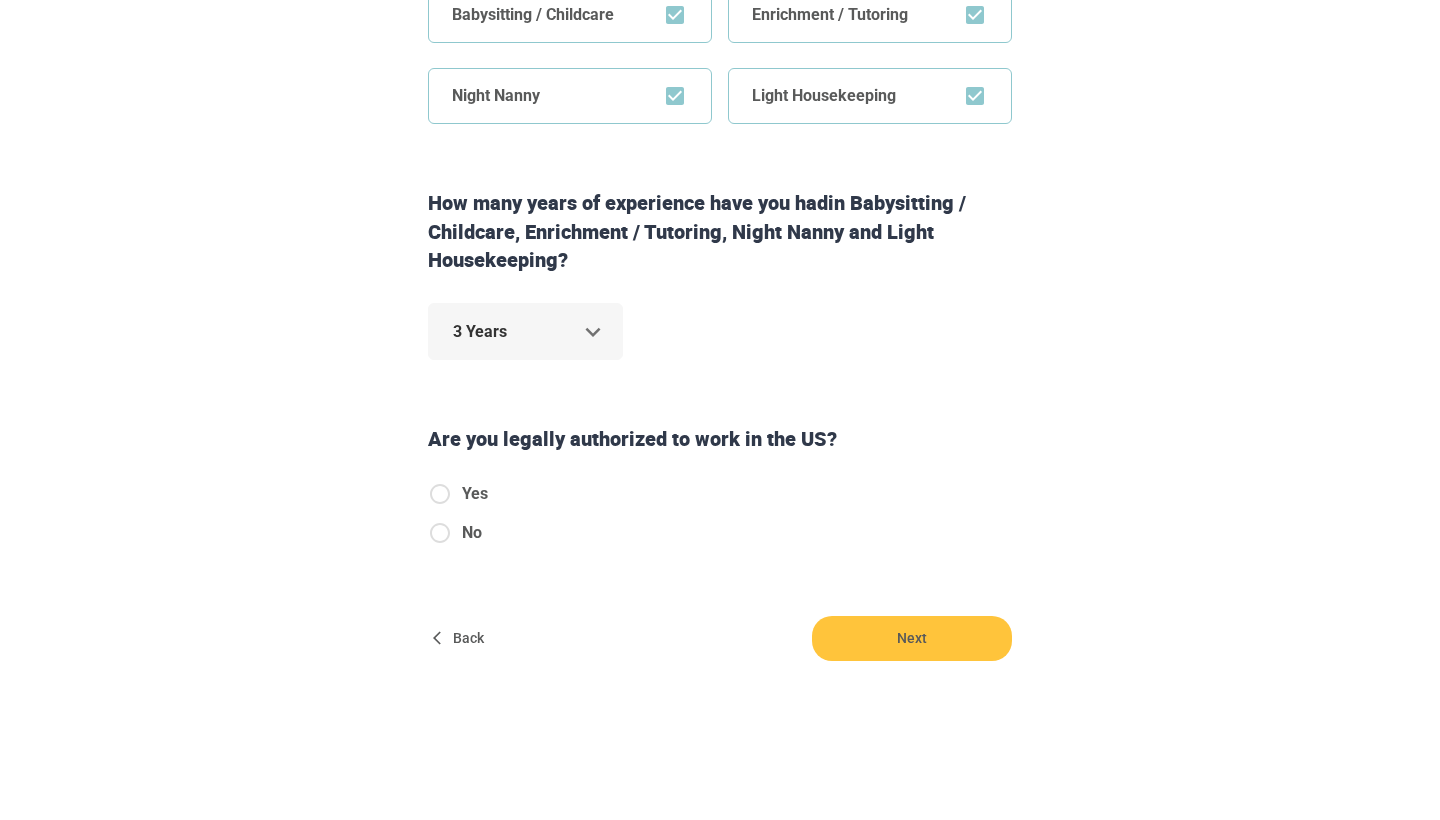 scroll, scrollTop: 501, scrollLeft: 0, axis: vertical 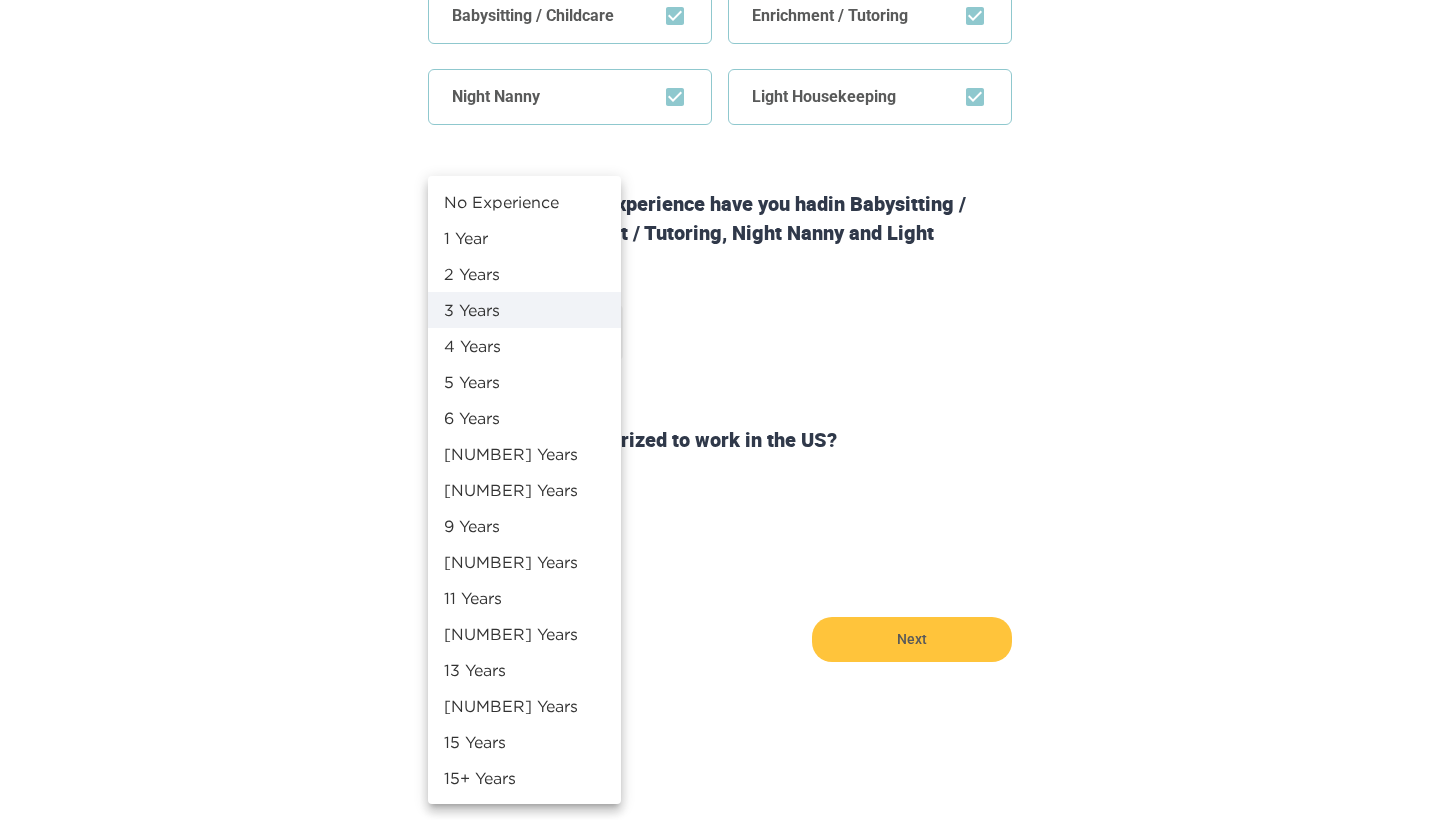 click on "Step  1   of   6 Some simple  stuff first. Hi  [FIRST] ! What are you interested in? Babysitting / Childcare Enrichment / Tutoring Night Nanny Light Housekeeping How many years of experience have you had  in Babysitting / Childcare, Enrichment / Tutoring, Night Nanny and Light Housekeeping ? [NUMBER] Years * Are you legally authorized to work in the US? Yes No Back Next Copyright  2025 [EMAIL] [PHONE] Jobs Signup Terms of service Privacy The Sweet Life No Experience 1 Year 2 Years 3 Years 4 Years 5 Years 6 Years 7 Years 8 Years 9 Years 10 Years 11 Years 12 Years 13 Years 14 Years 15 Years 15+ Years" at bounding box center [720, -91] 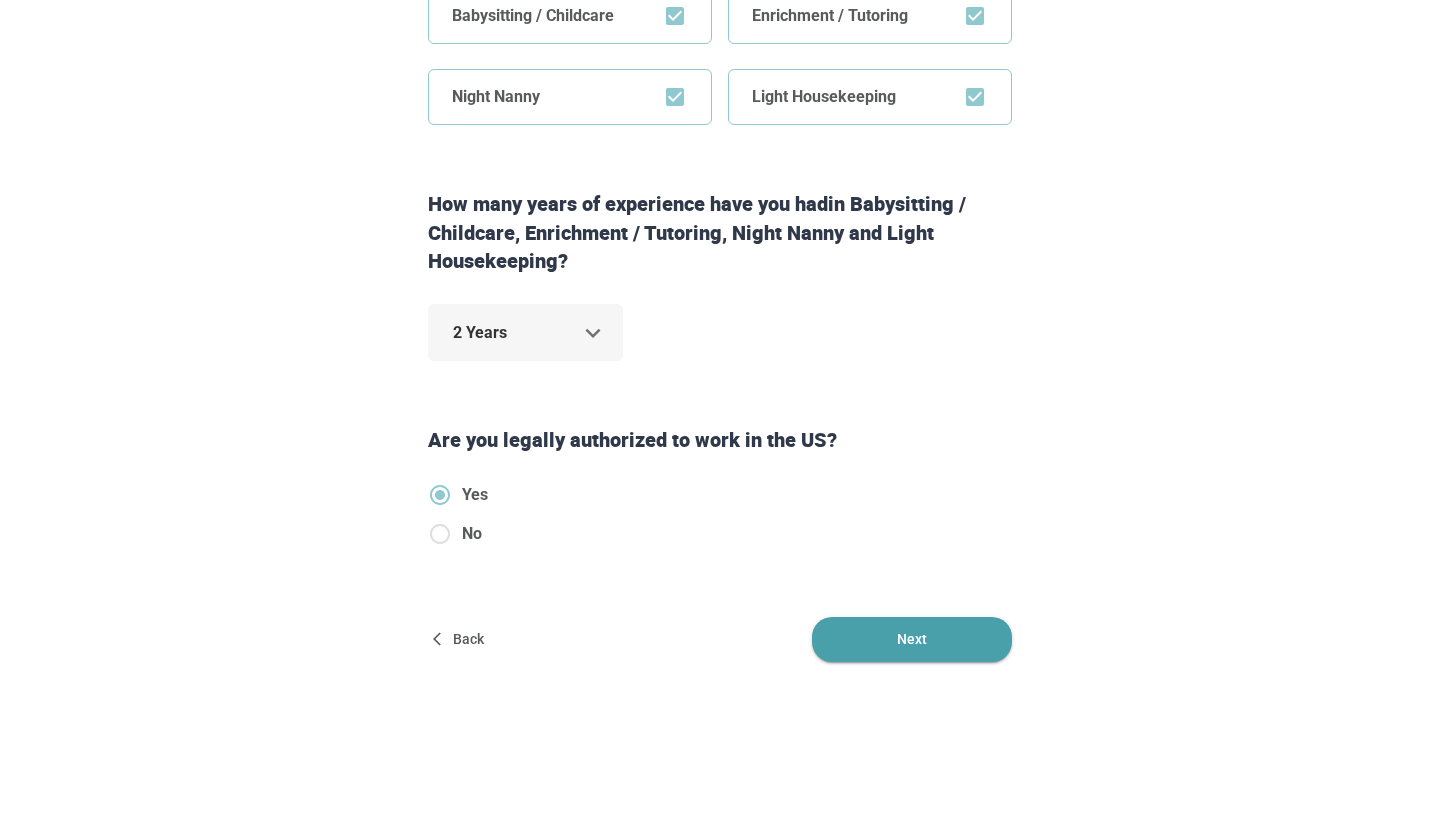 click on "Next" at bounding box center (912, 639) 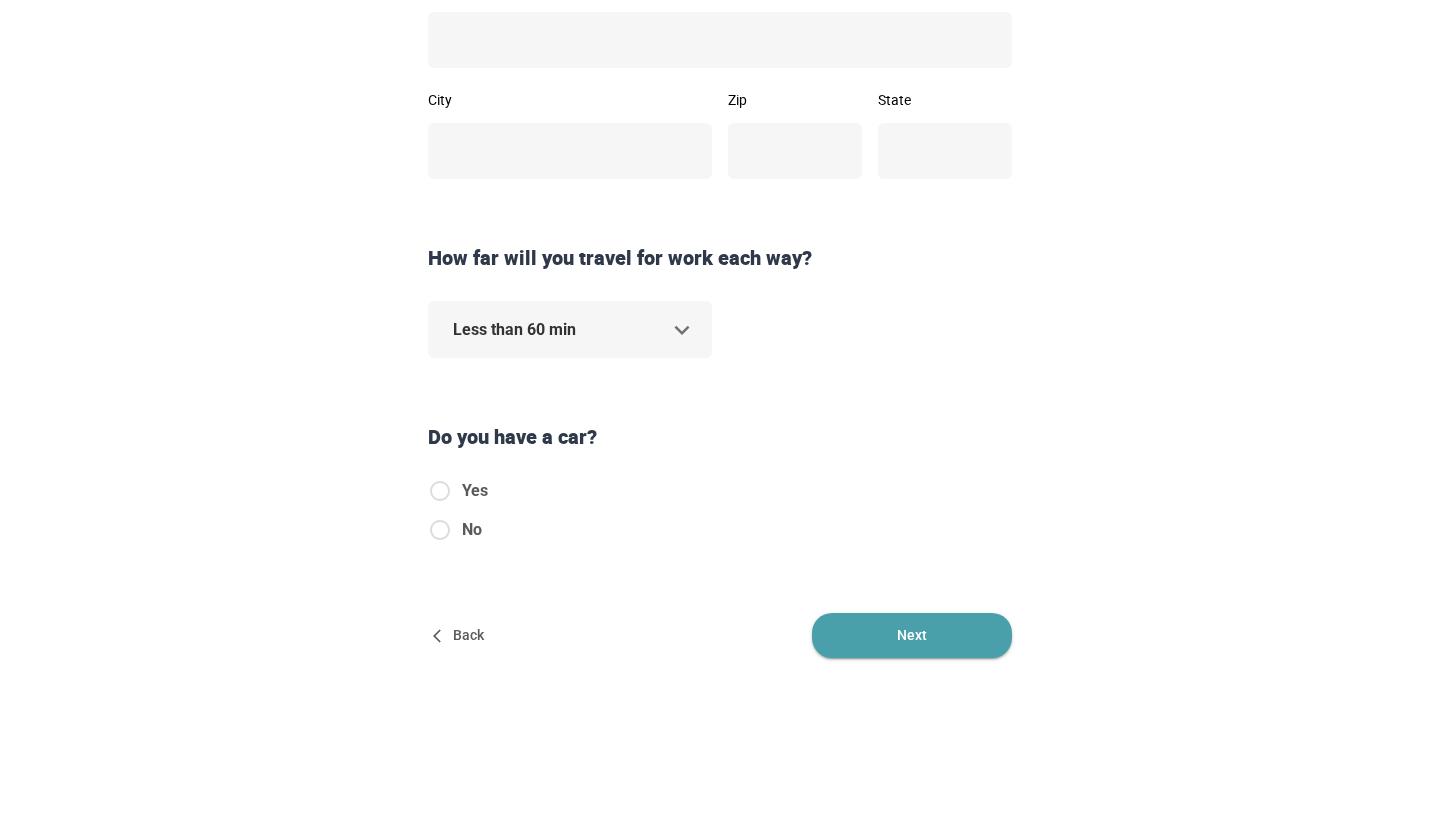 scroll, scrollTop: 0, scrollLeft: 0, axis: both 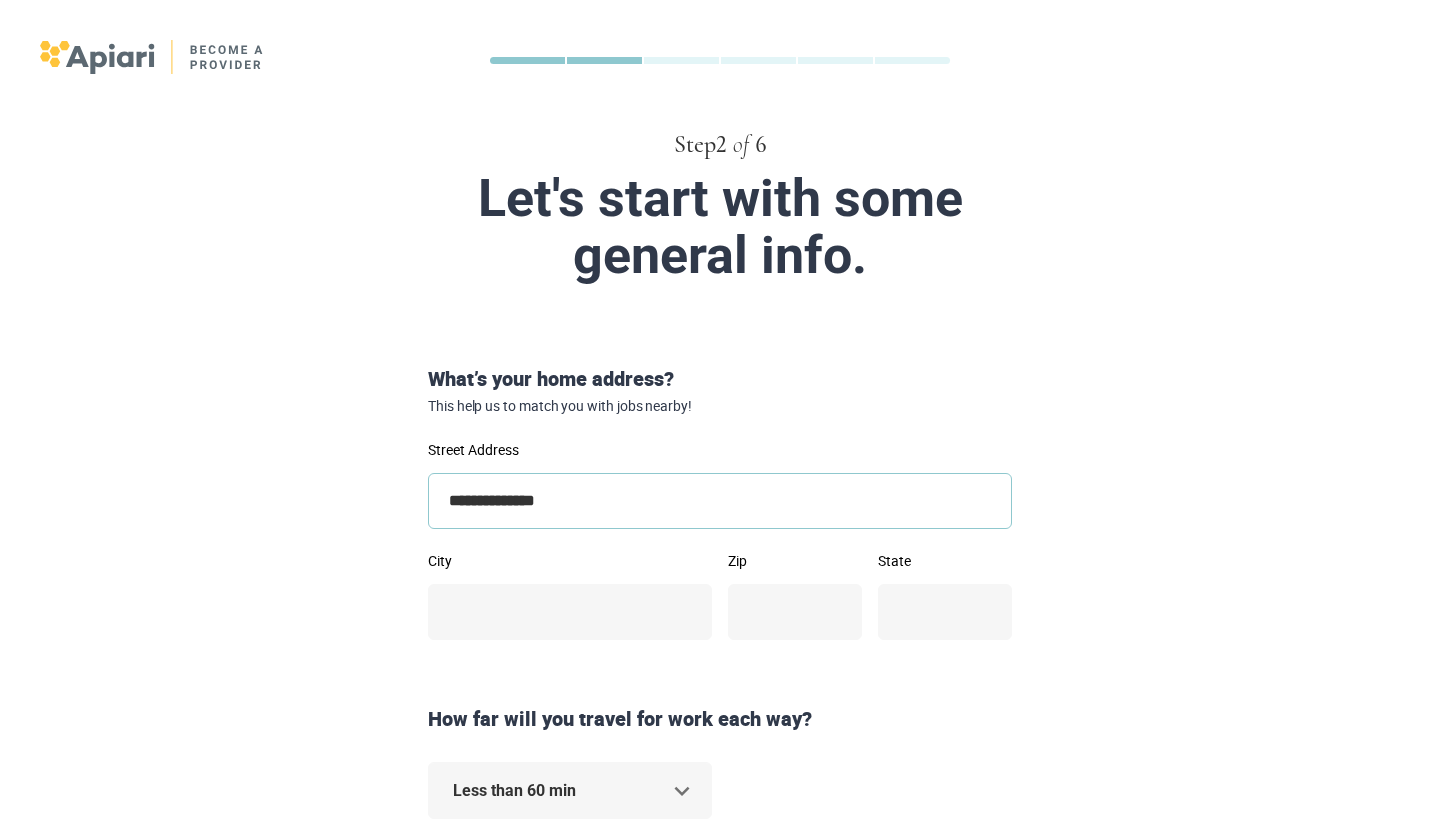 type on "**********" 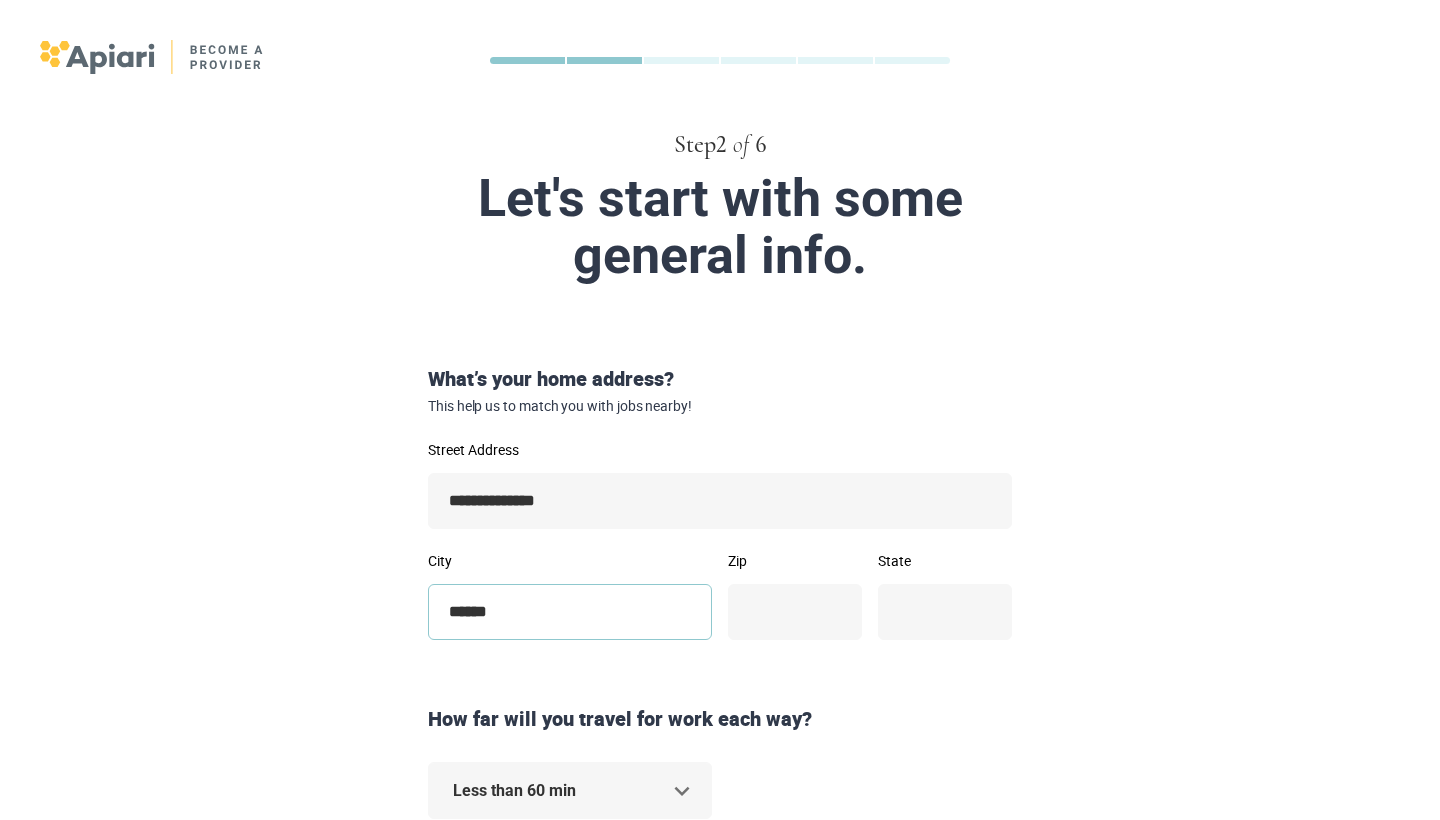 type on "******" 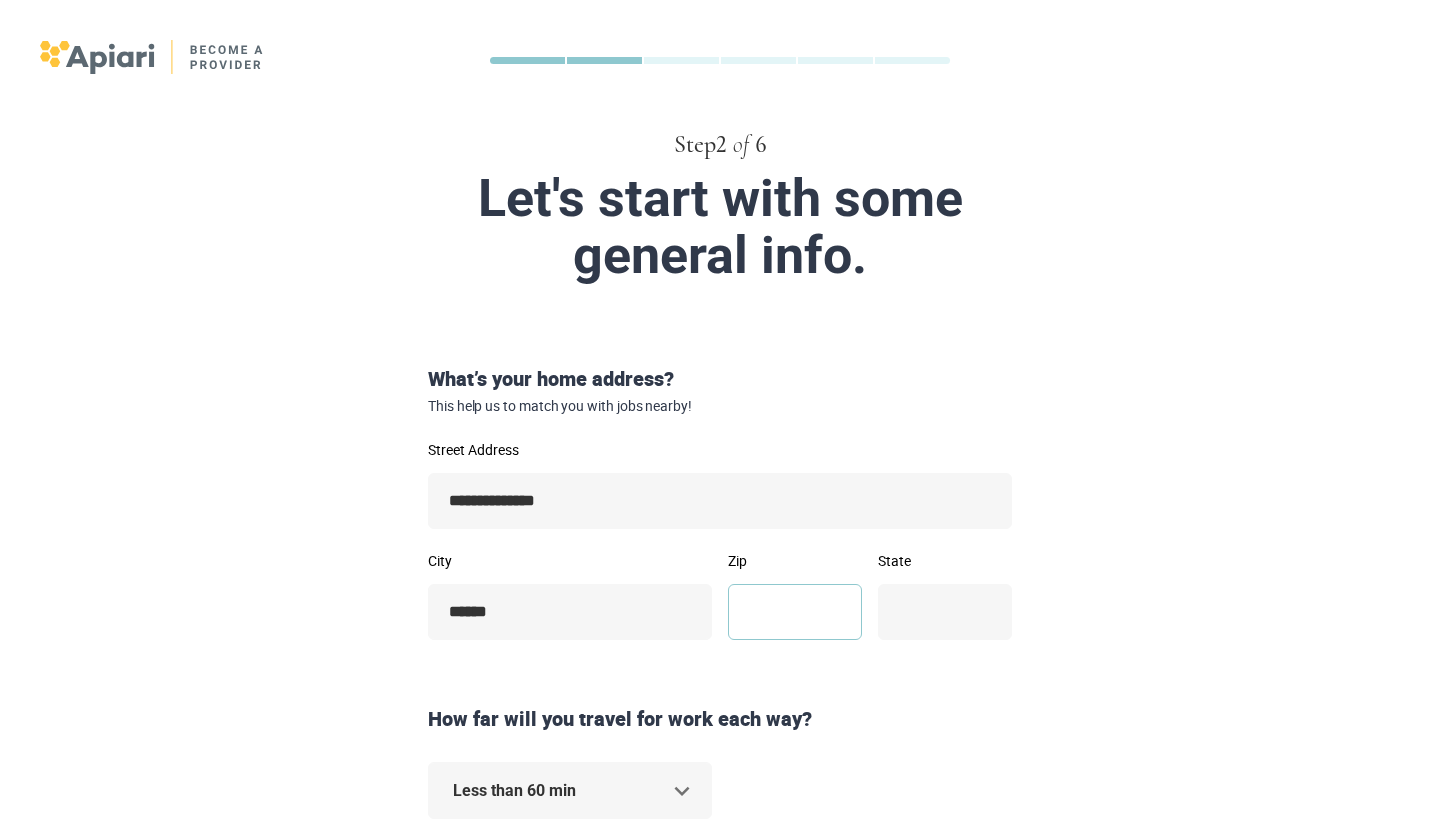 type on "*" 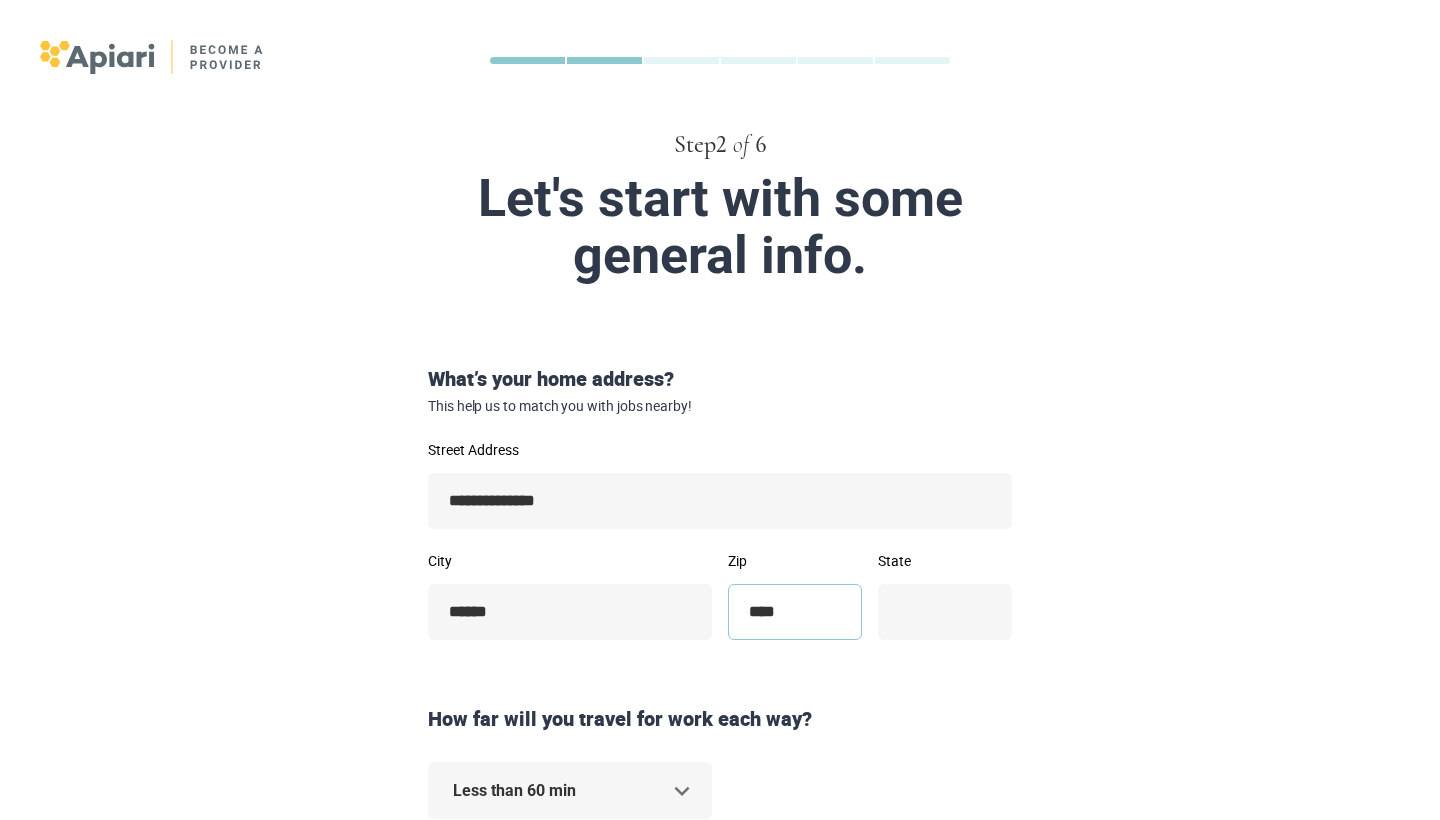type on "*****" 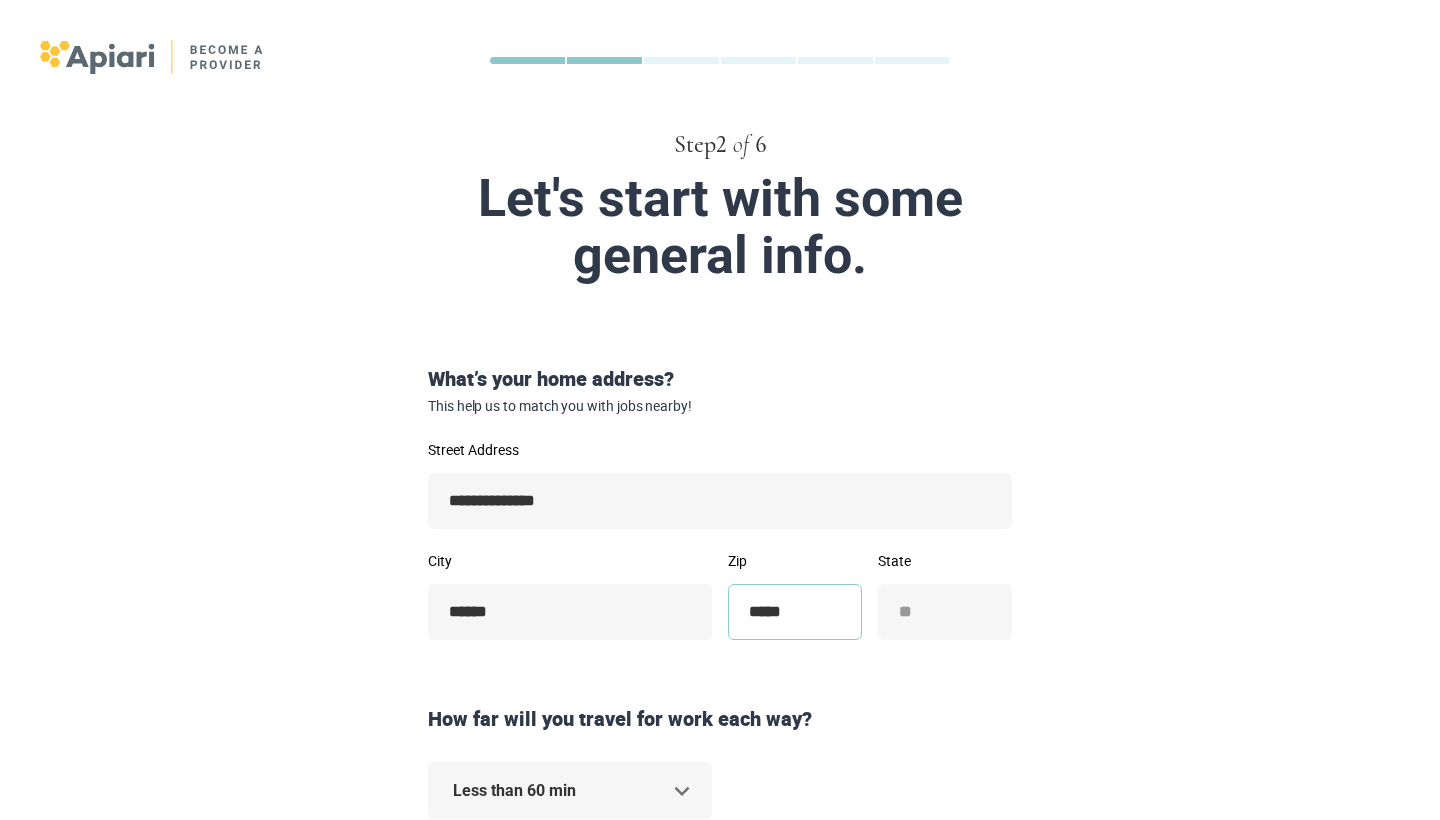 type on "*****" 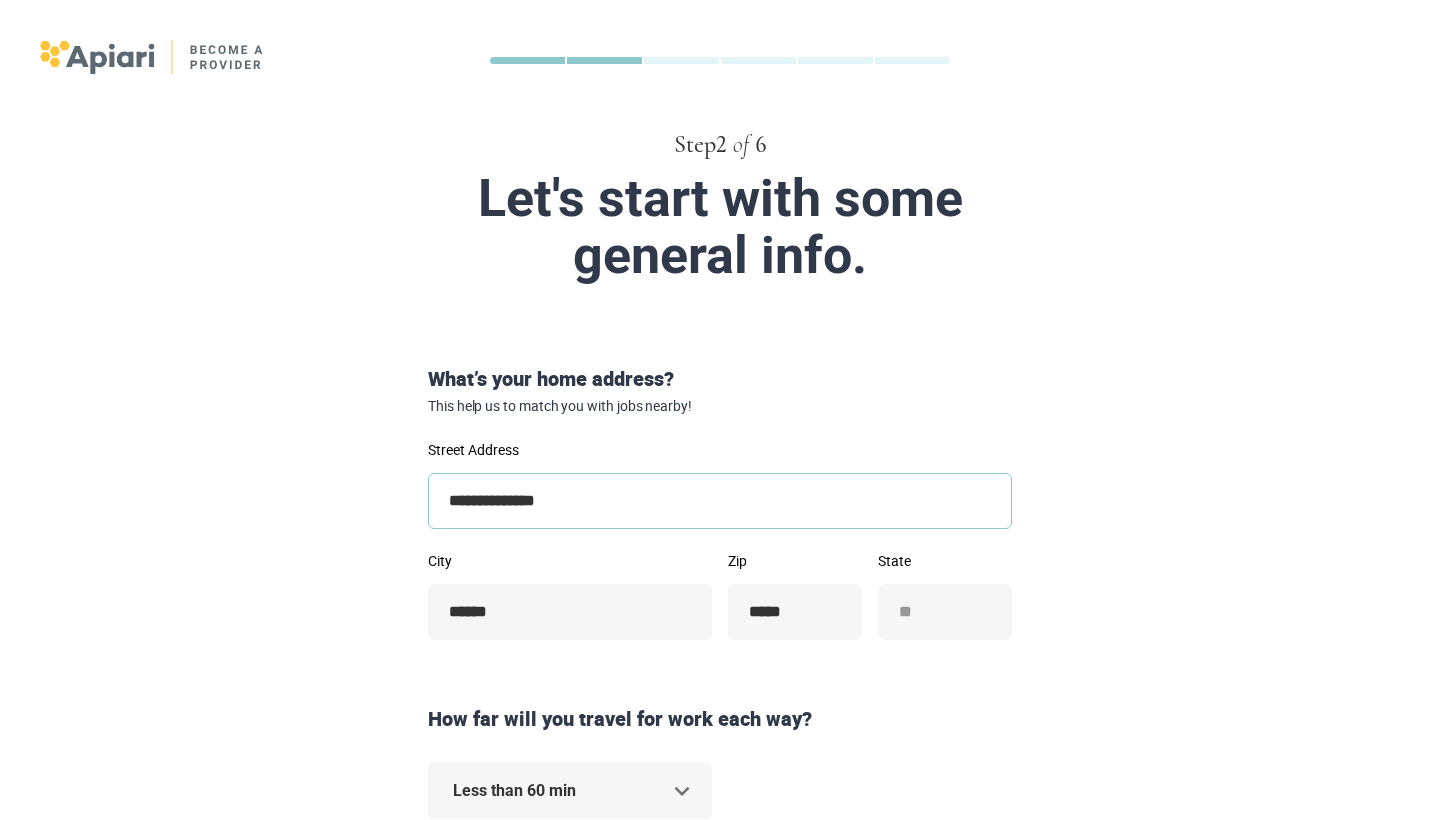 click on "**********" at bounding box center (720, 501) 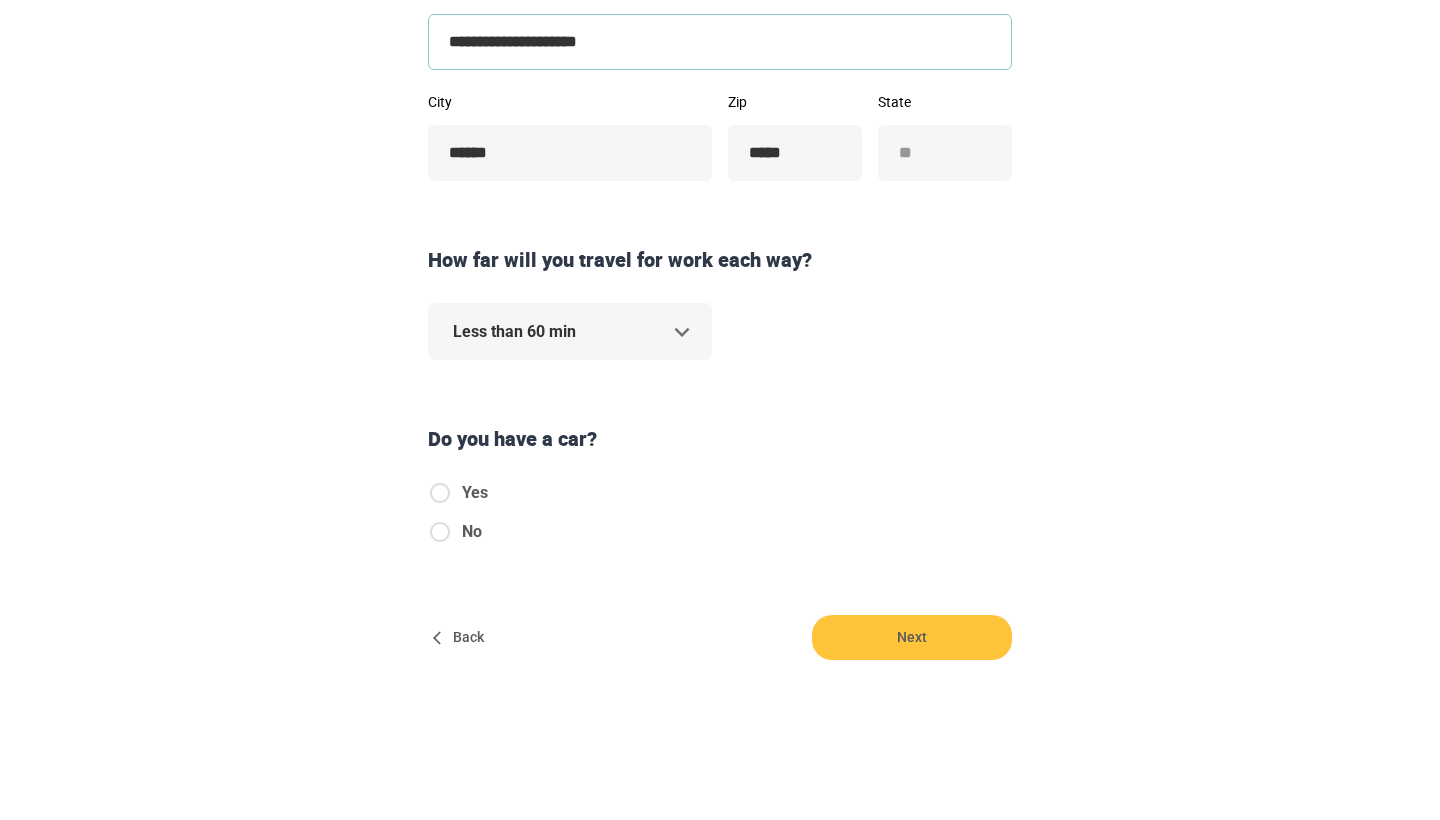 scroll, scrollTop: 458, scrollLeft: 0, axis: vertical 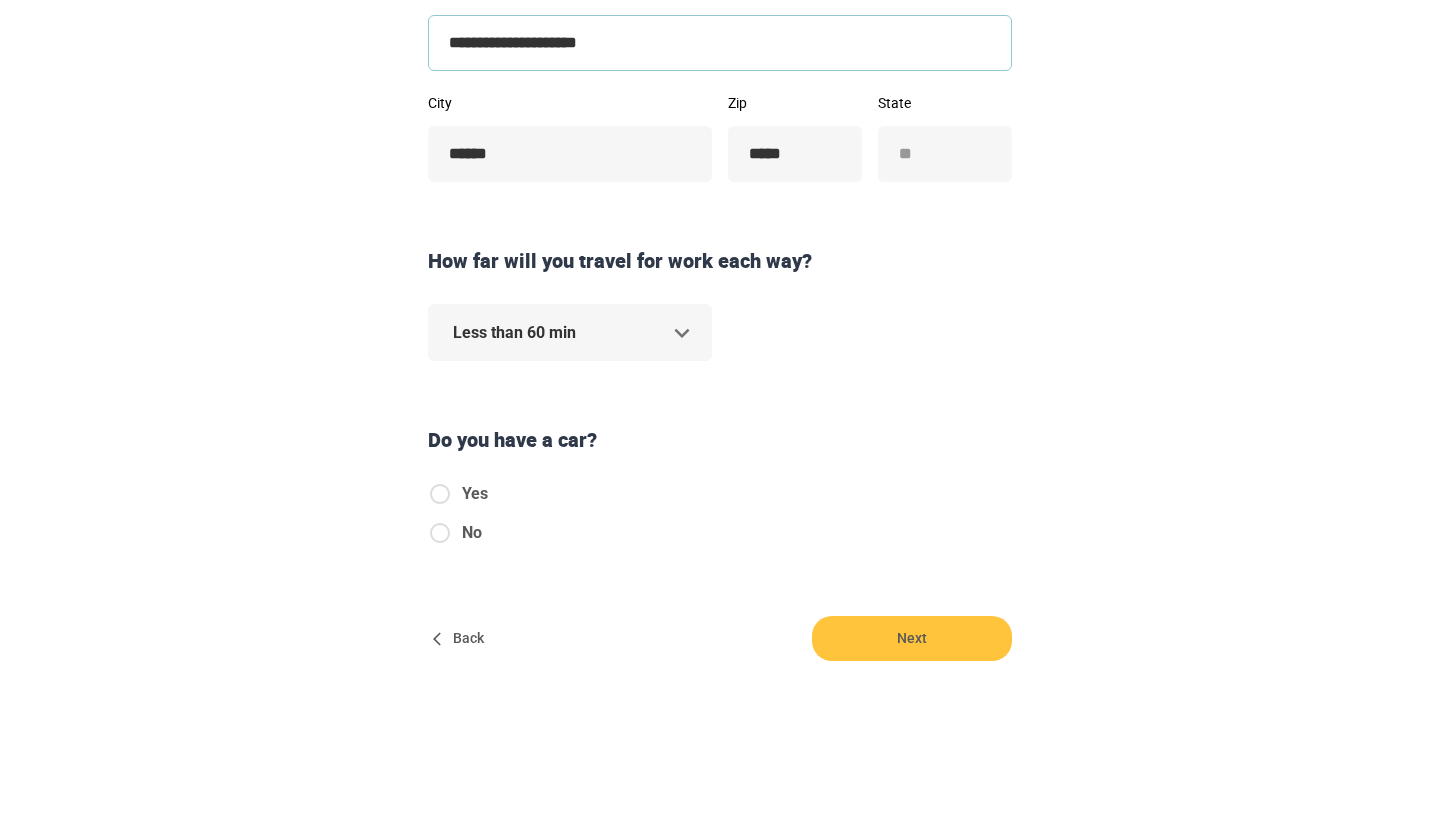 type on "**********" 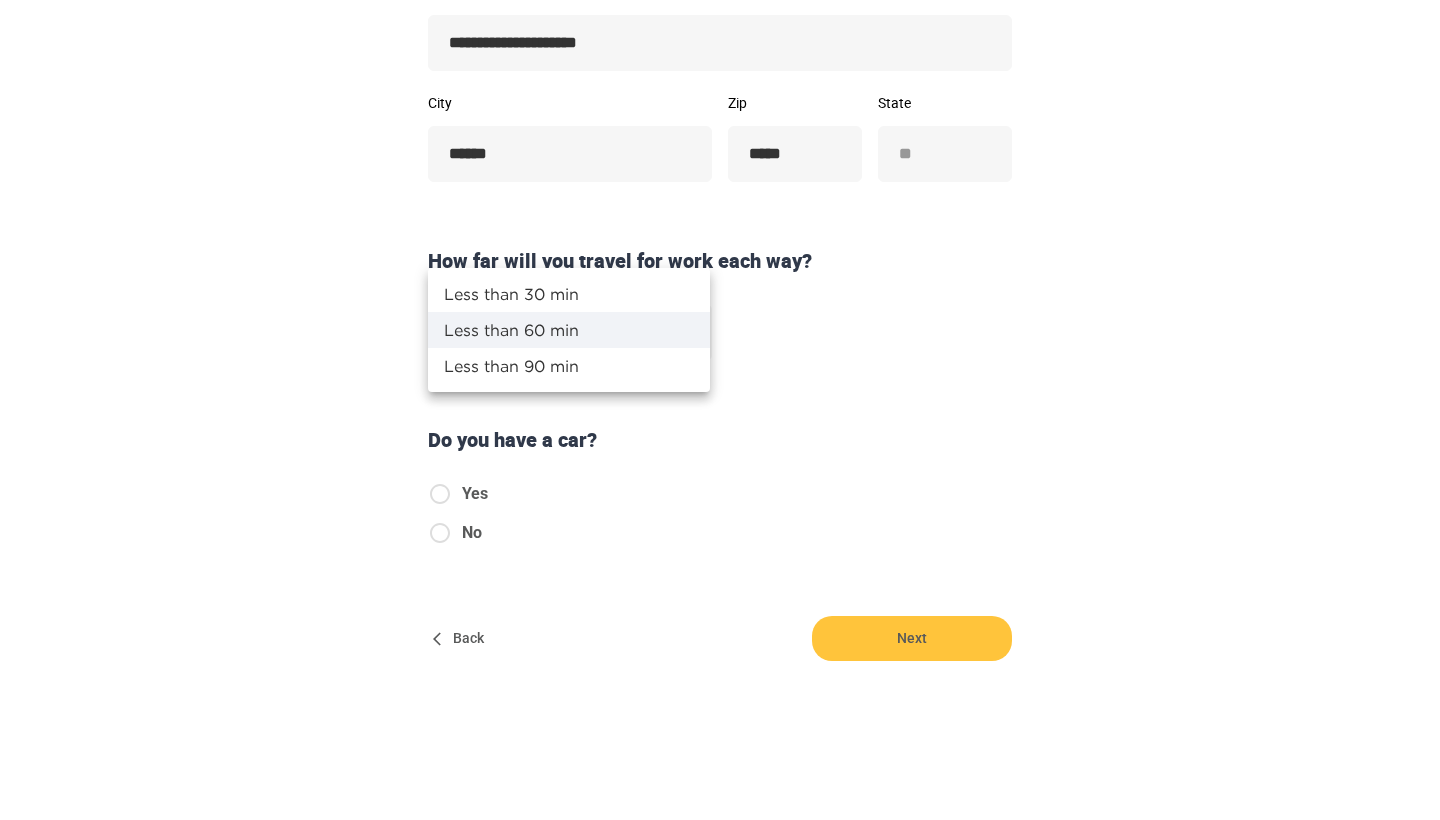 click on "**********" at bounding box center [720, -48] 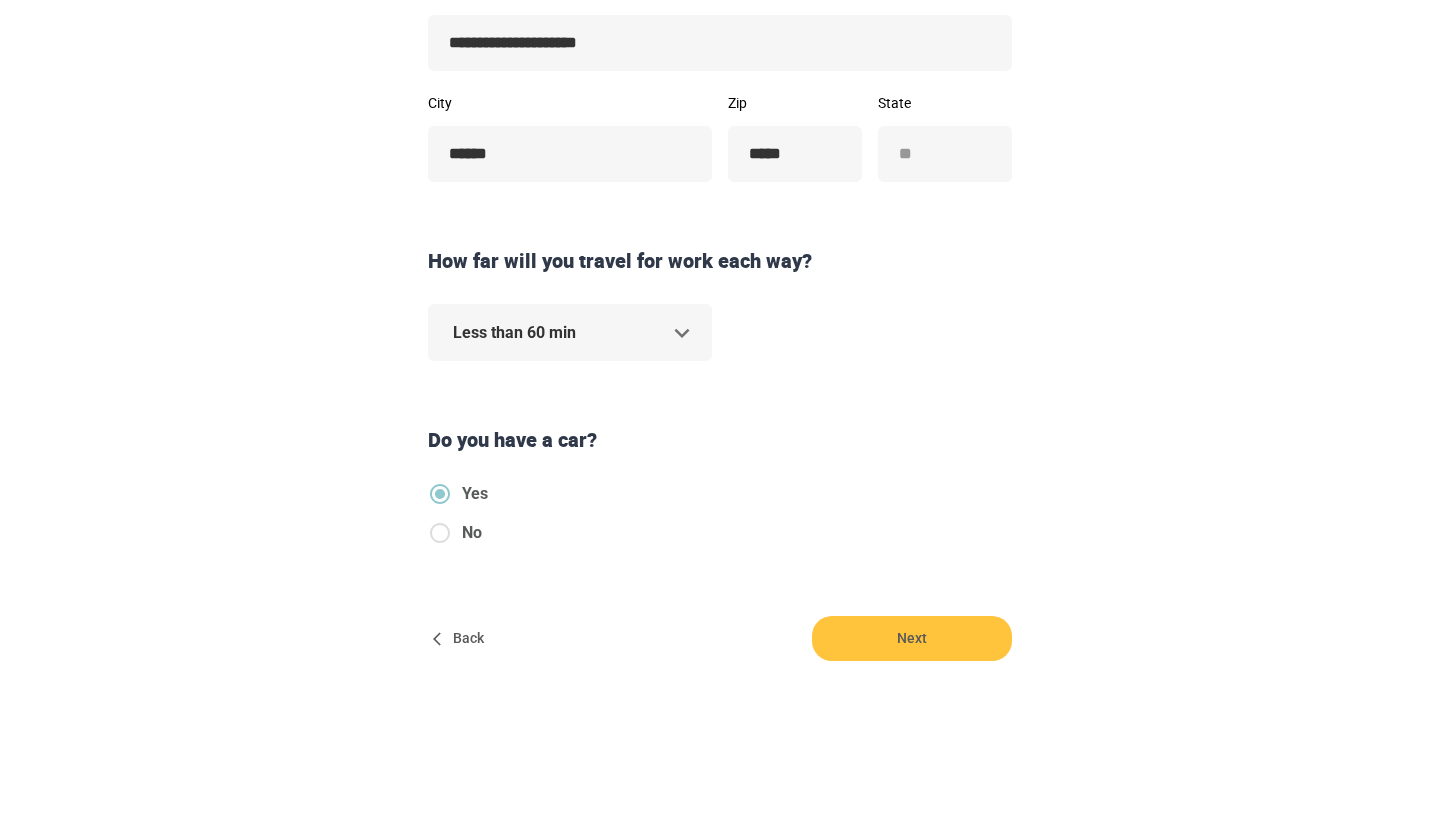 click on "Next" at bounding box center (912, 638) 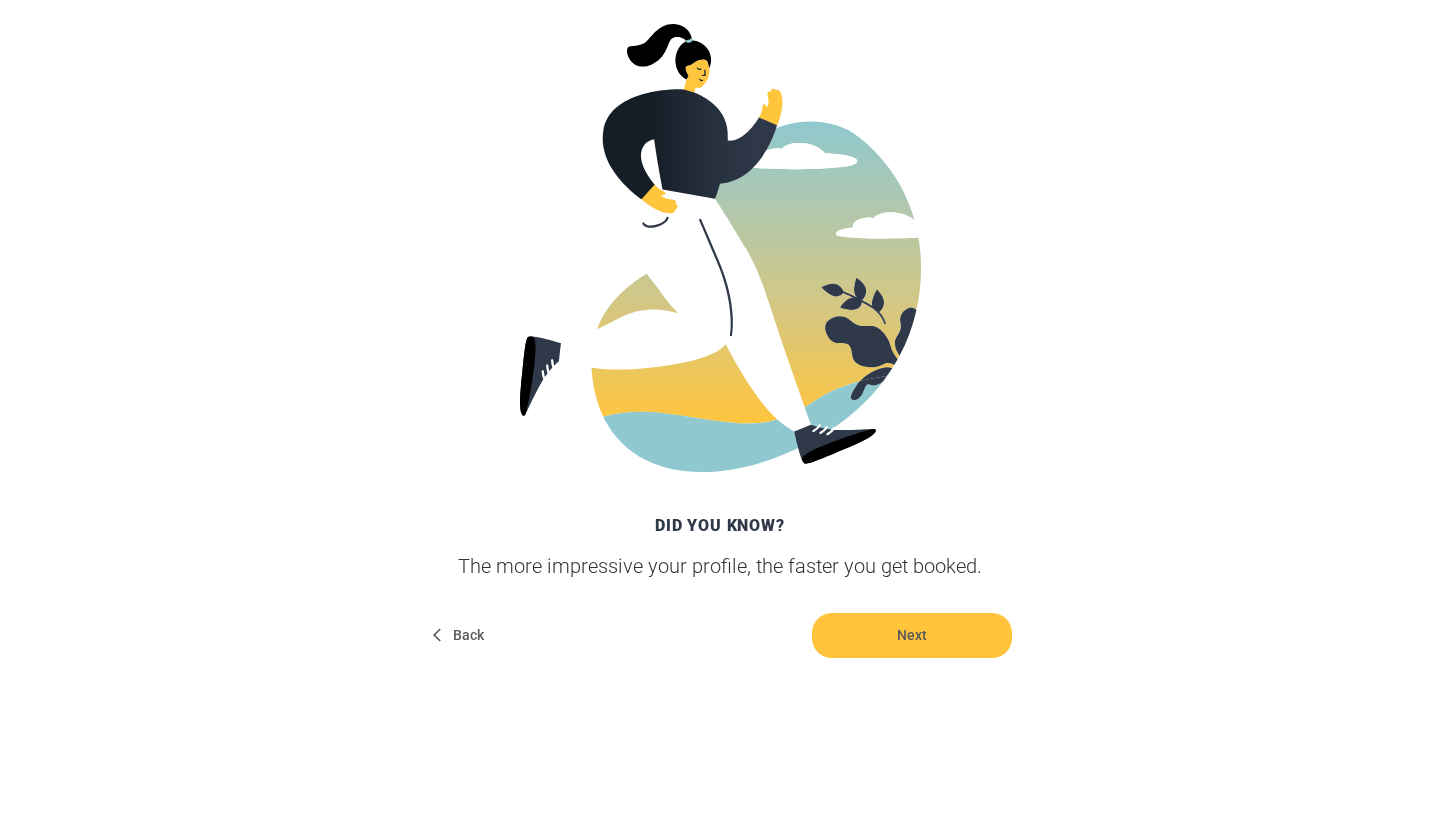 scroll, scrollTop: 0, scrollLeft: 0, axis: both 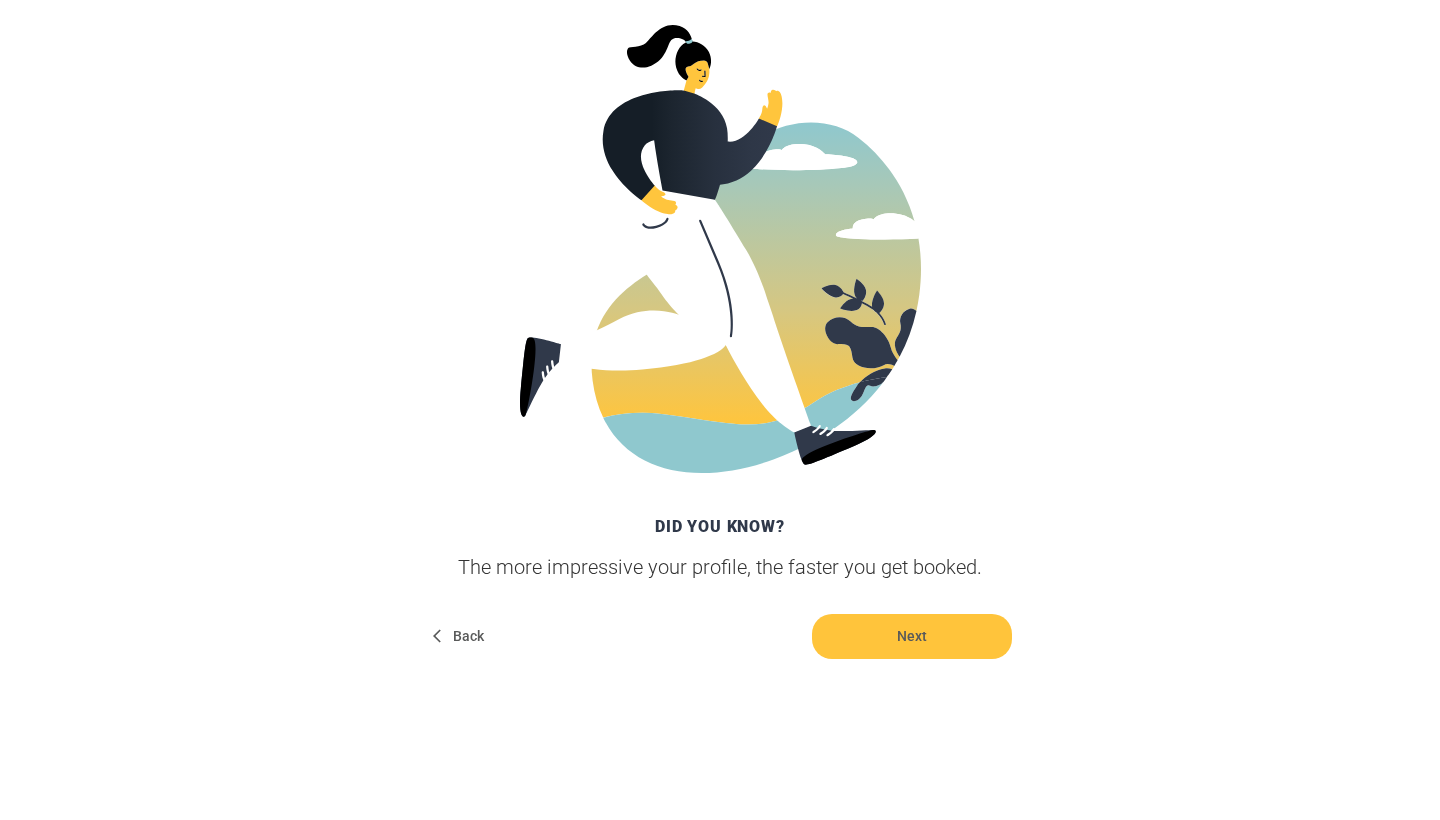 click on "Next" at bounding box center (912, 636) 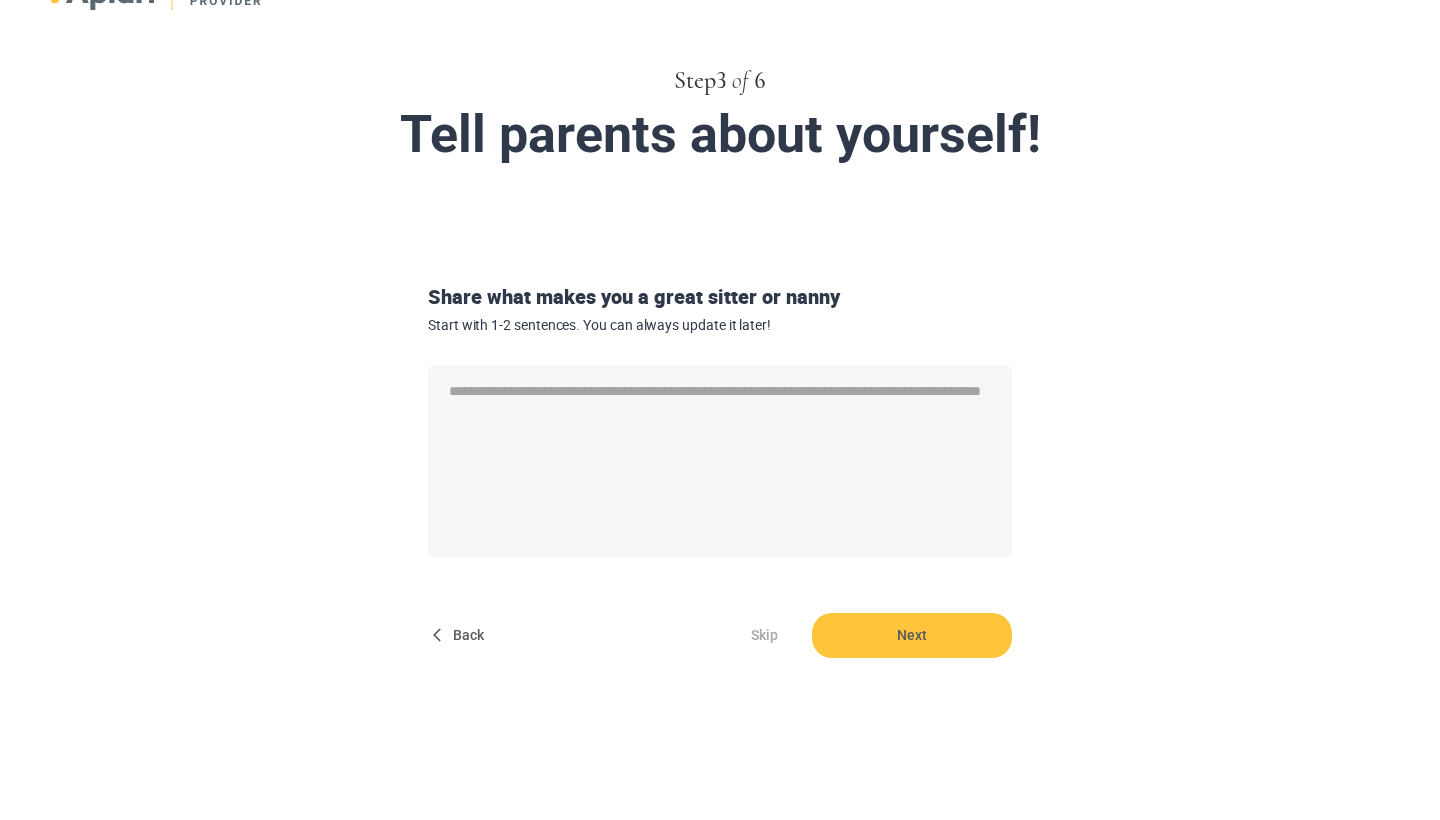 scroll, scrollTop: 0, scrollLeft: 0, axis: both 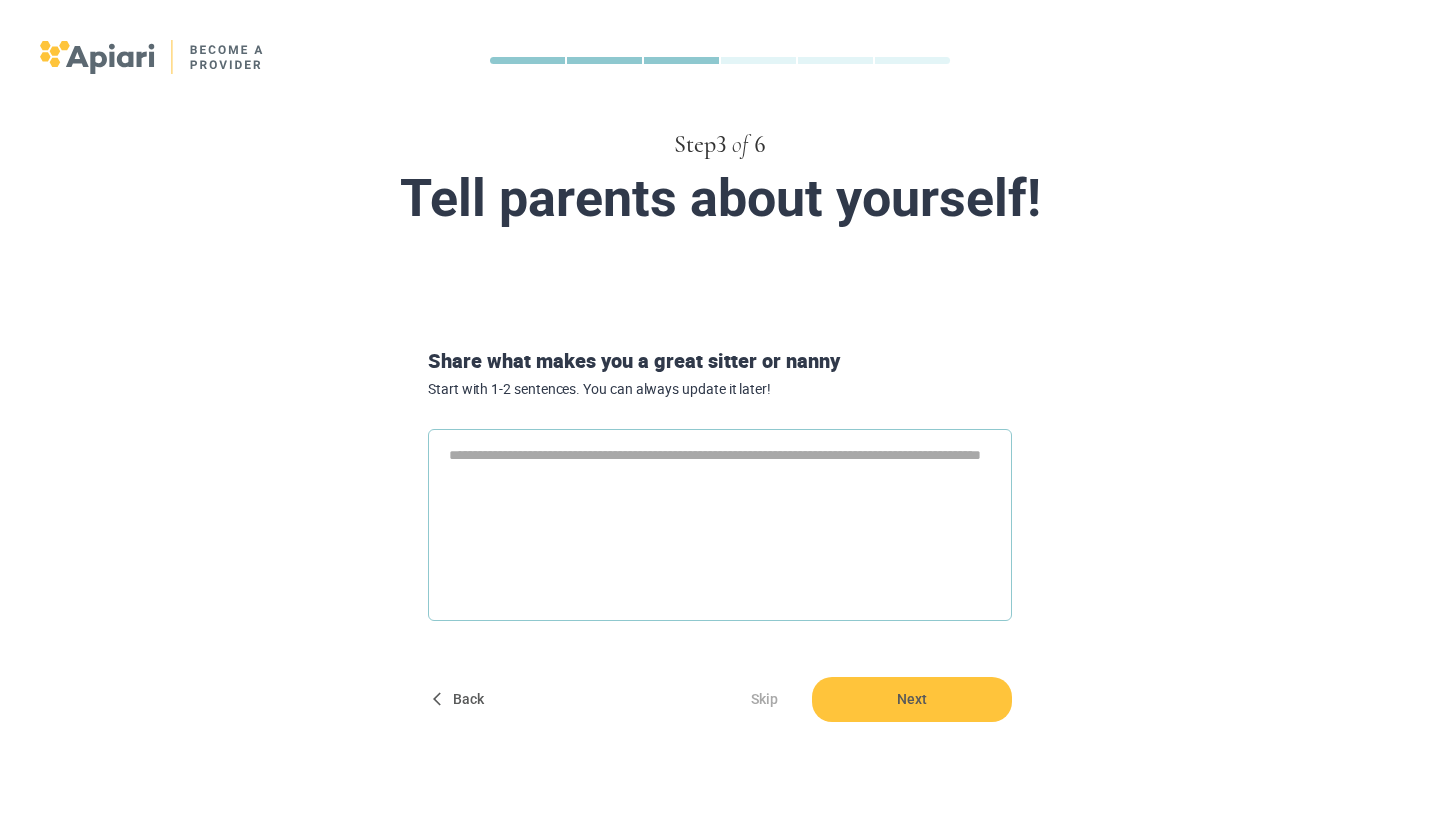 type on "*" 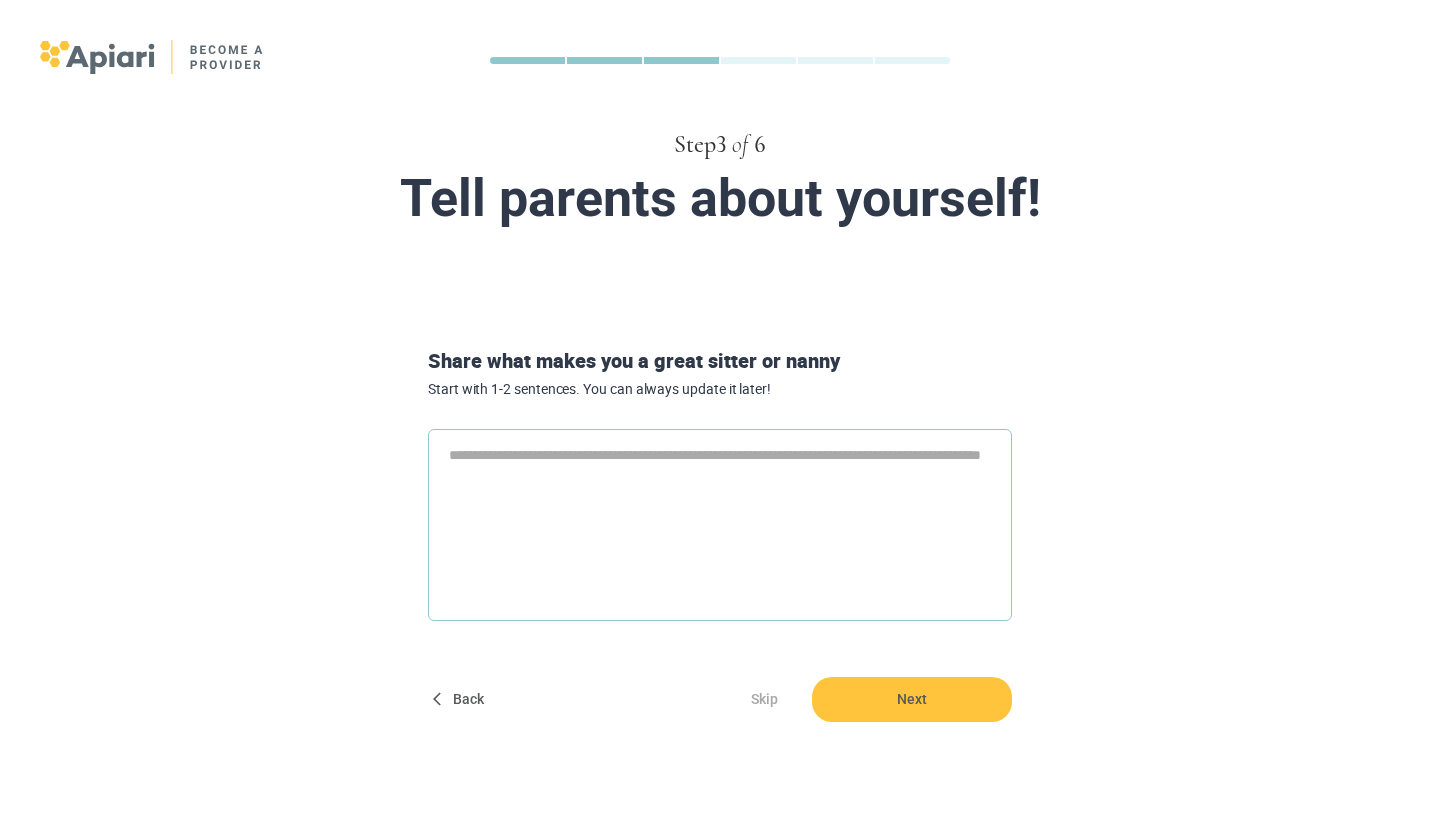 click at bounding box center (720, 525) 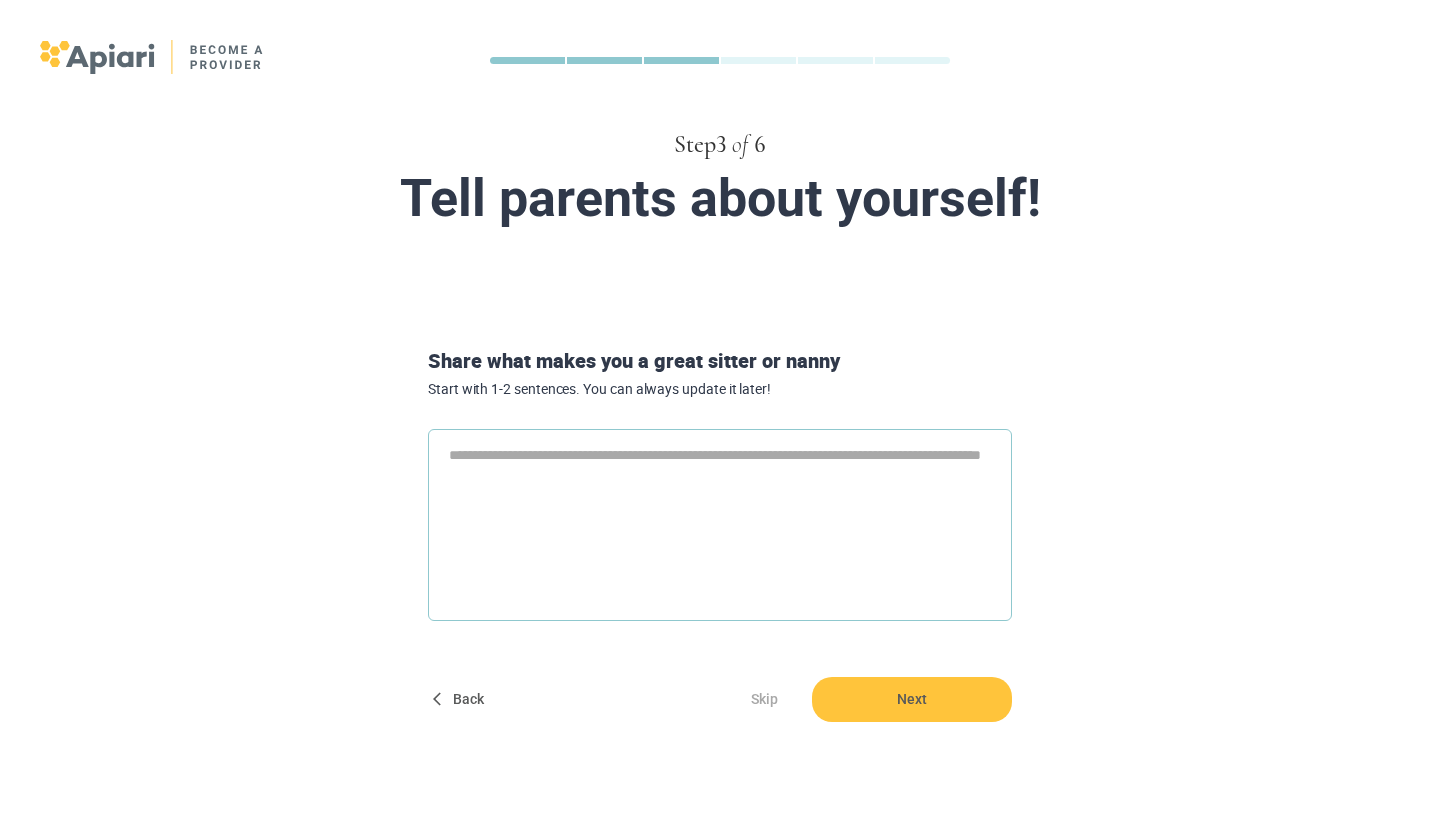 drag, startPoint x: 490, startPoint y: 487, endPoint x: 521, endPoint y: 483, distance: 31.257 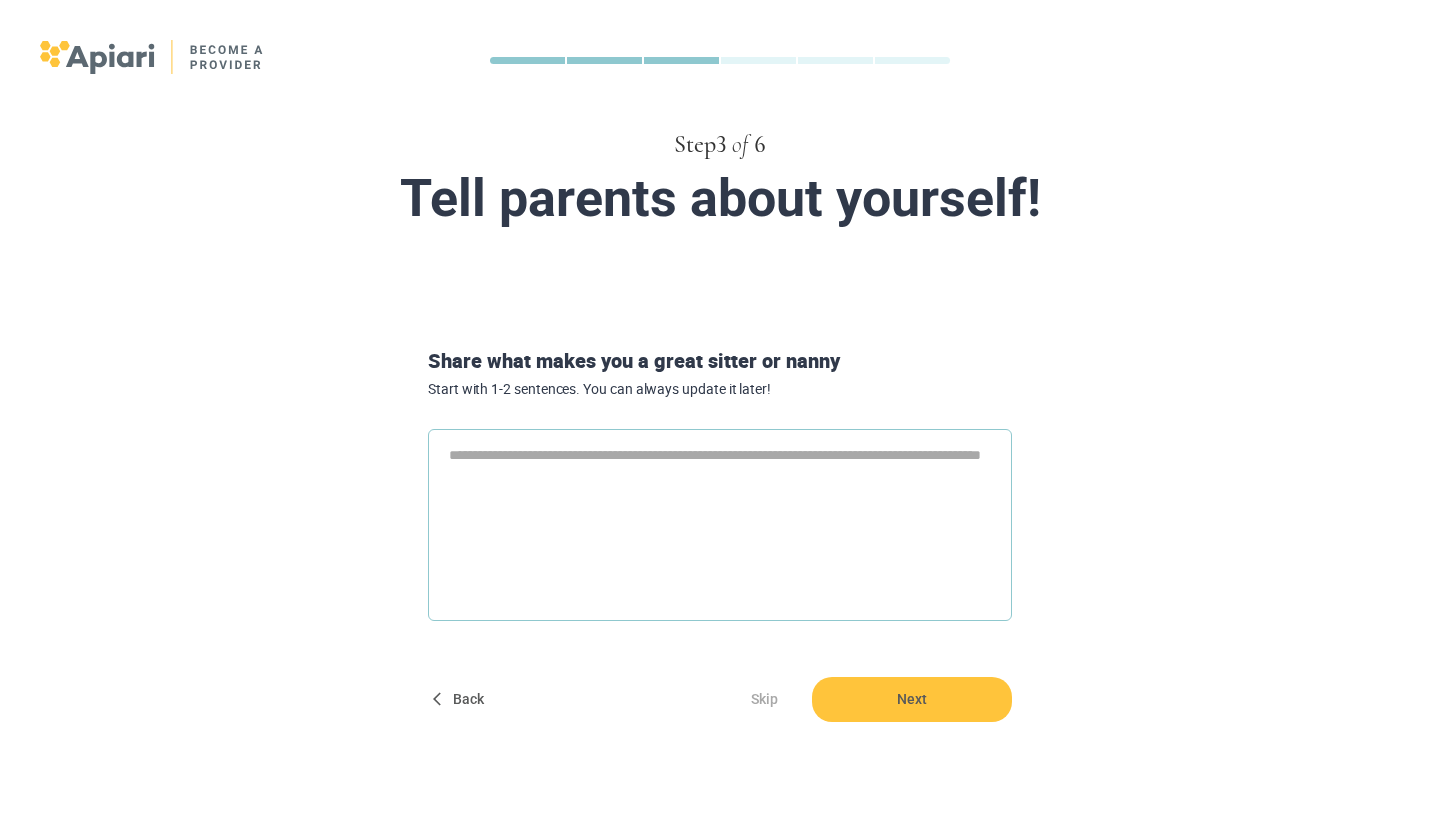 type on "*" 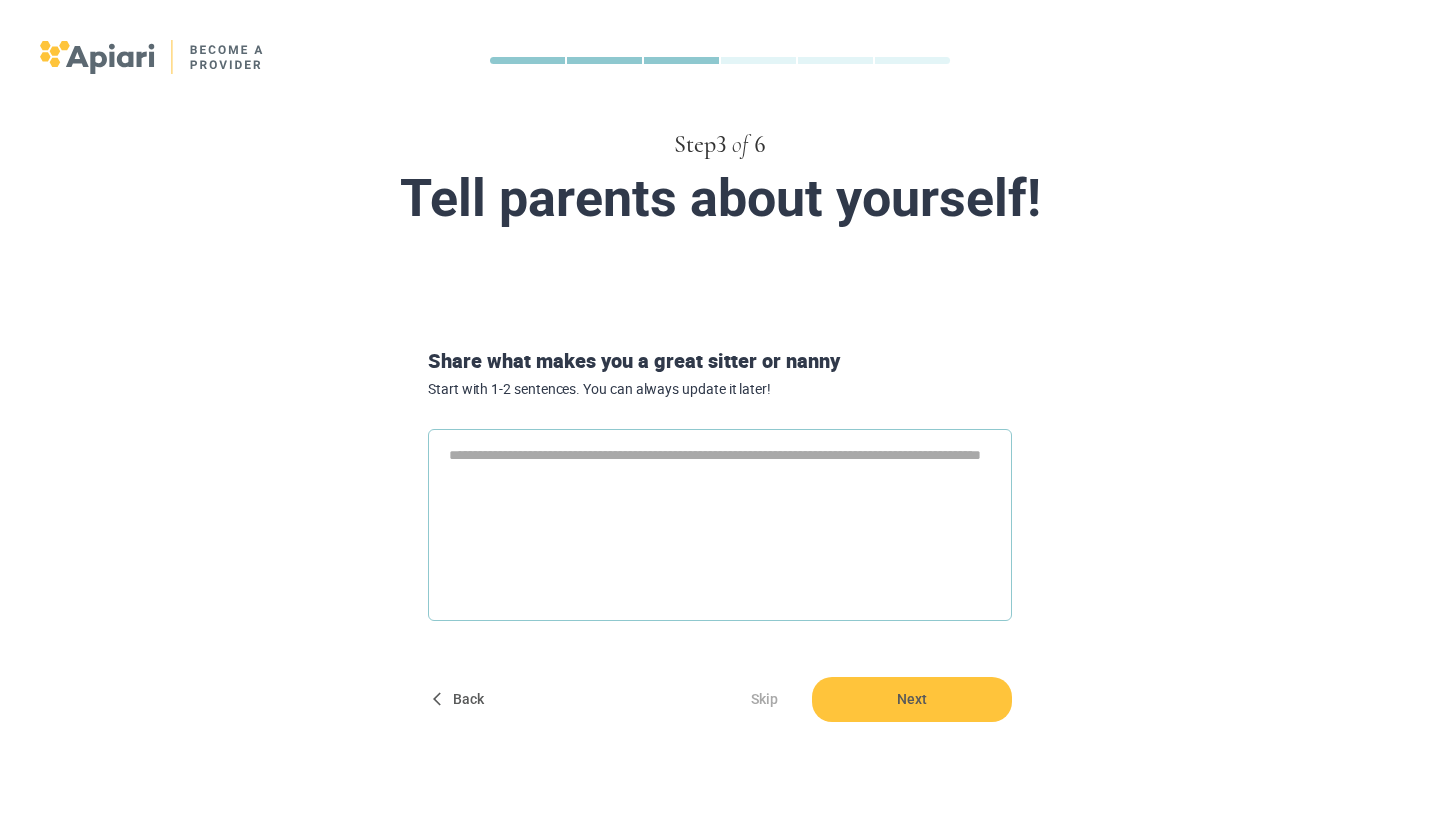 type on "*" 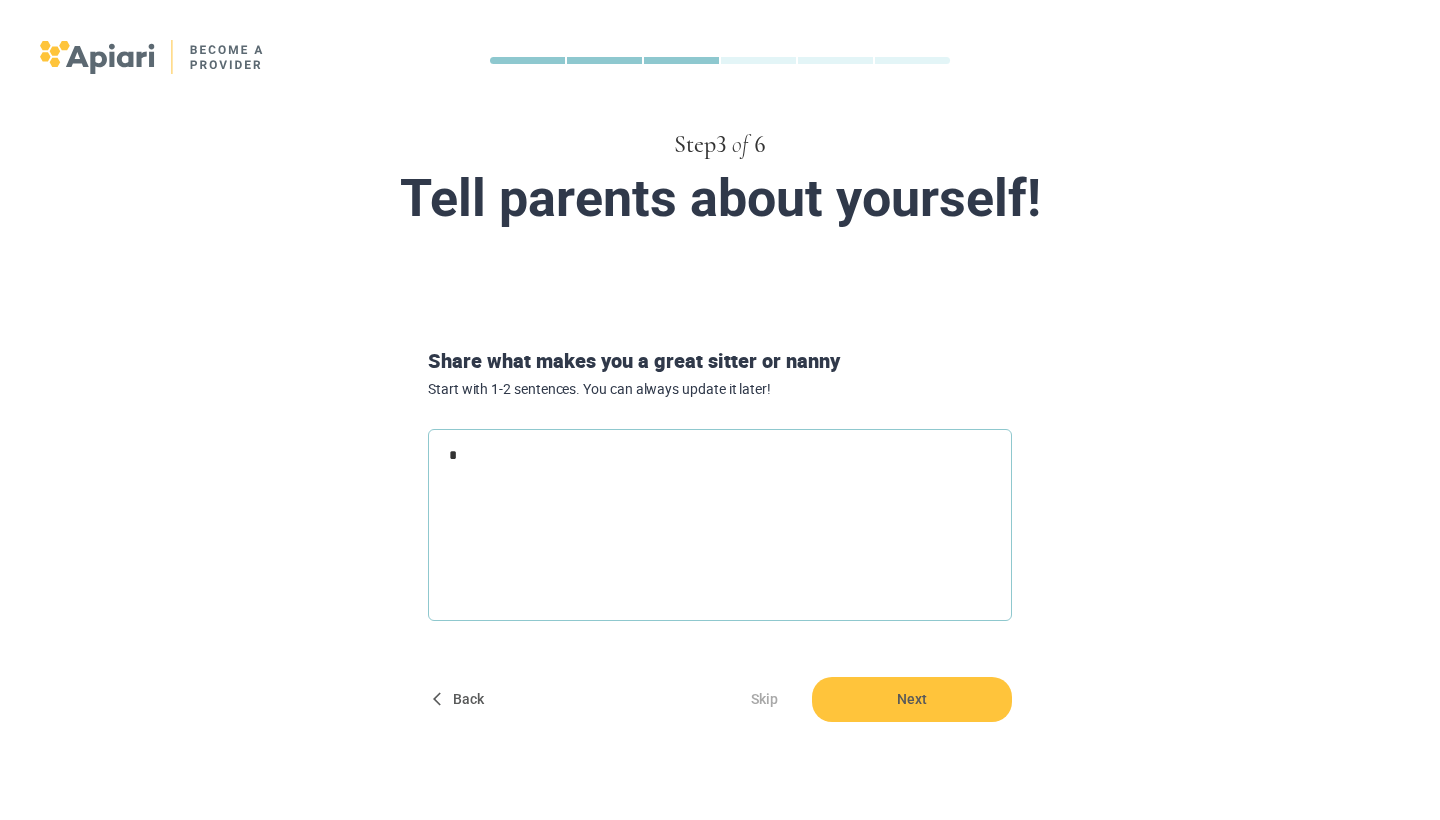 type on "*" 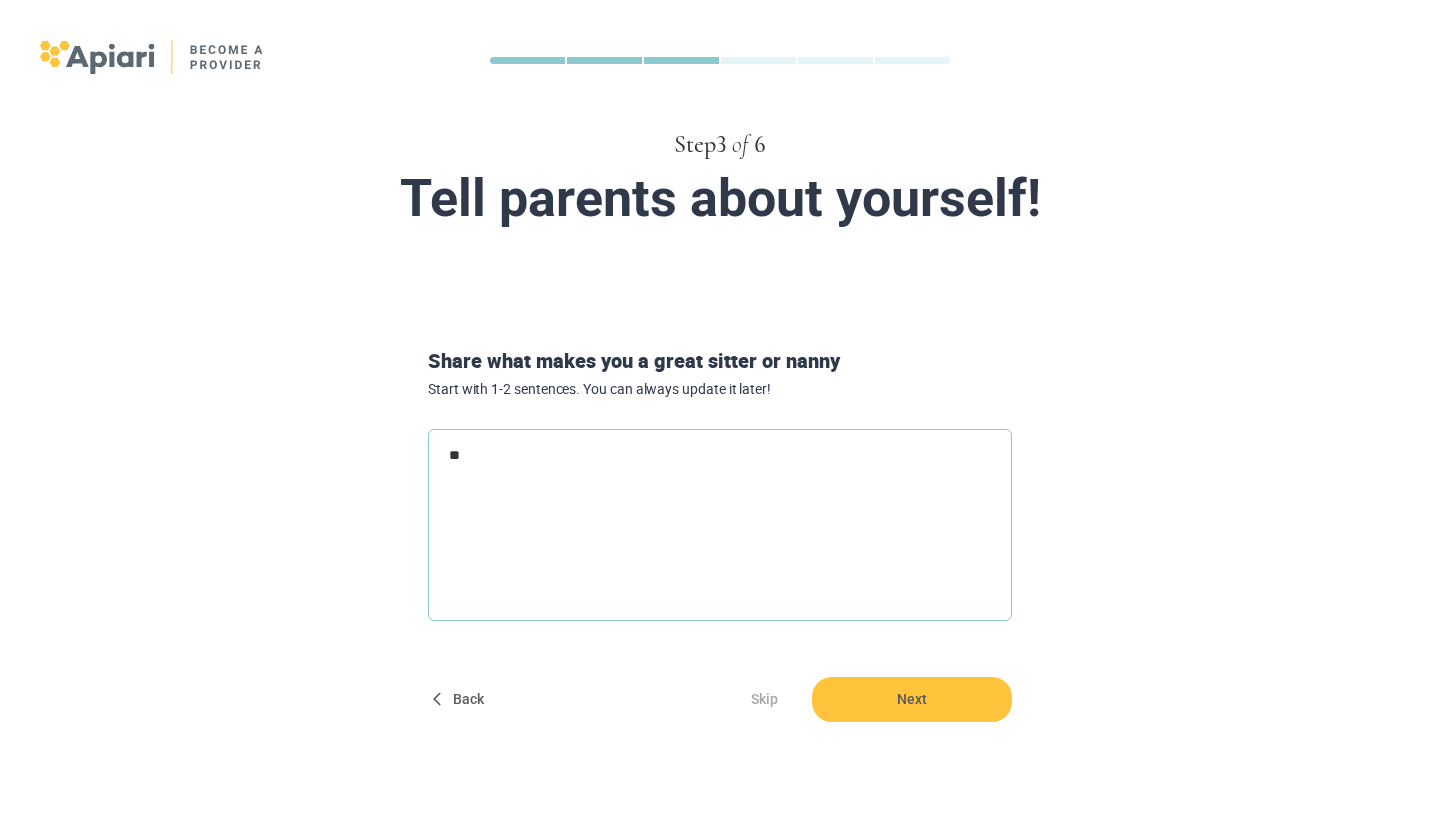 type on "***" 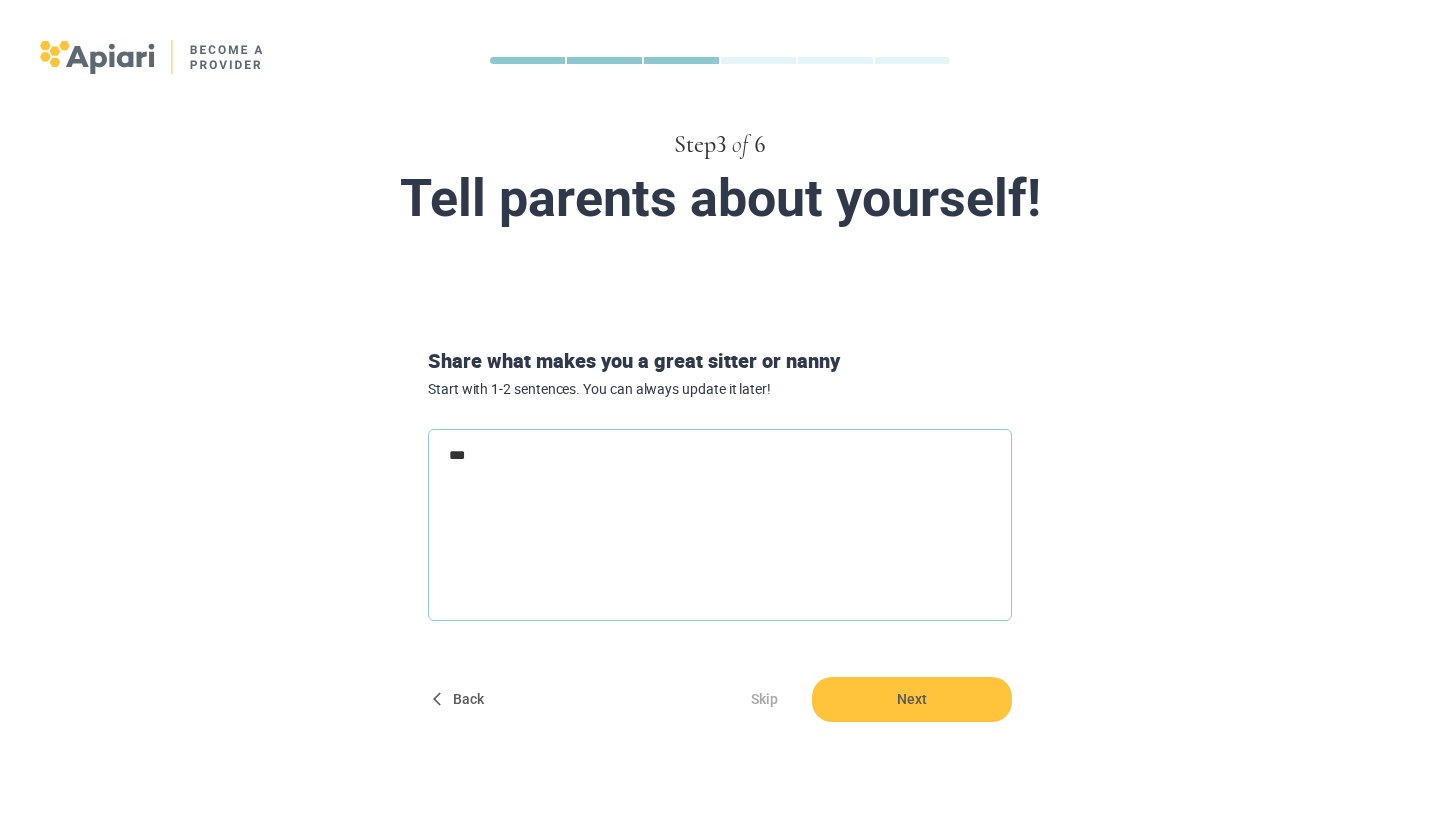 type on "****" 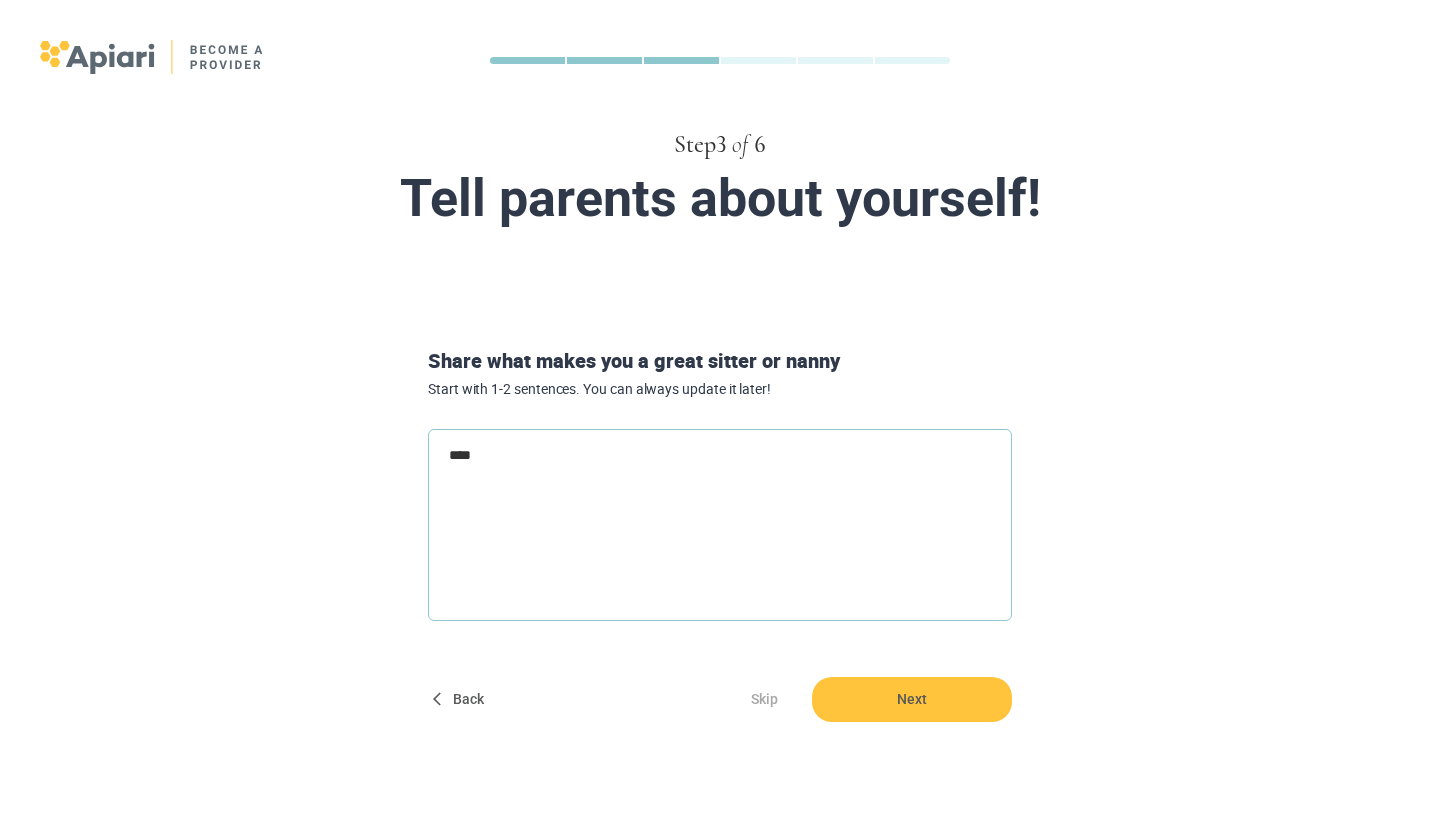 type on "*****" 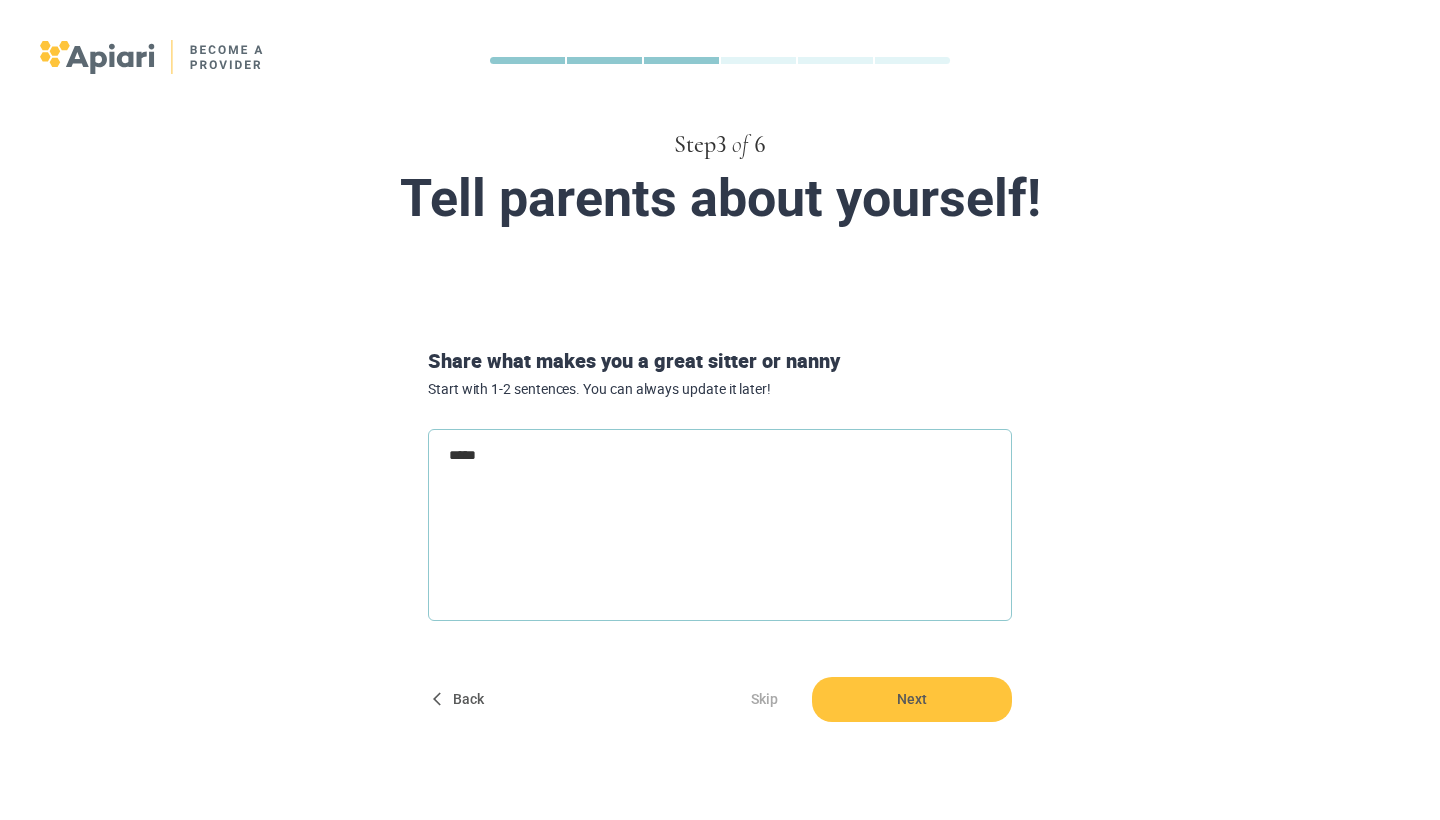 type on "******" 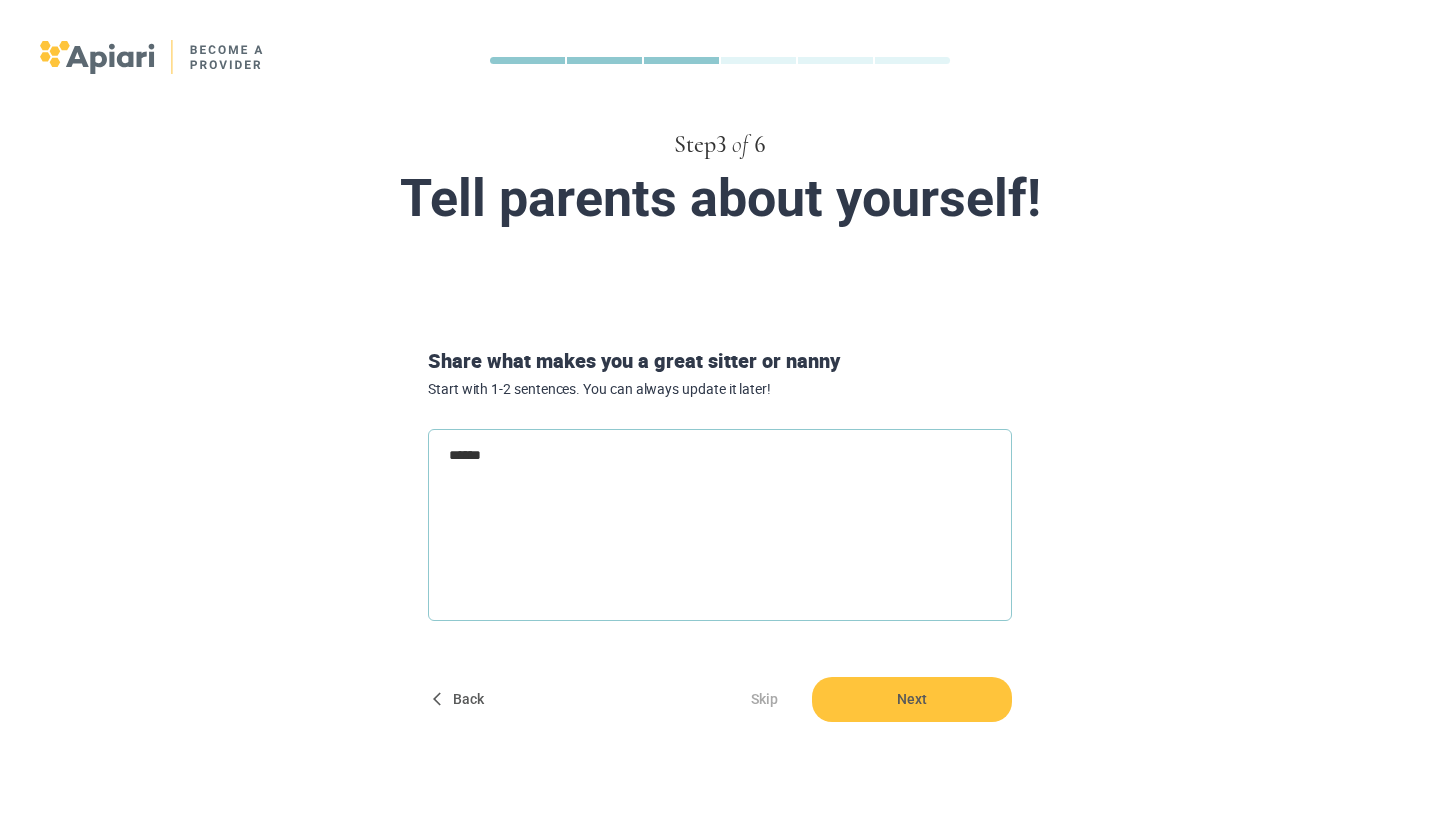 type on "******" 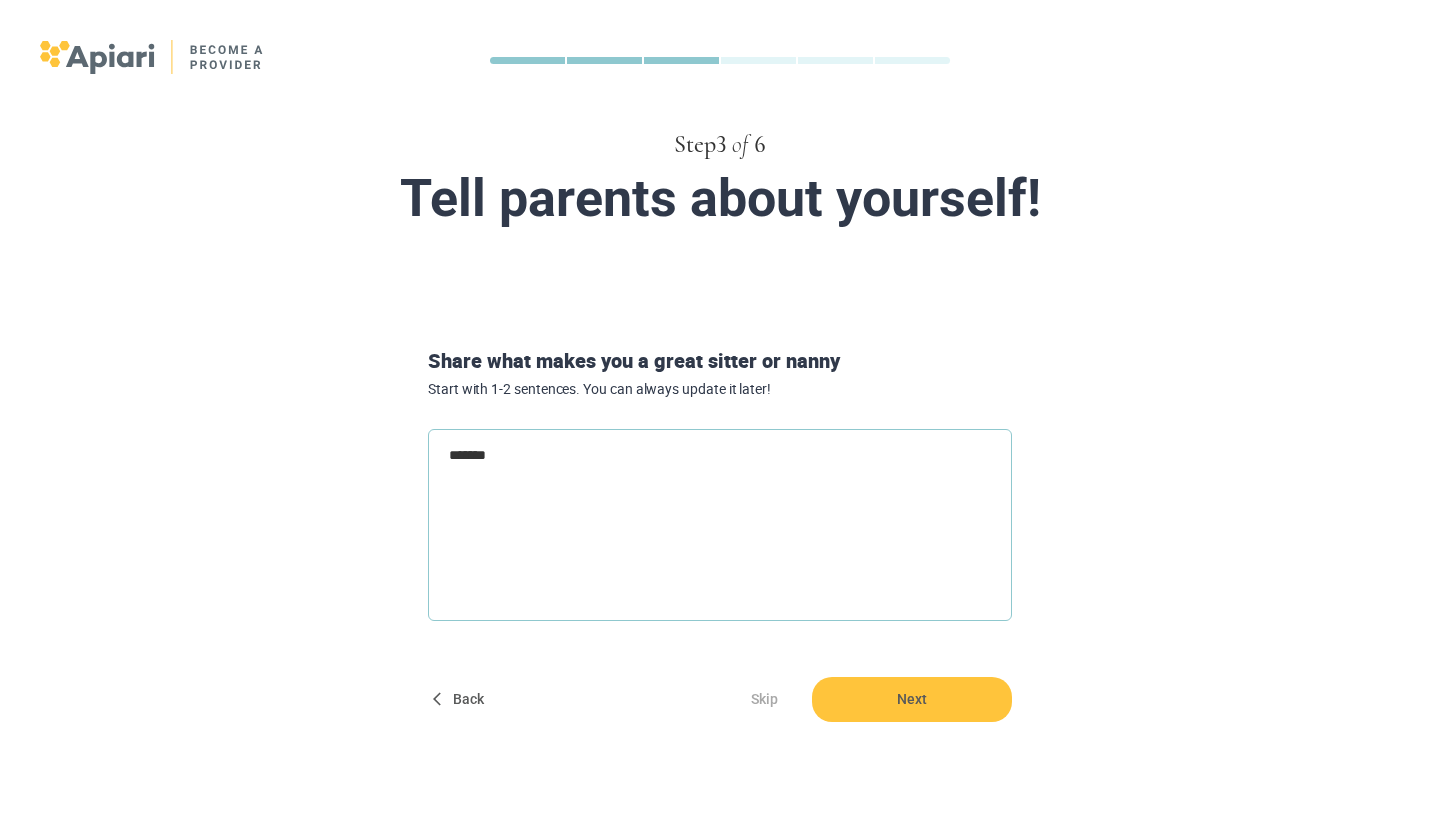 type on "********" 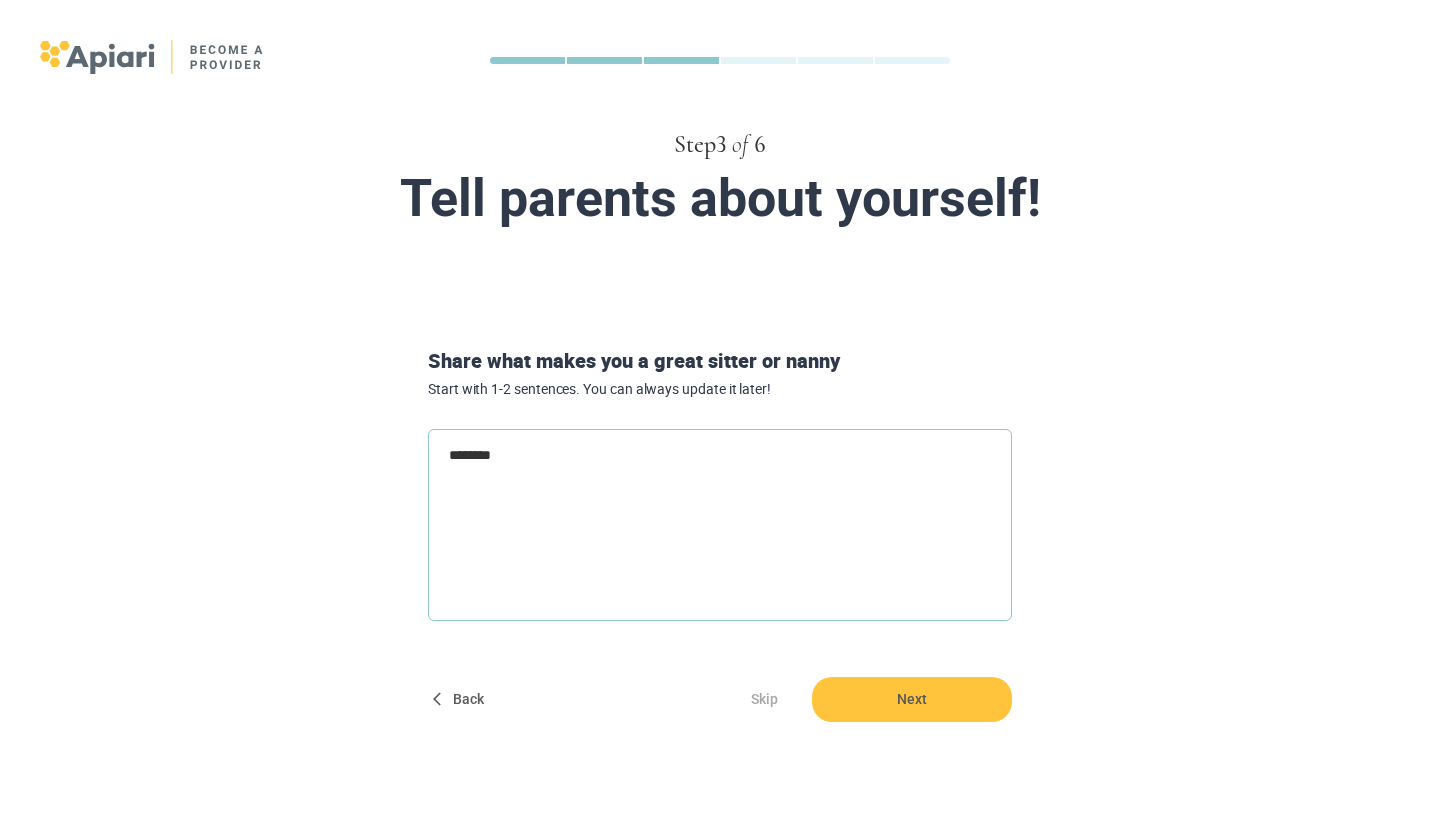 type on "*********" 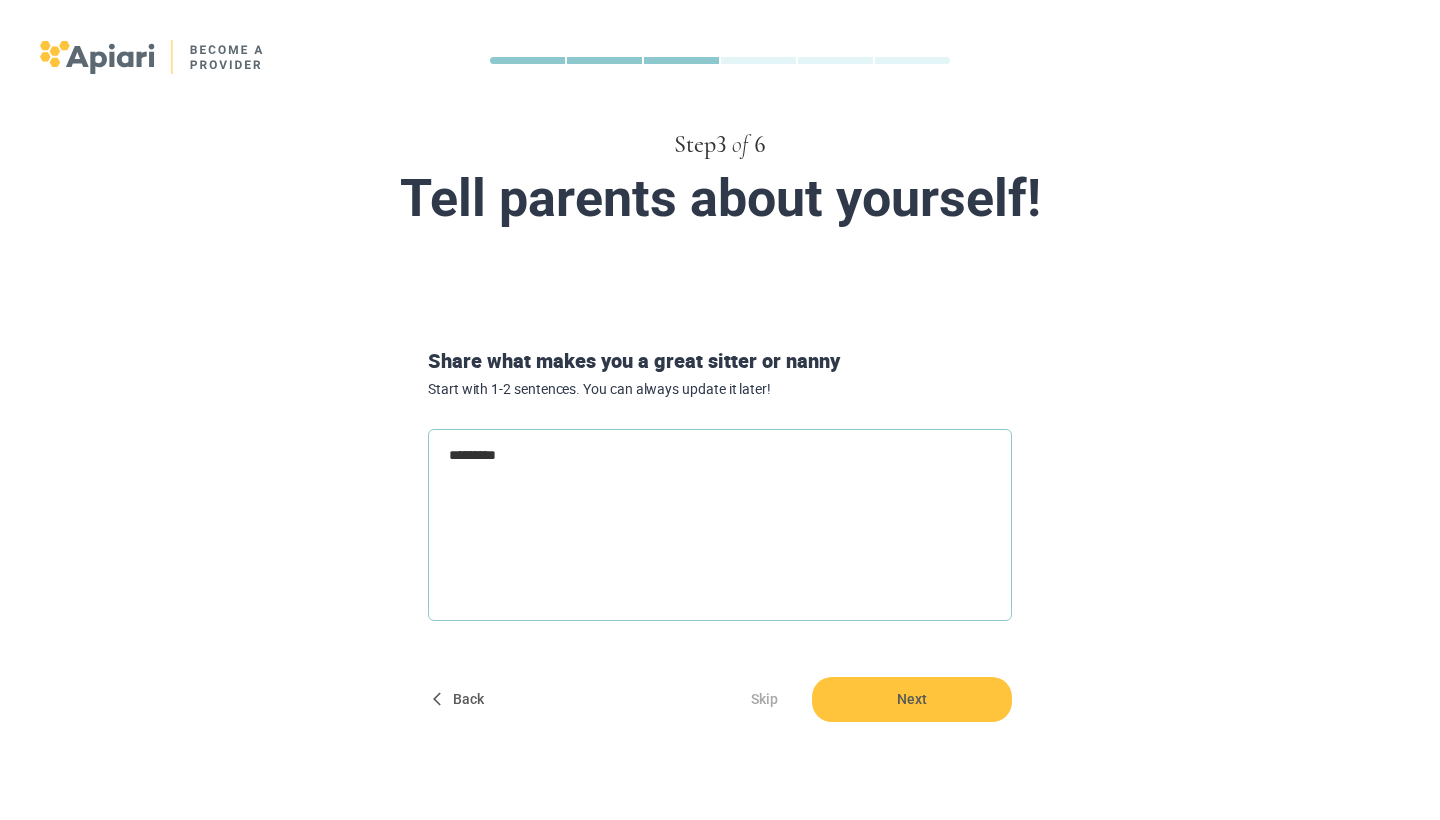 type on "*********" 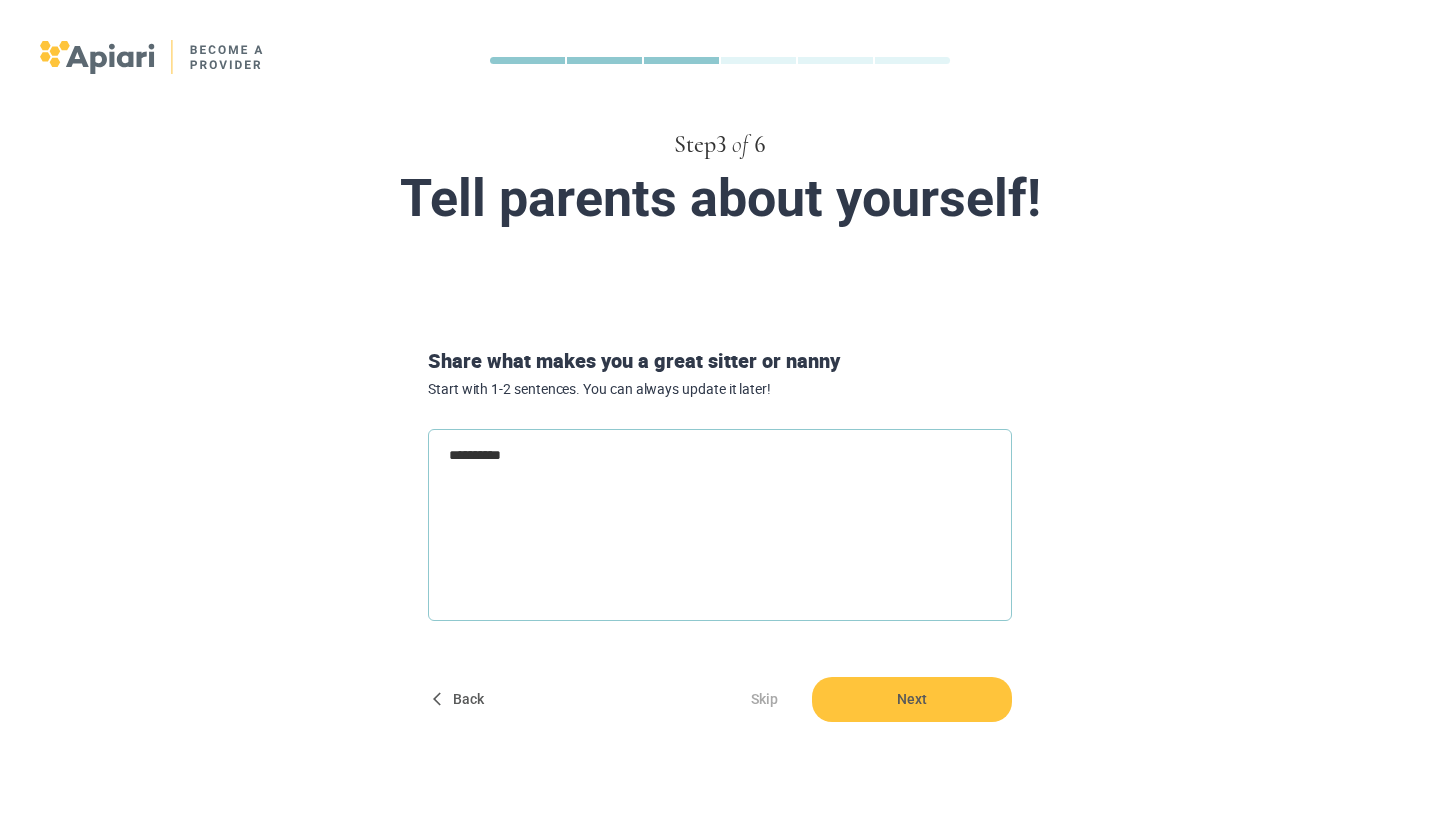 type on "**********" 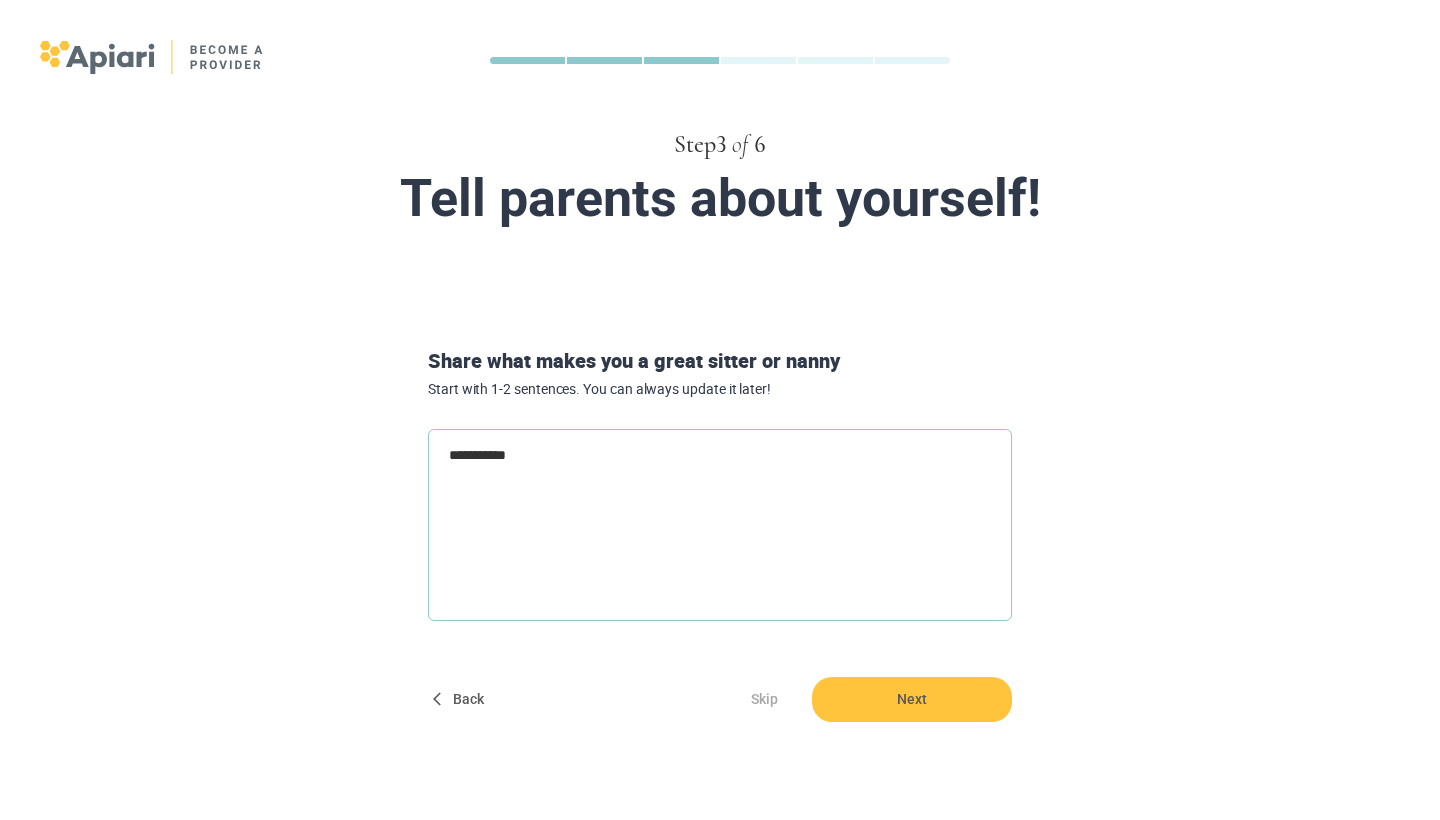 type on "**********" 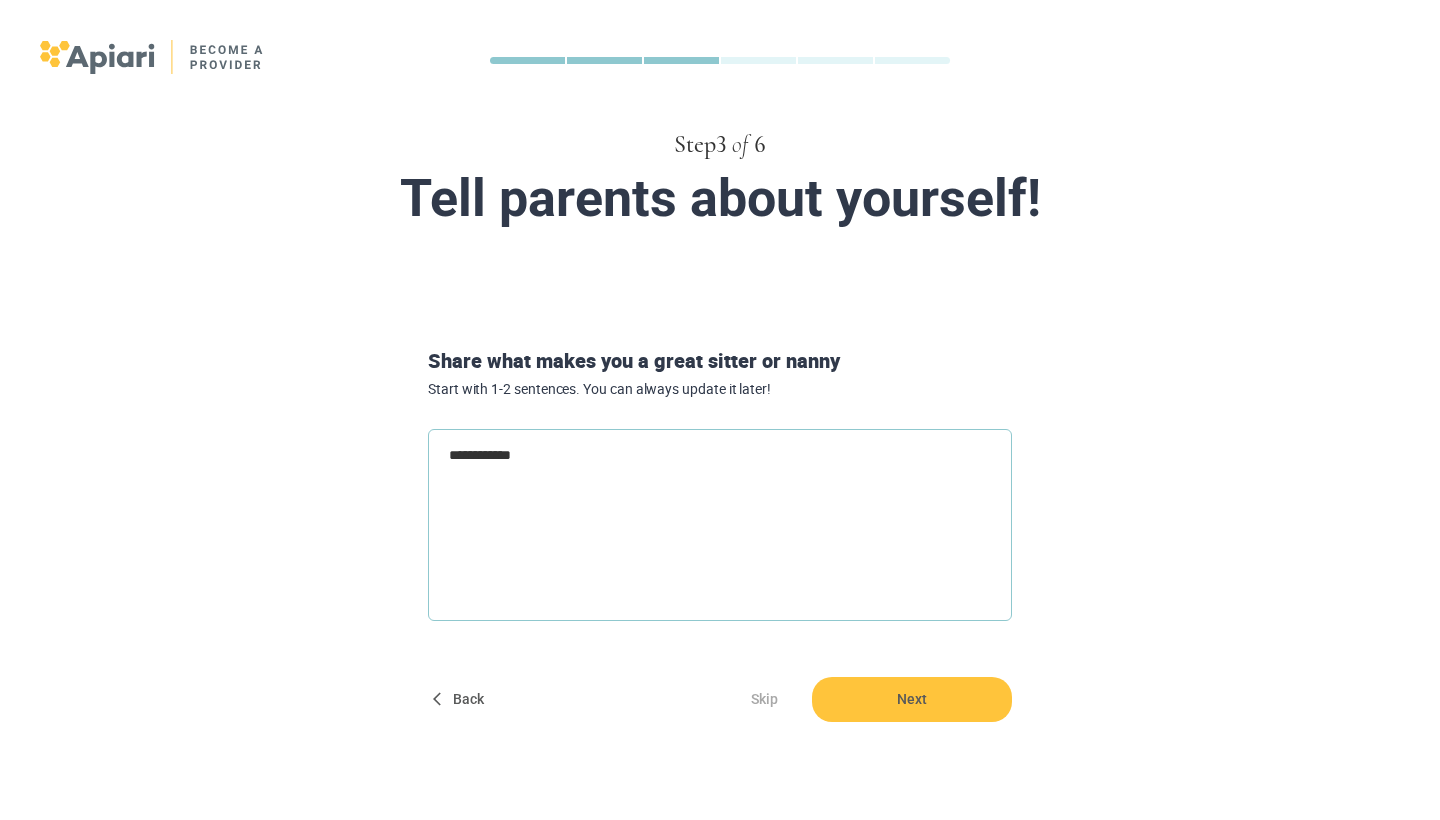 type on "**********" 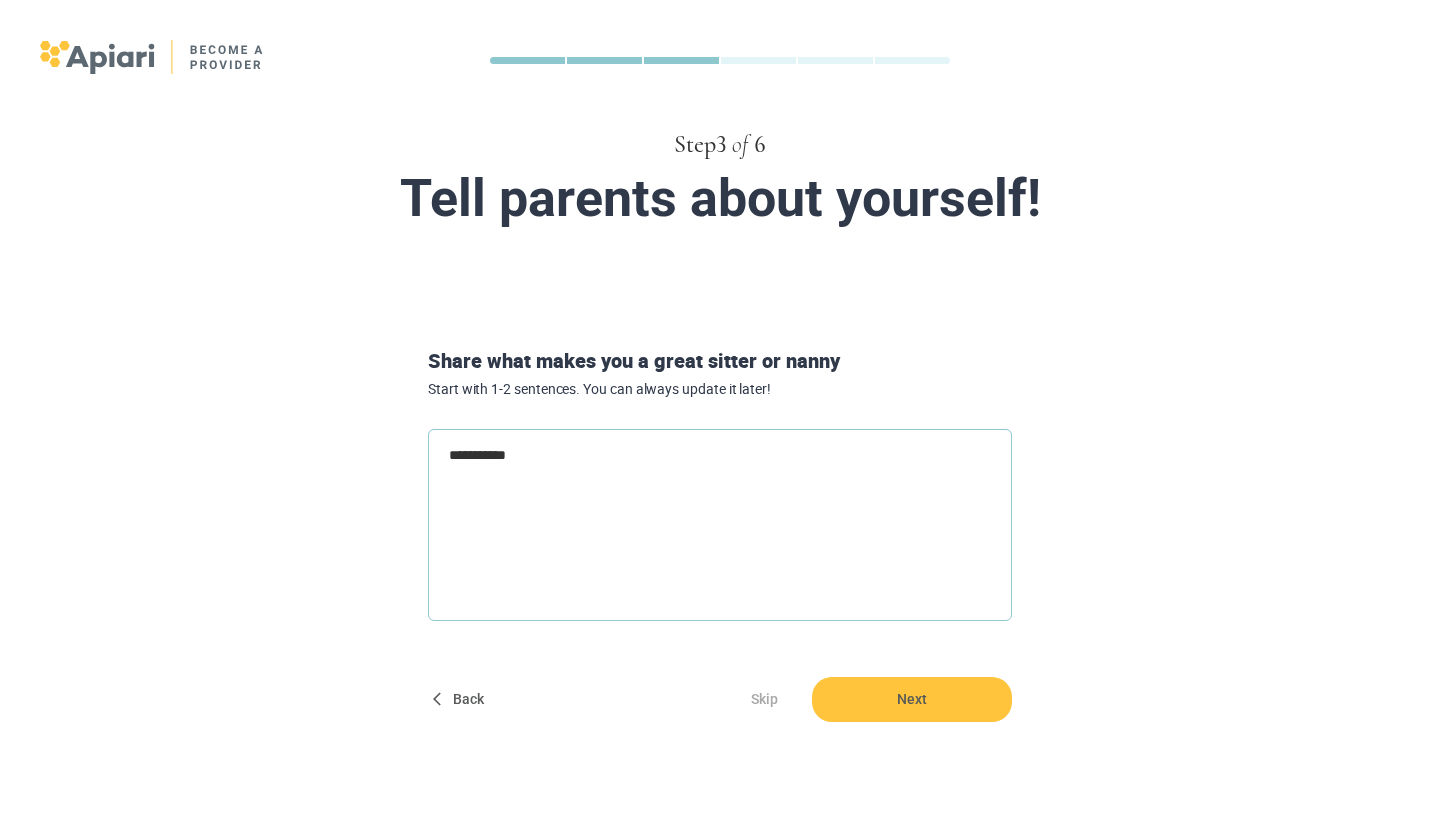 type on "*********" 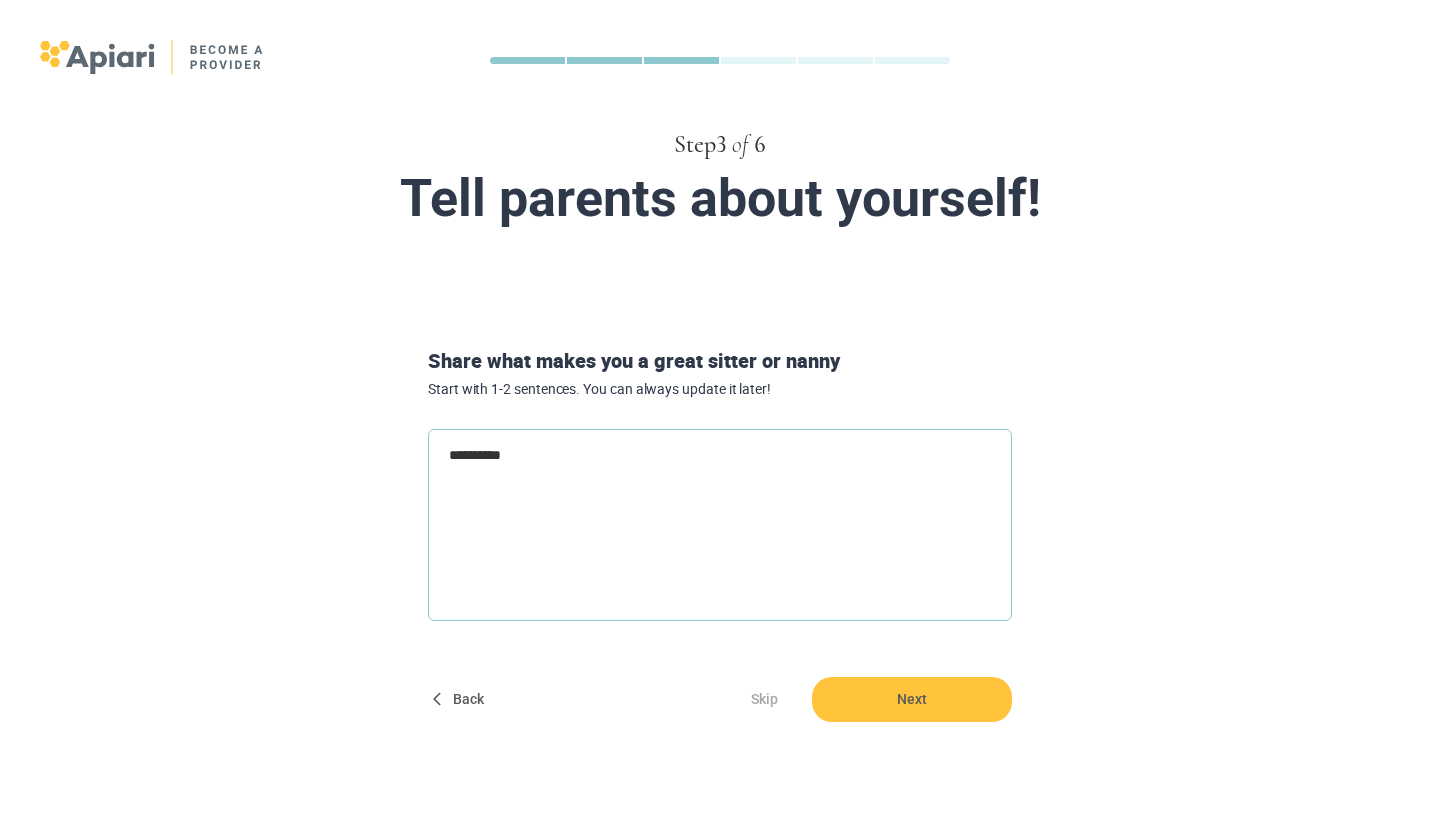 type on "*********" 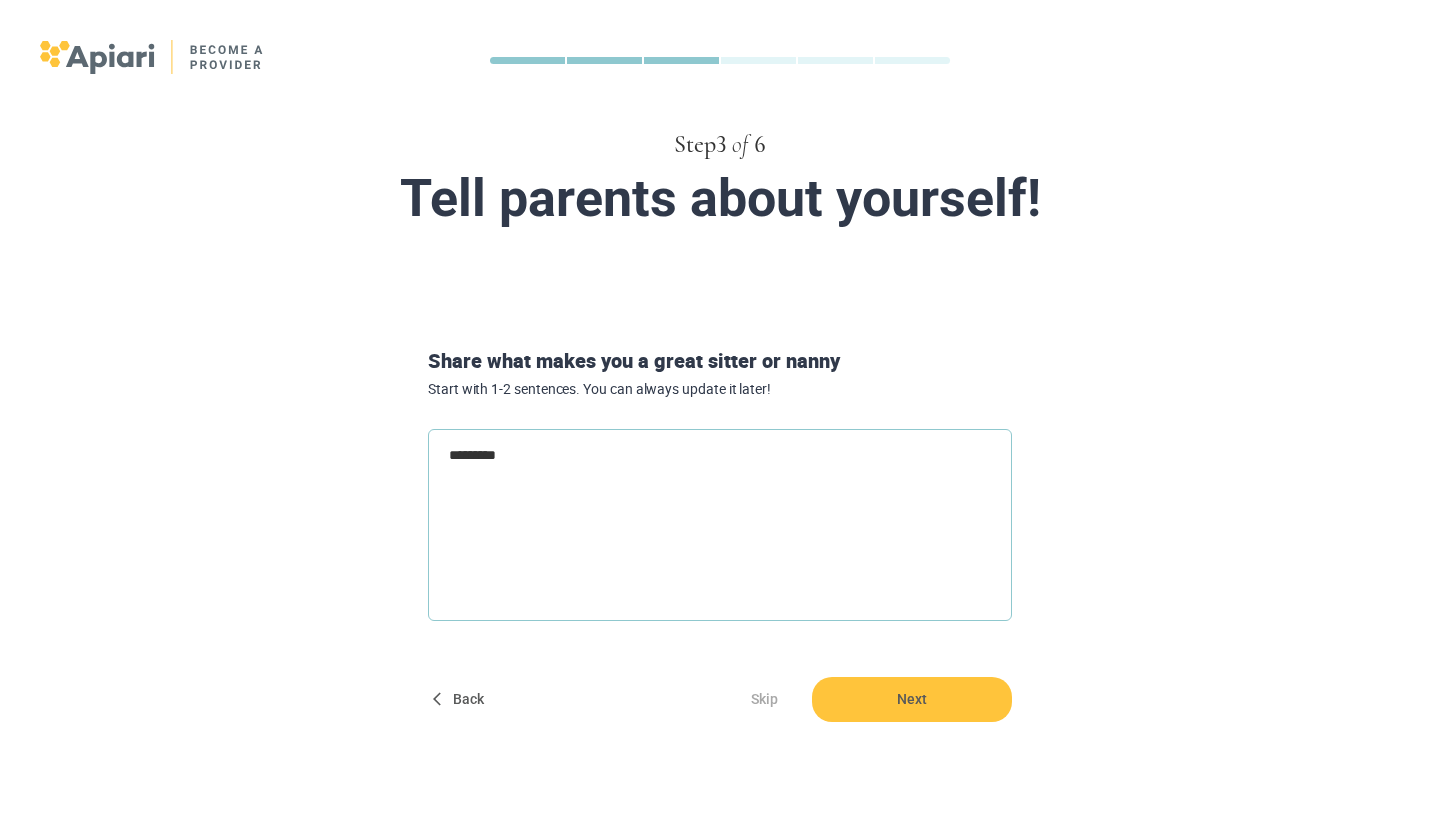 type on "********" 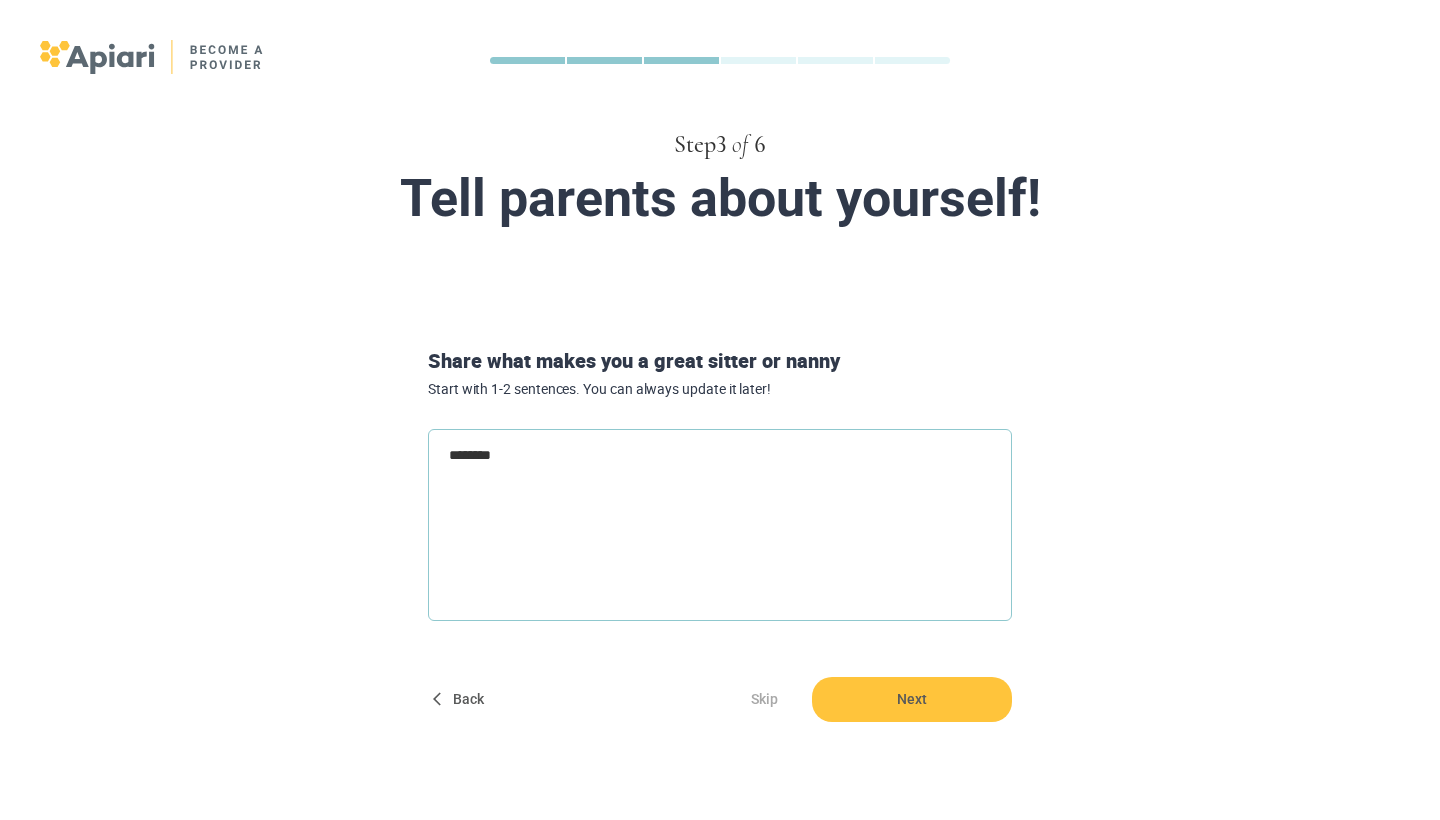 type on "******" 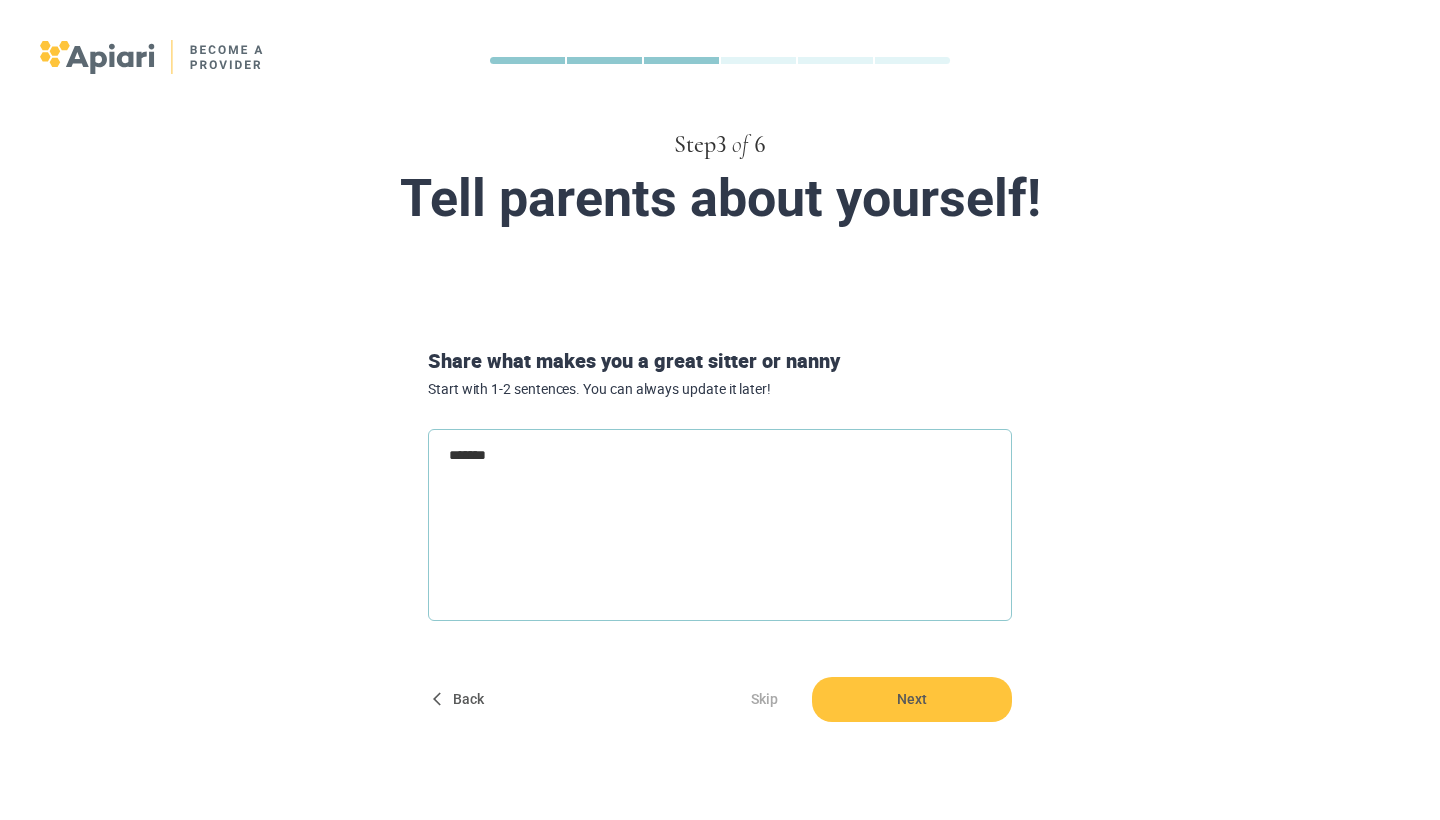 type on "******" 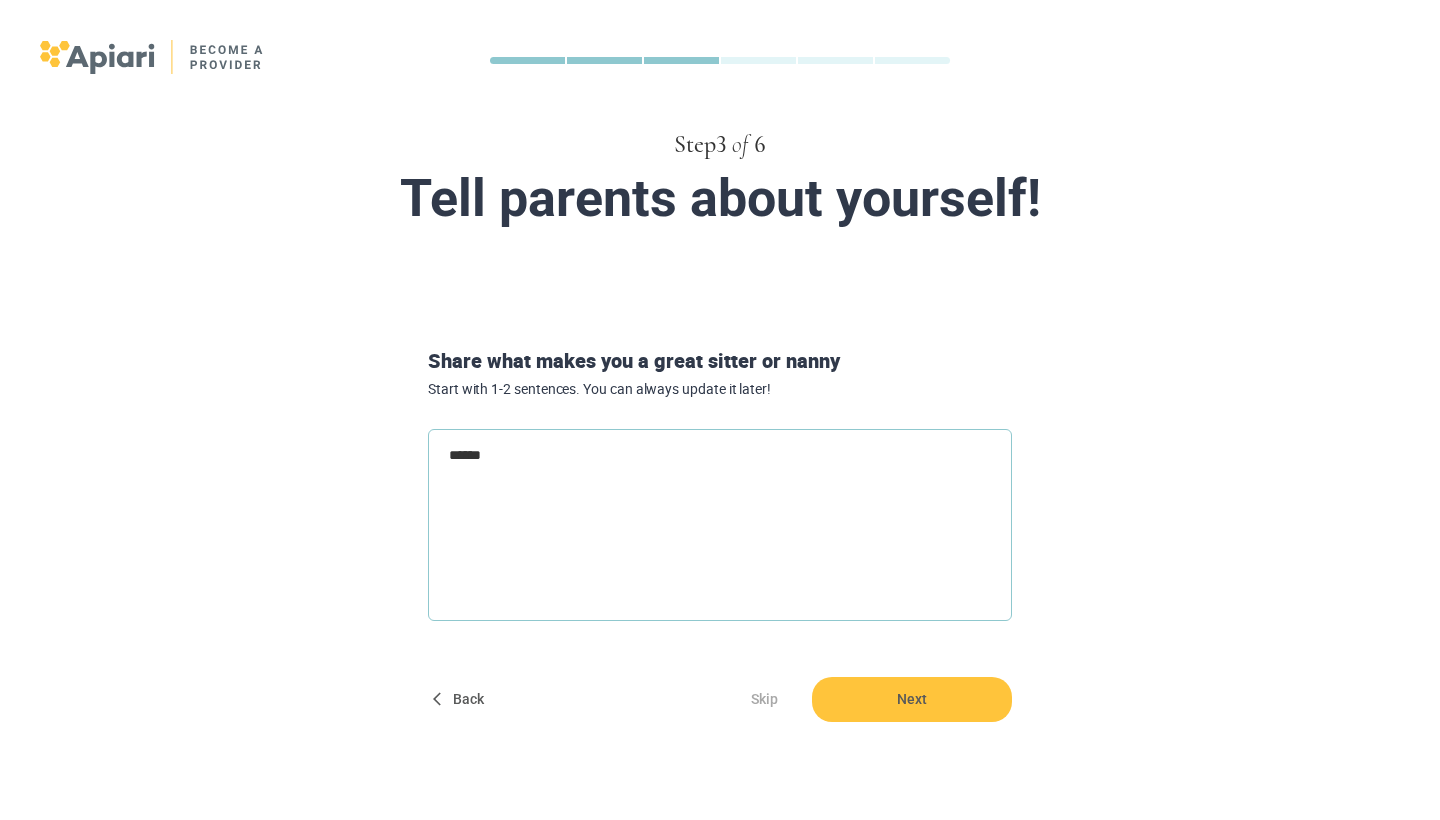 type on "*****" 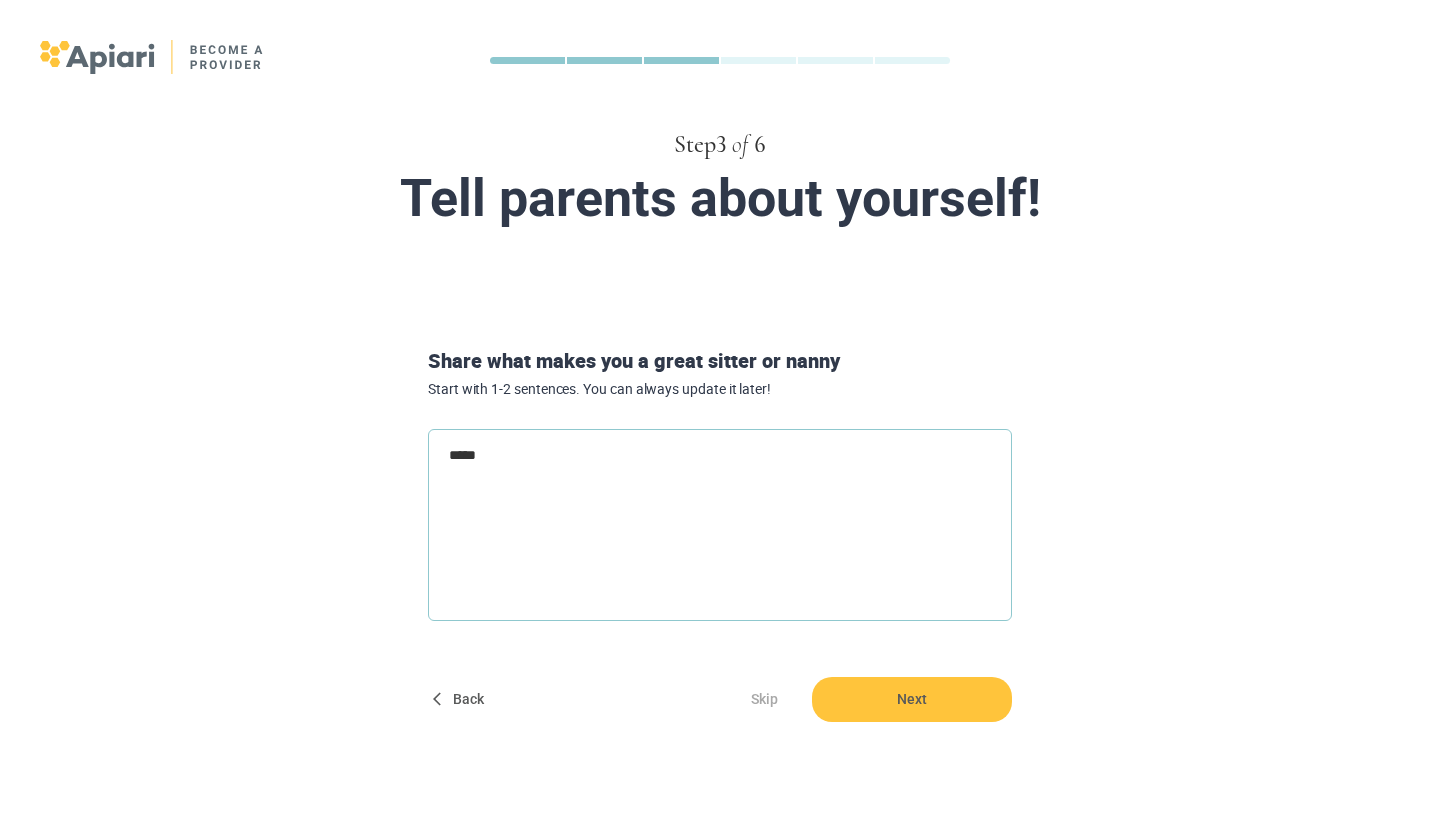type on "****" 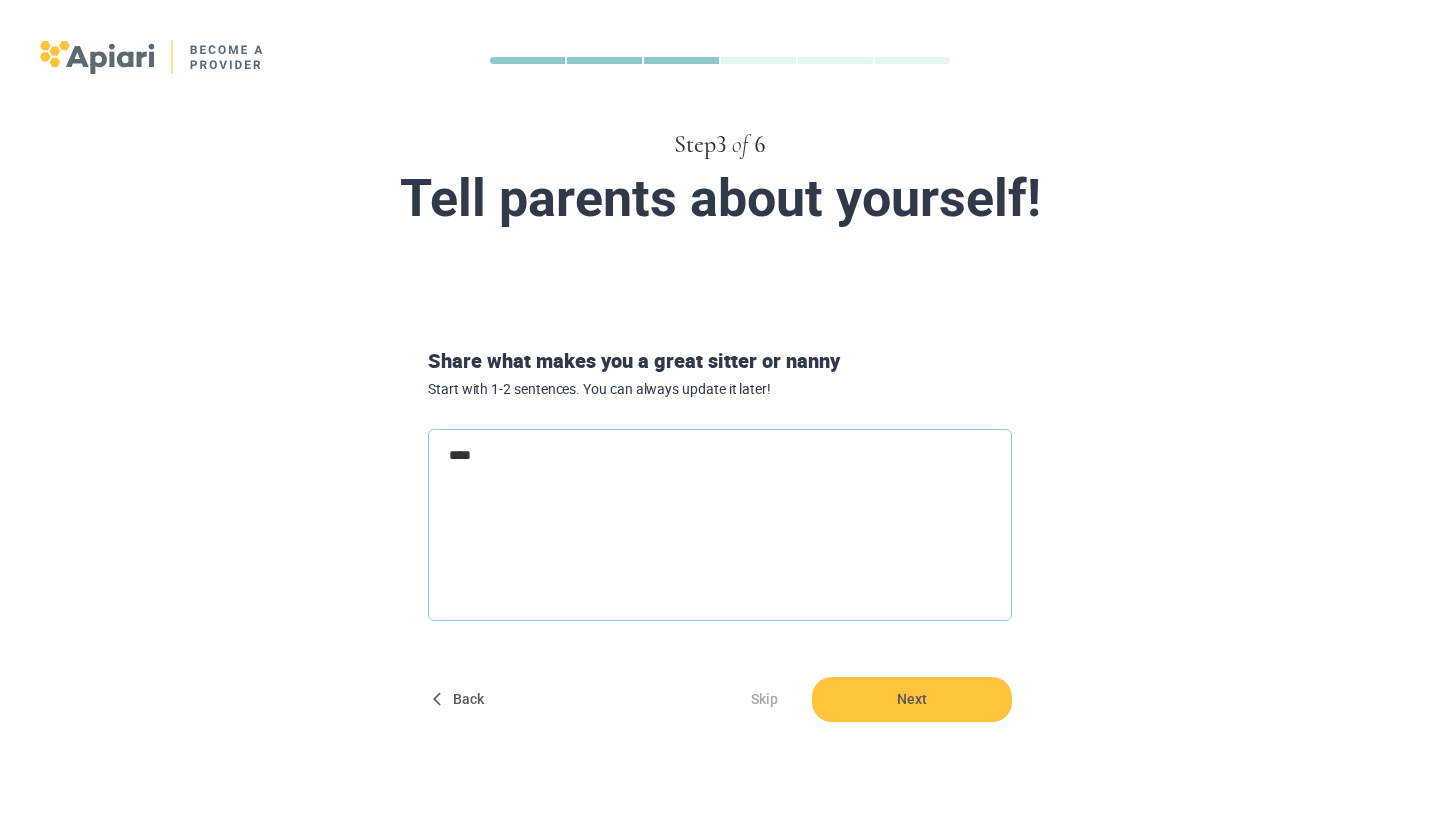 type on "***" 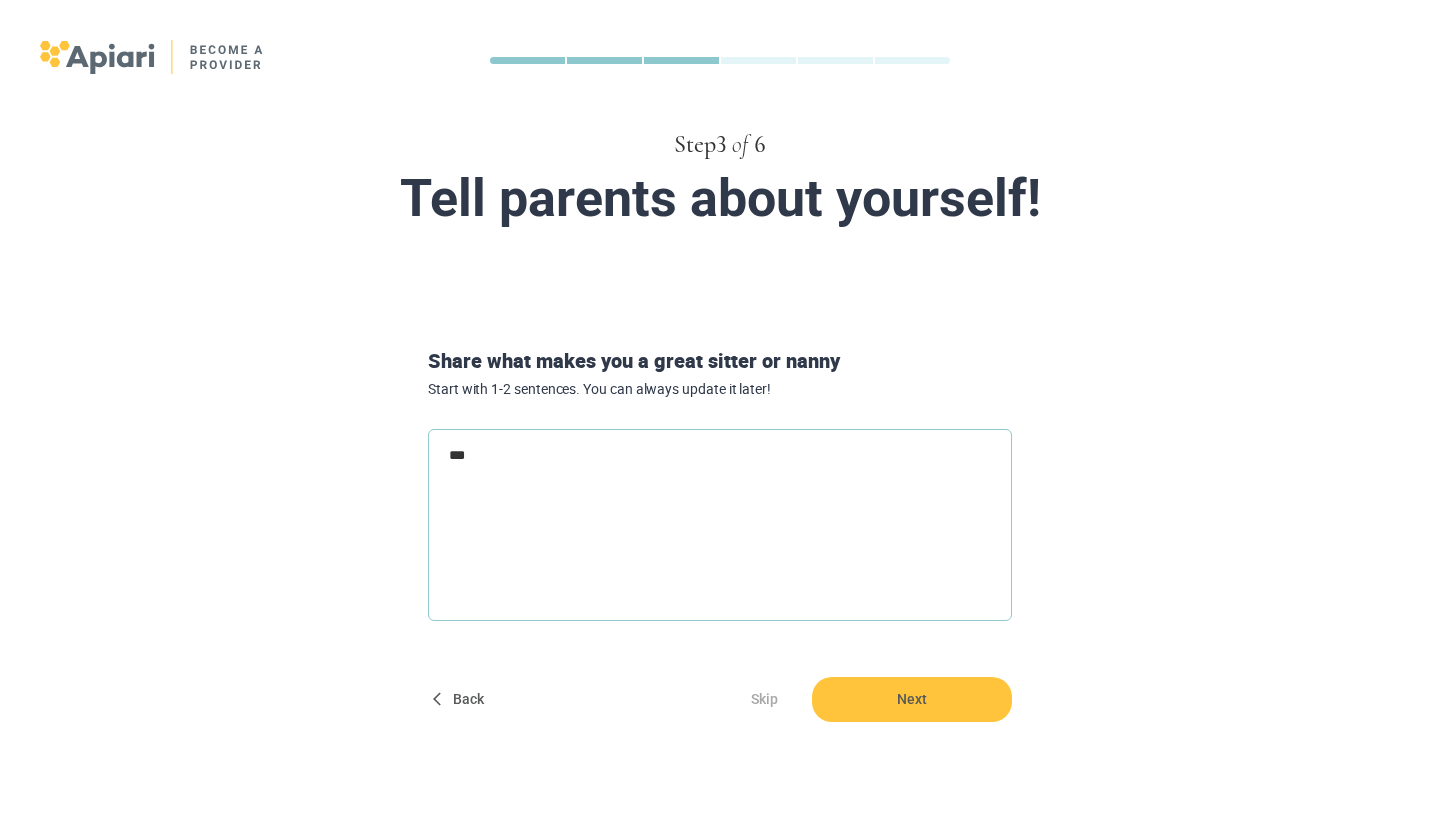 type on "*" 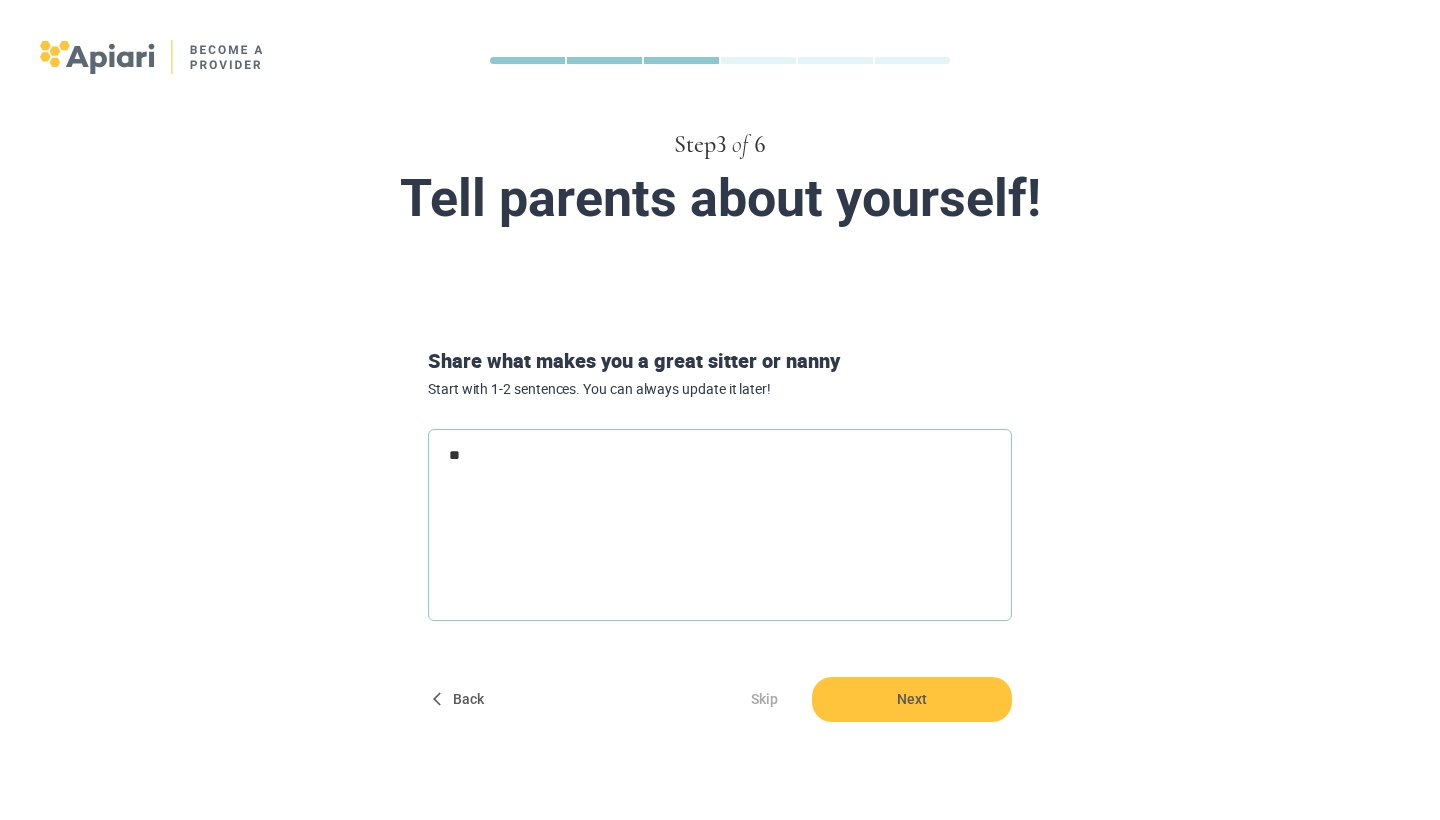 type on "*" 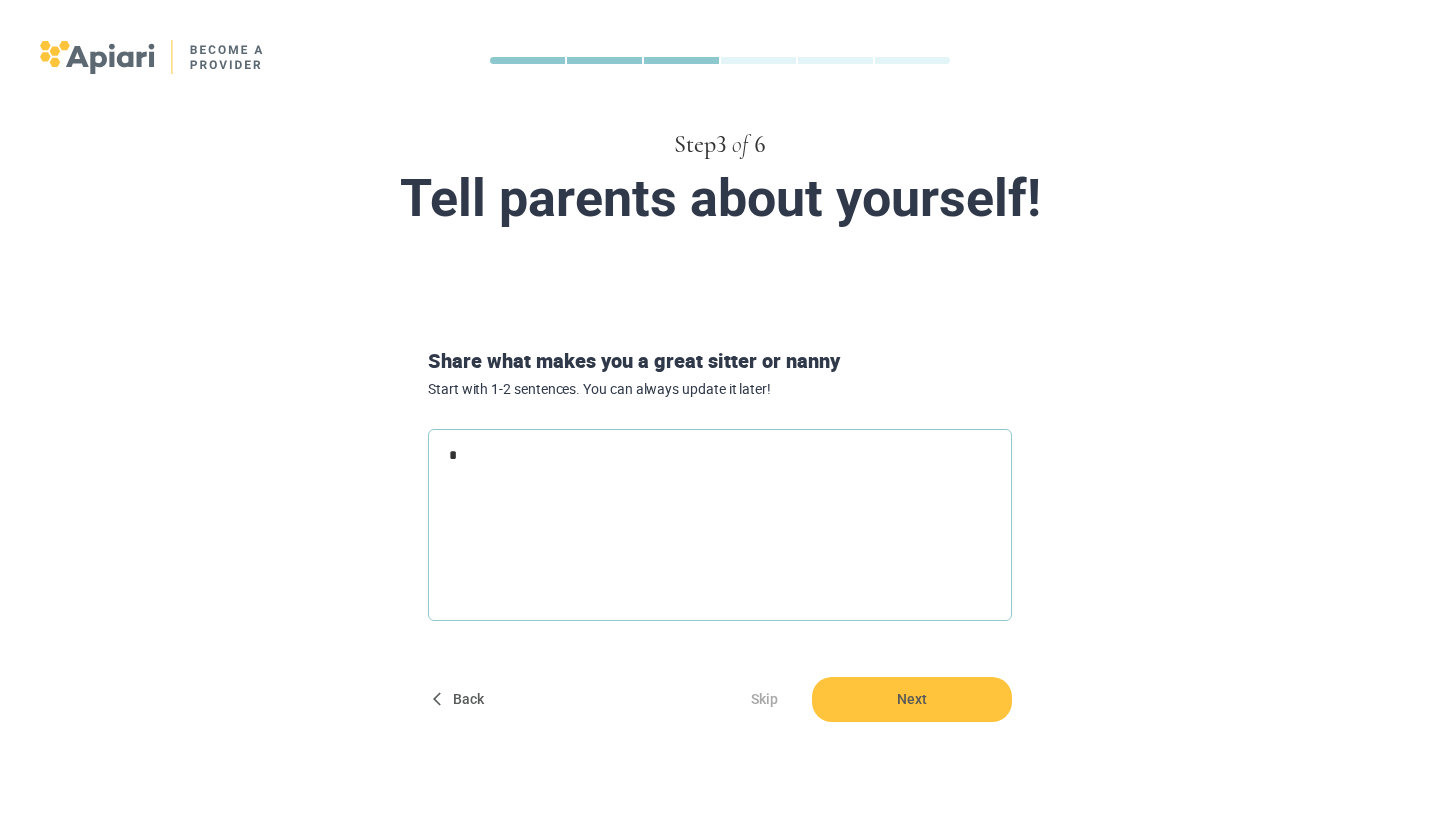 type 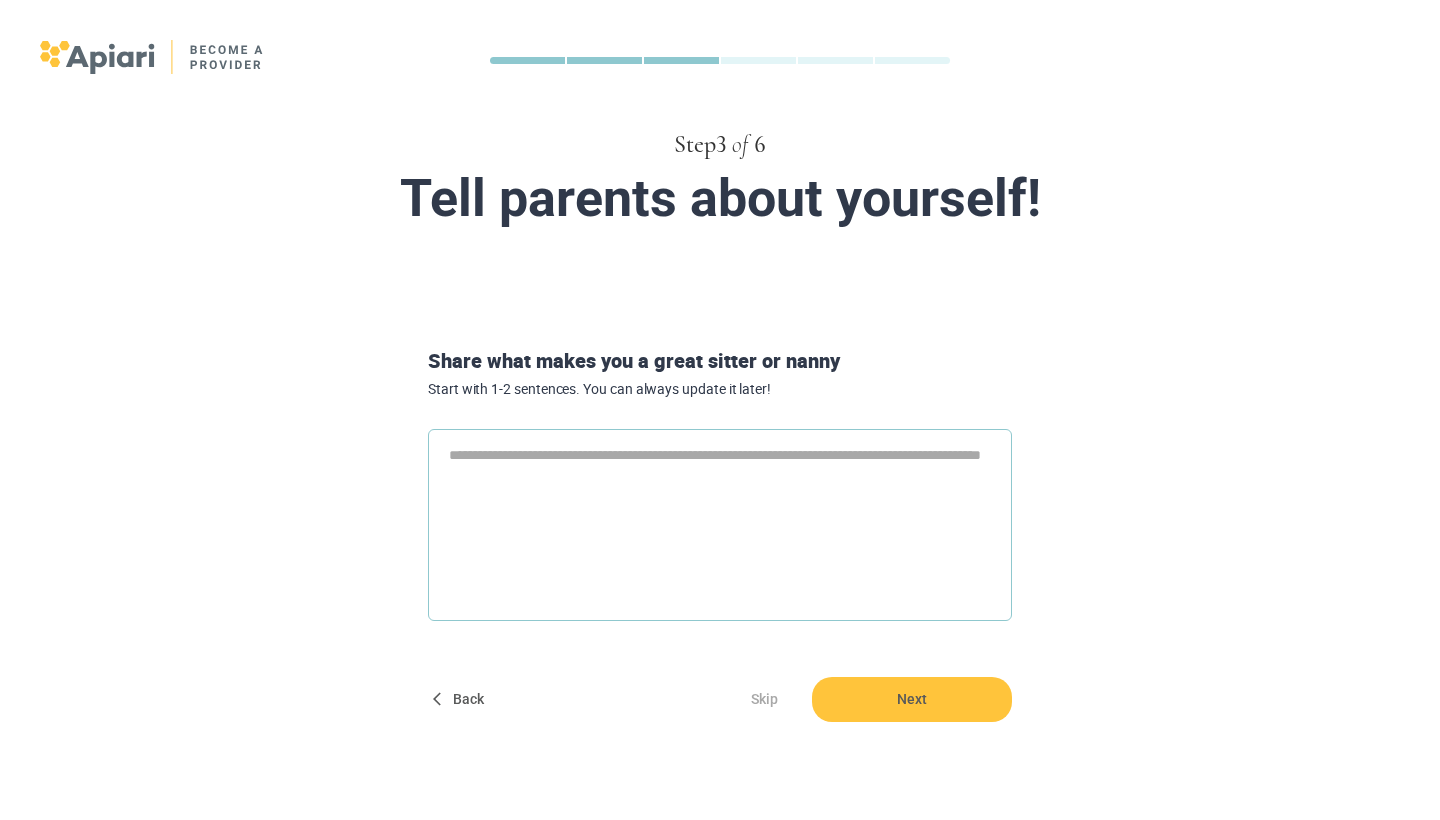 type on "*" 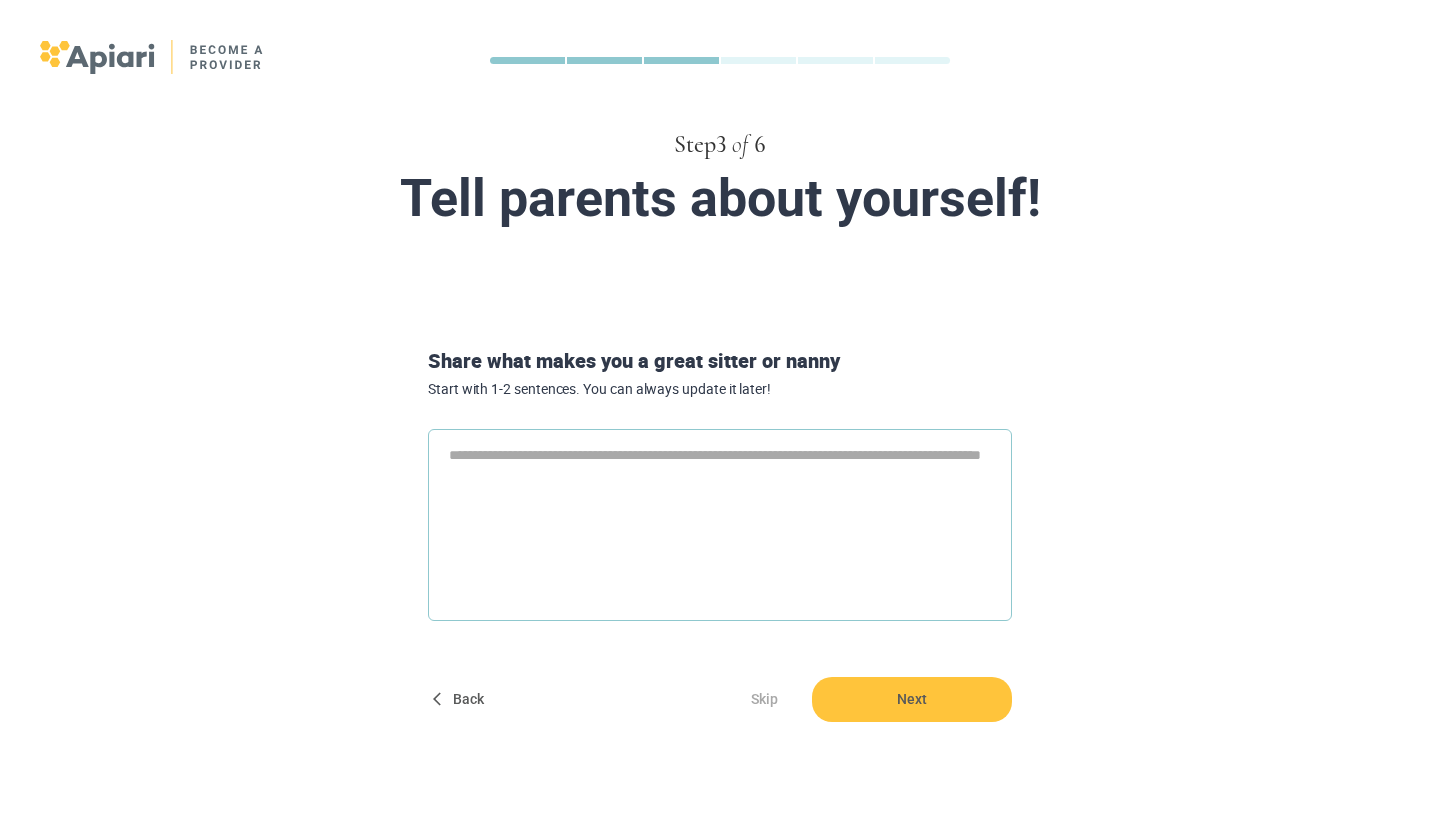 type on "*" 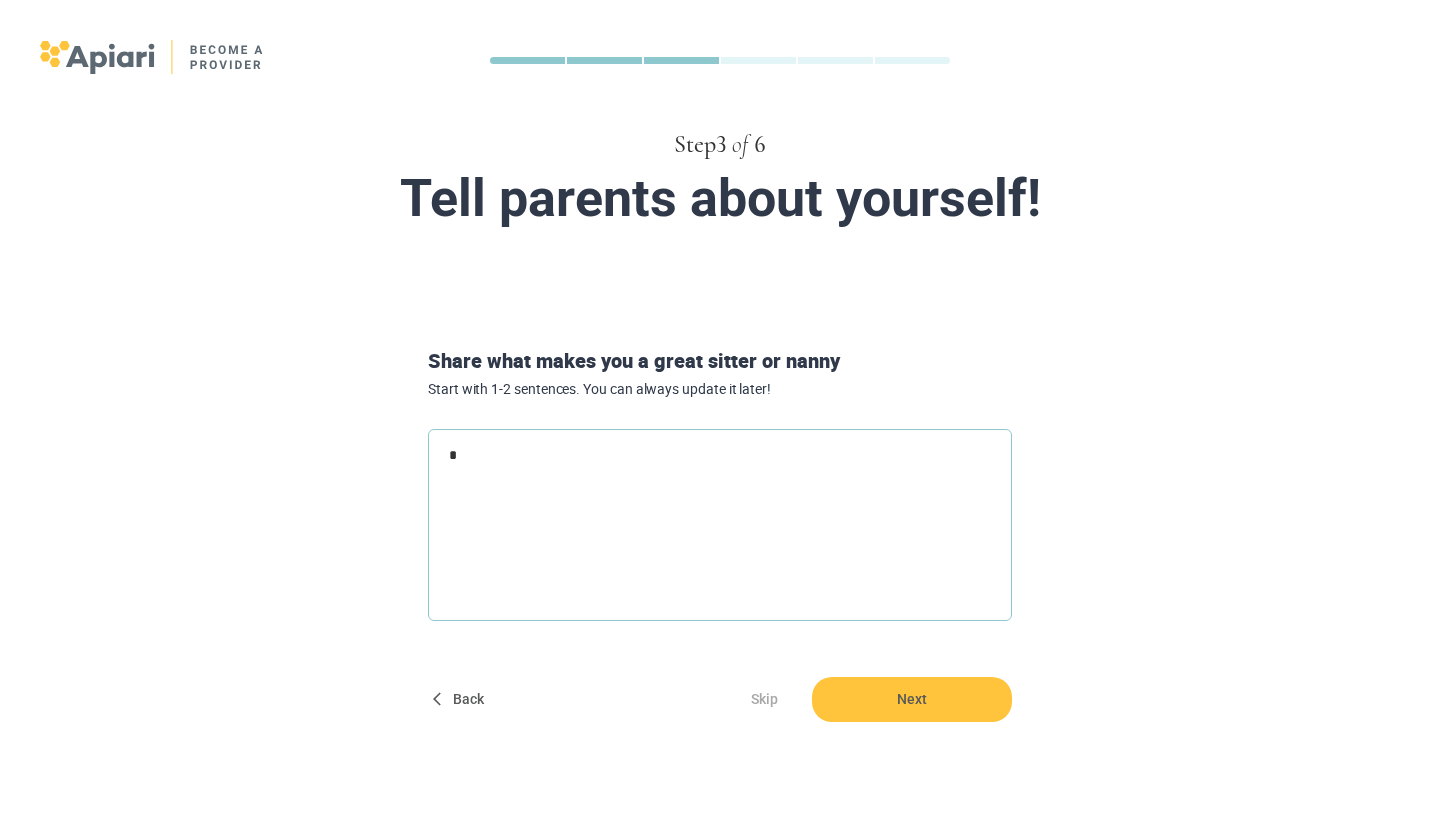 type on "*" 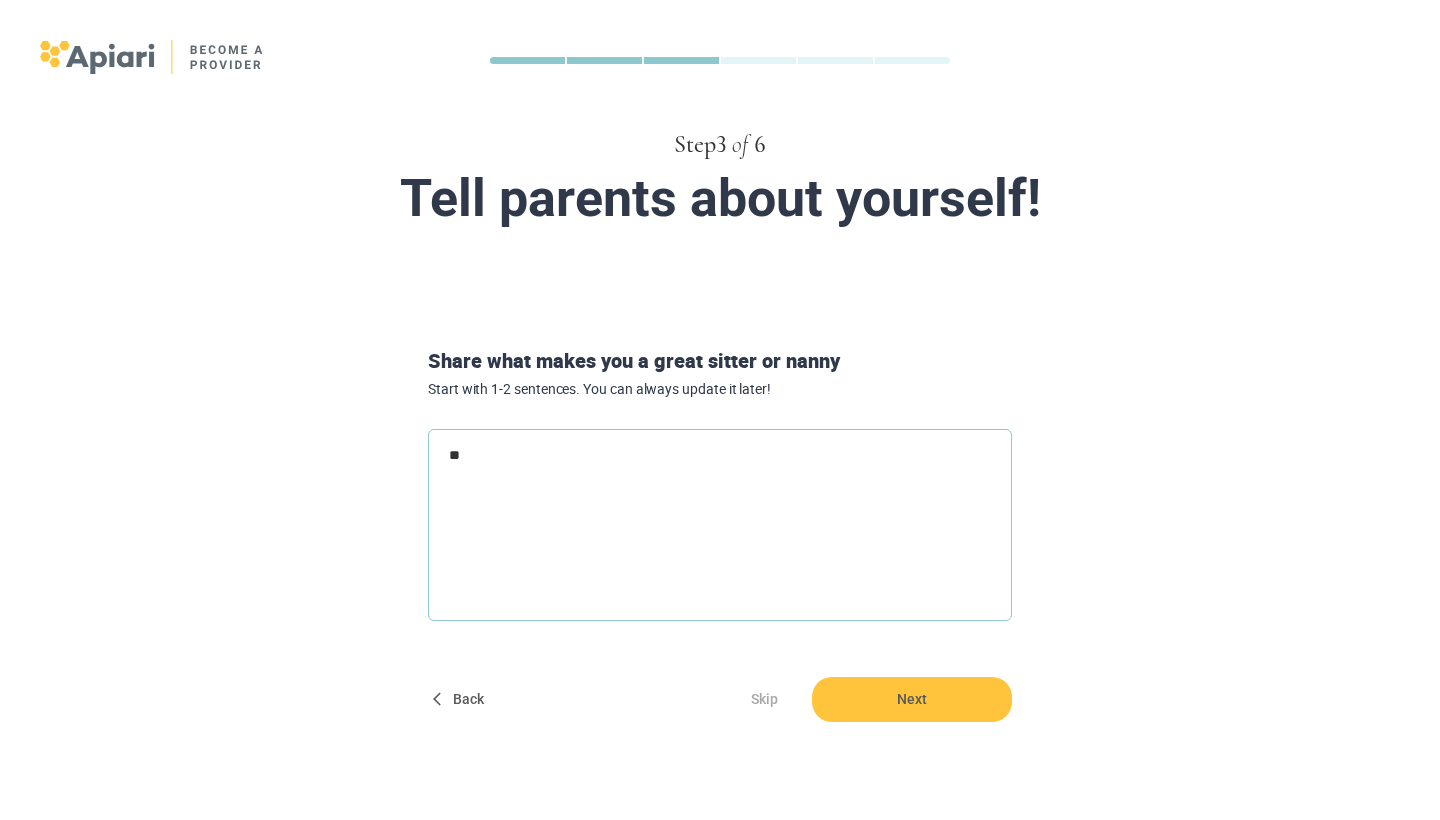 type on "*" 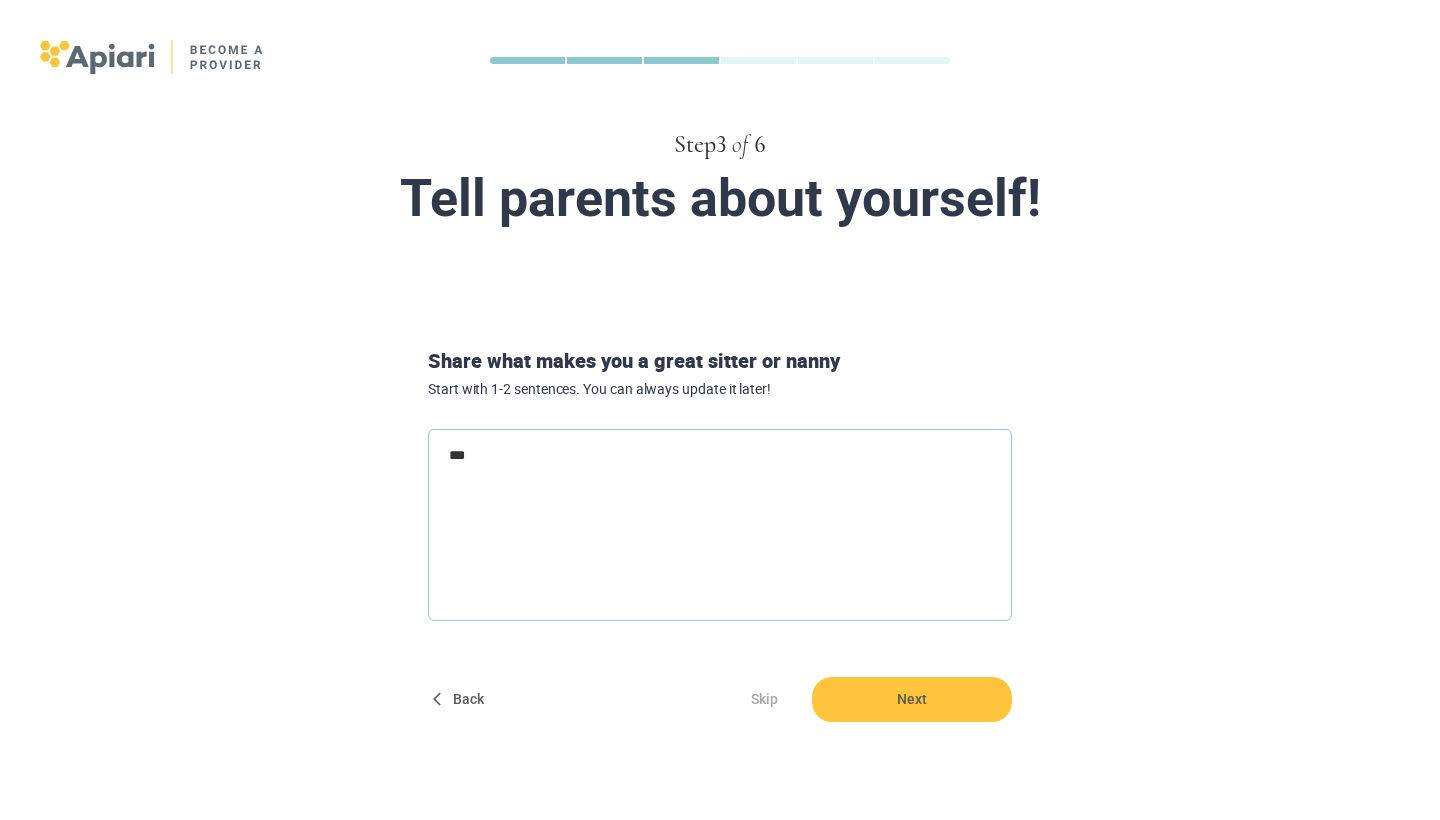 type on "****" 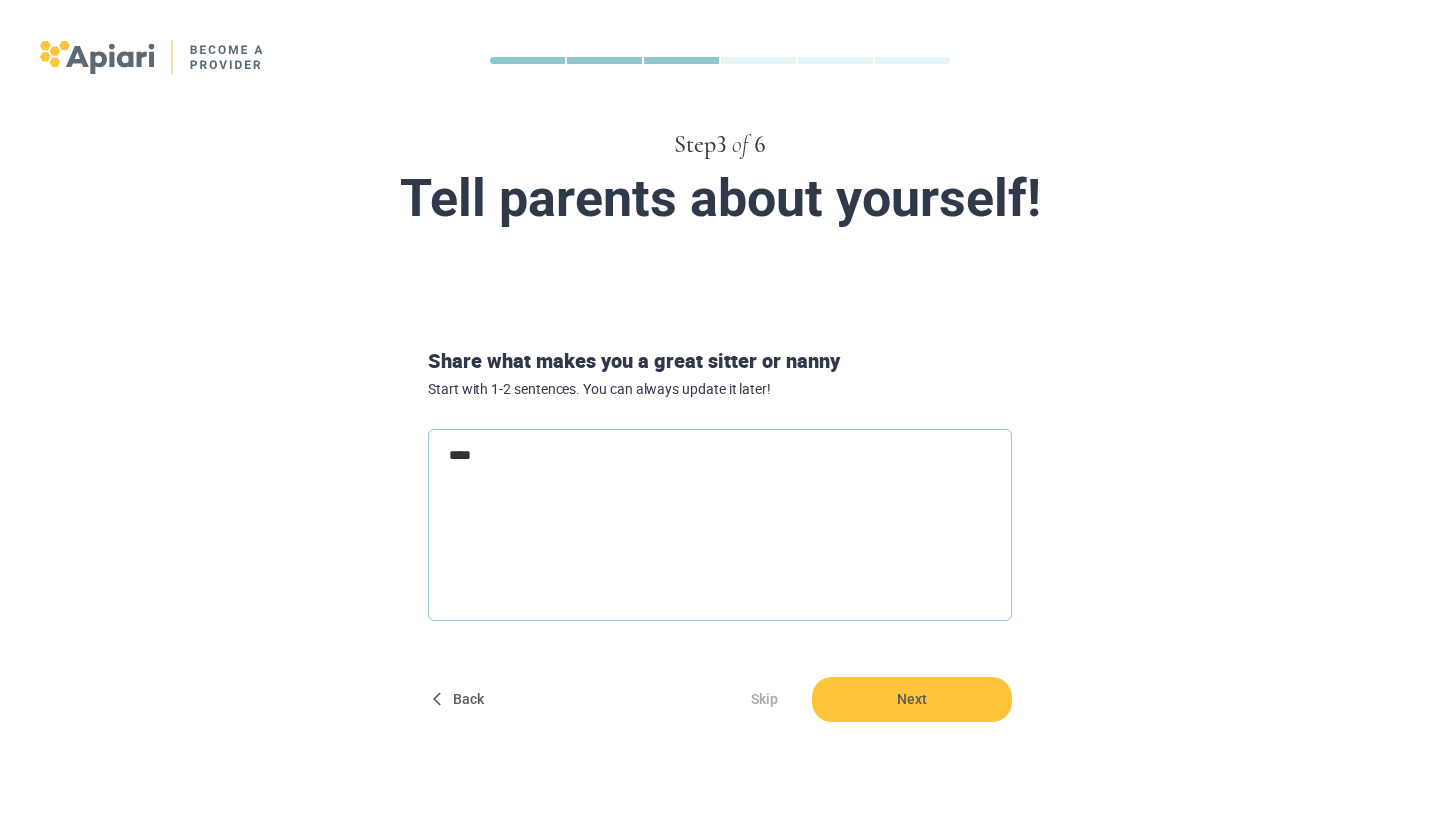 type on "*****" 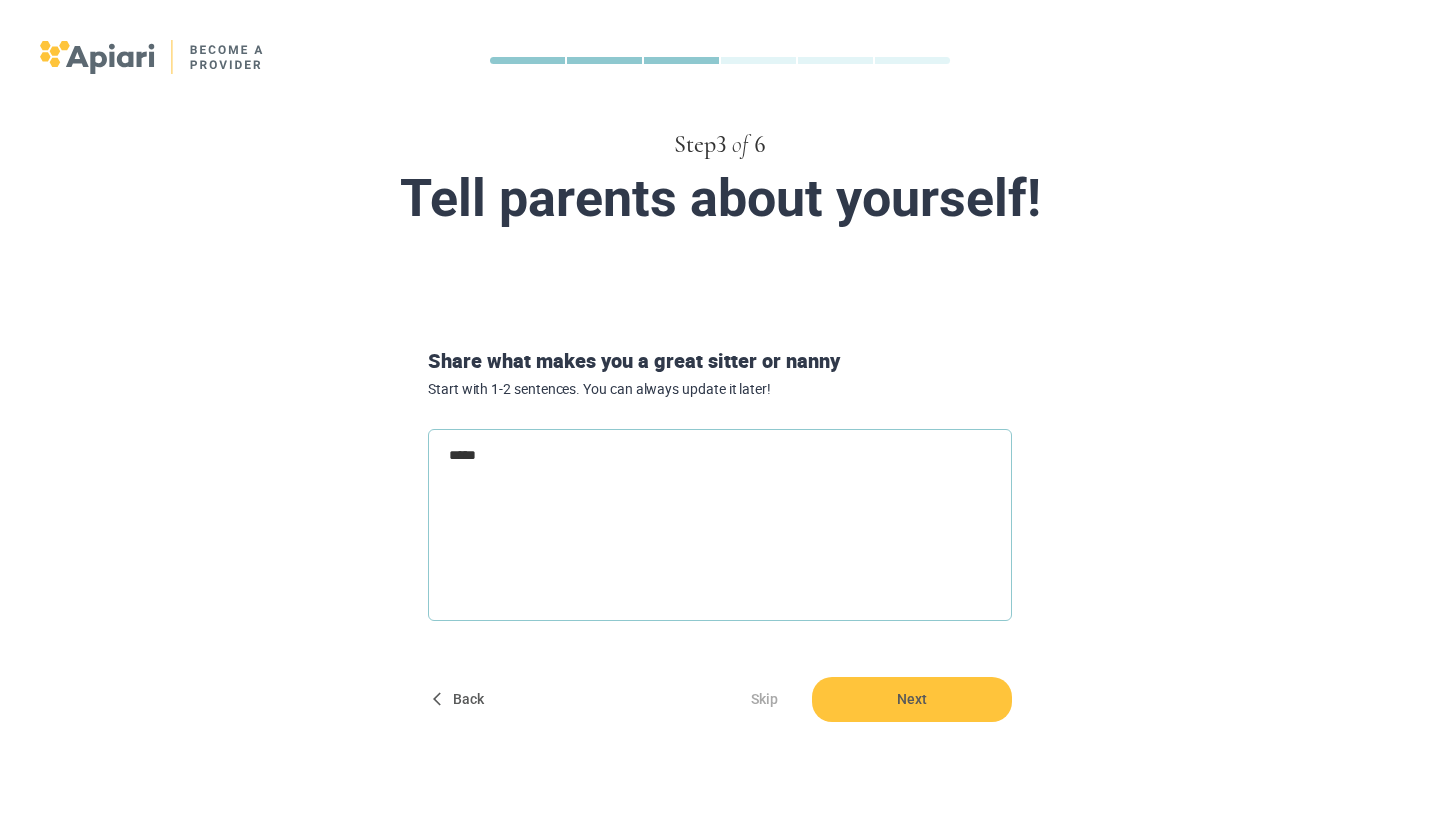 type on "******" 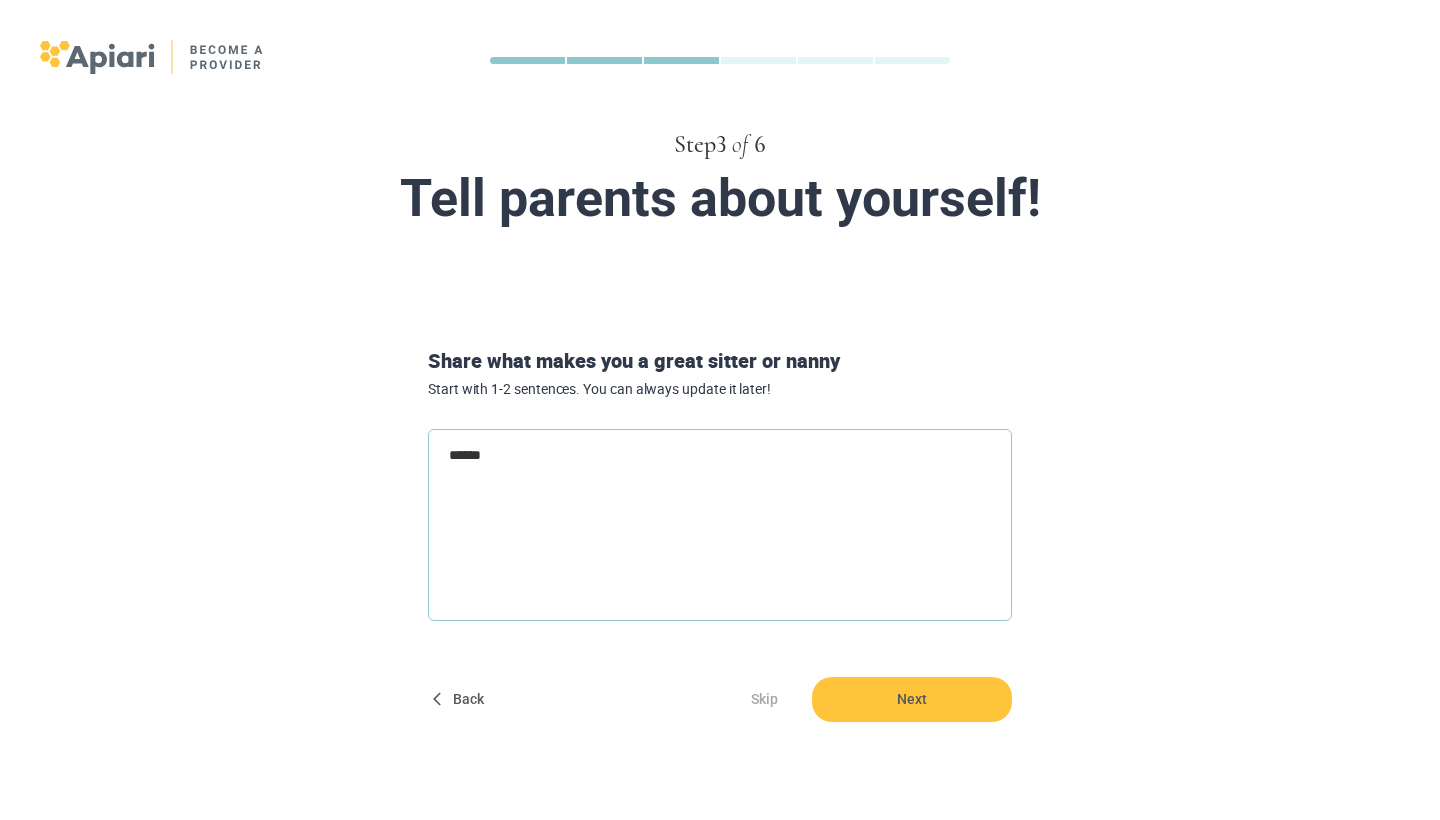 type on "******" 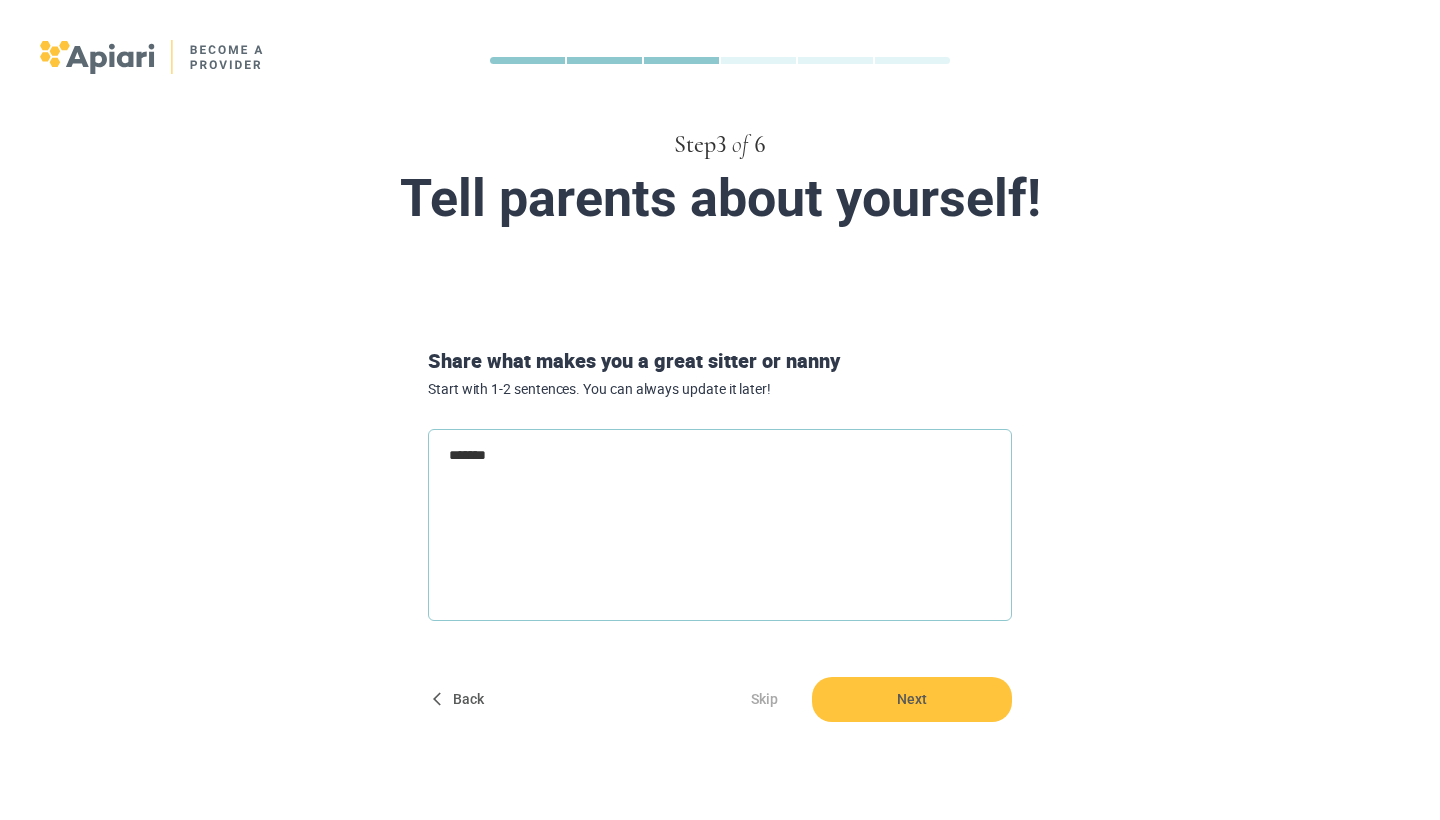 type on "********" 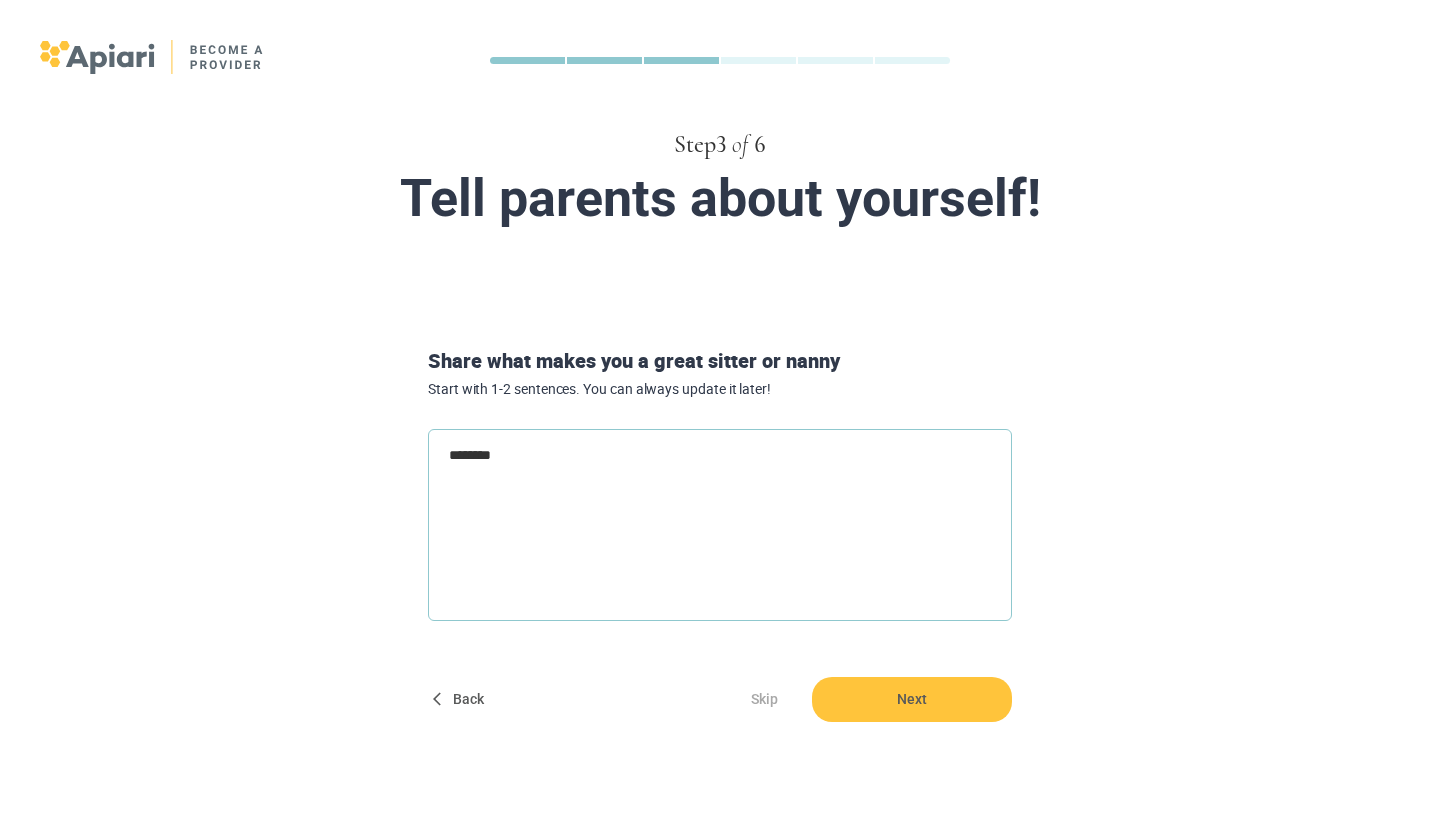 type on "********" 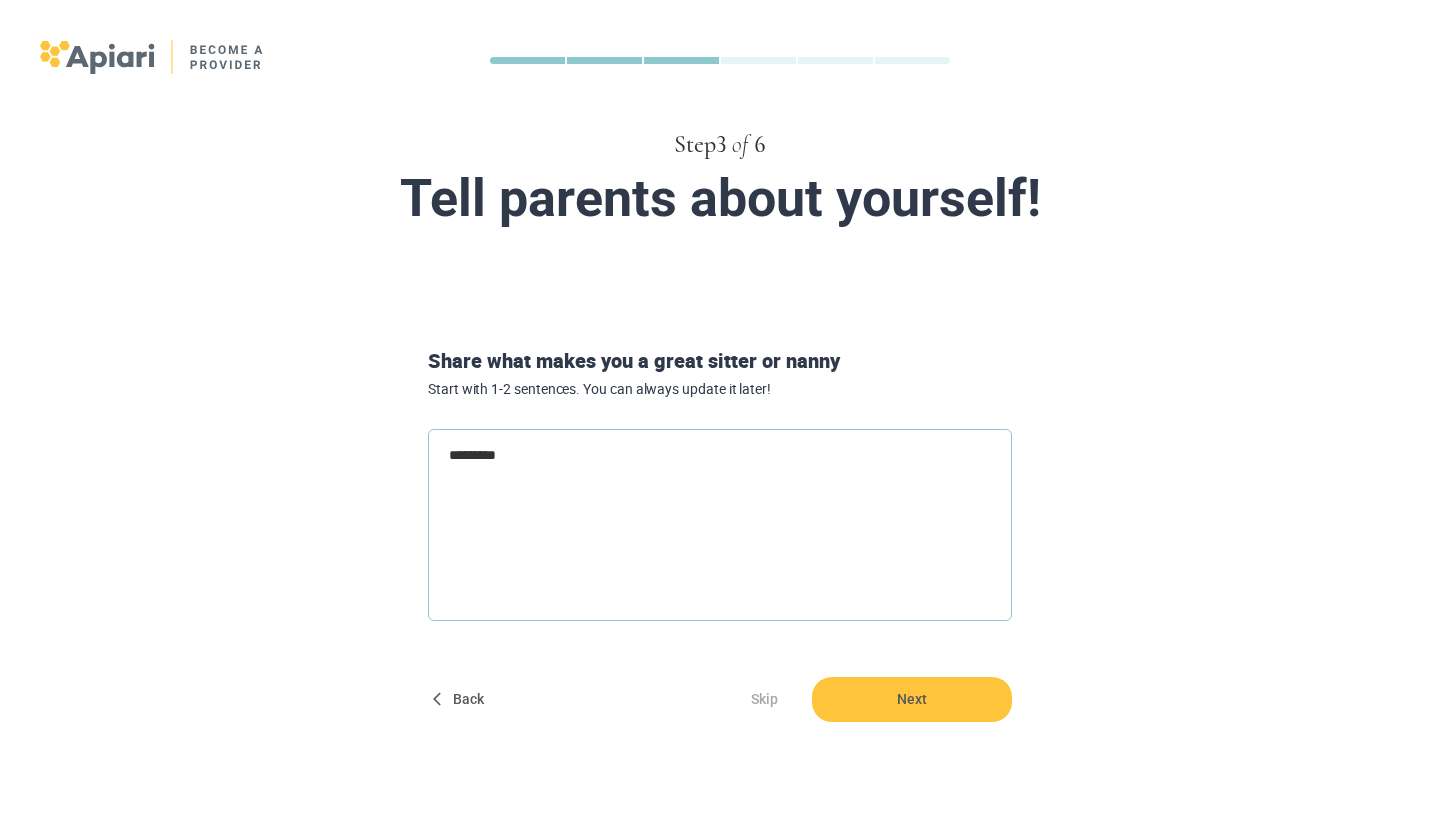 type on "**********" 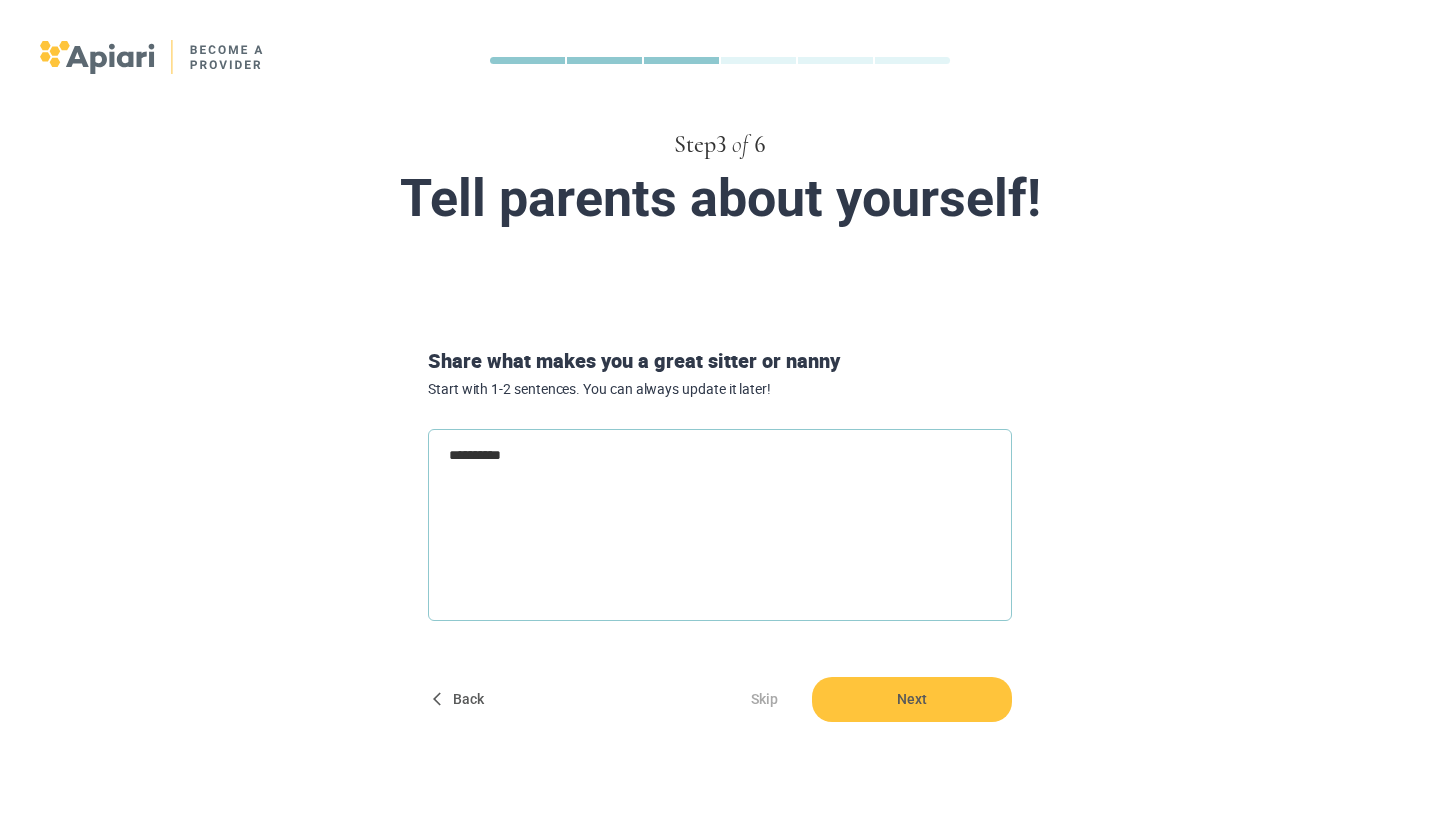 type on "**********" 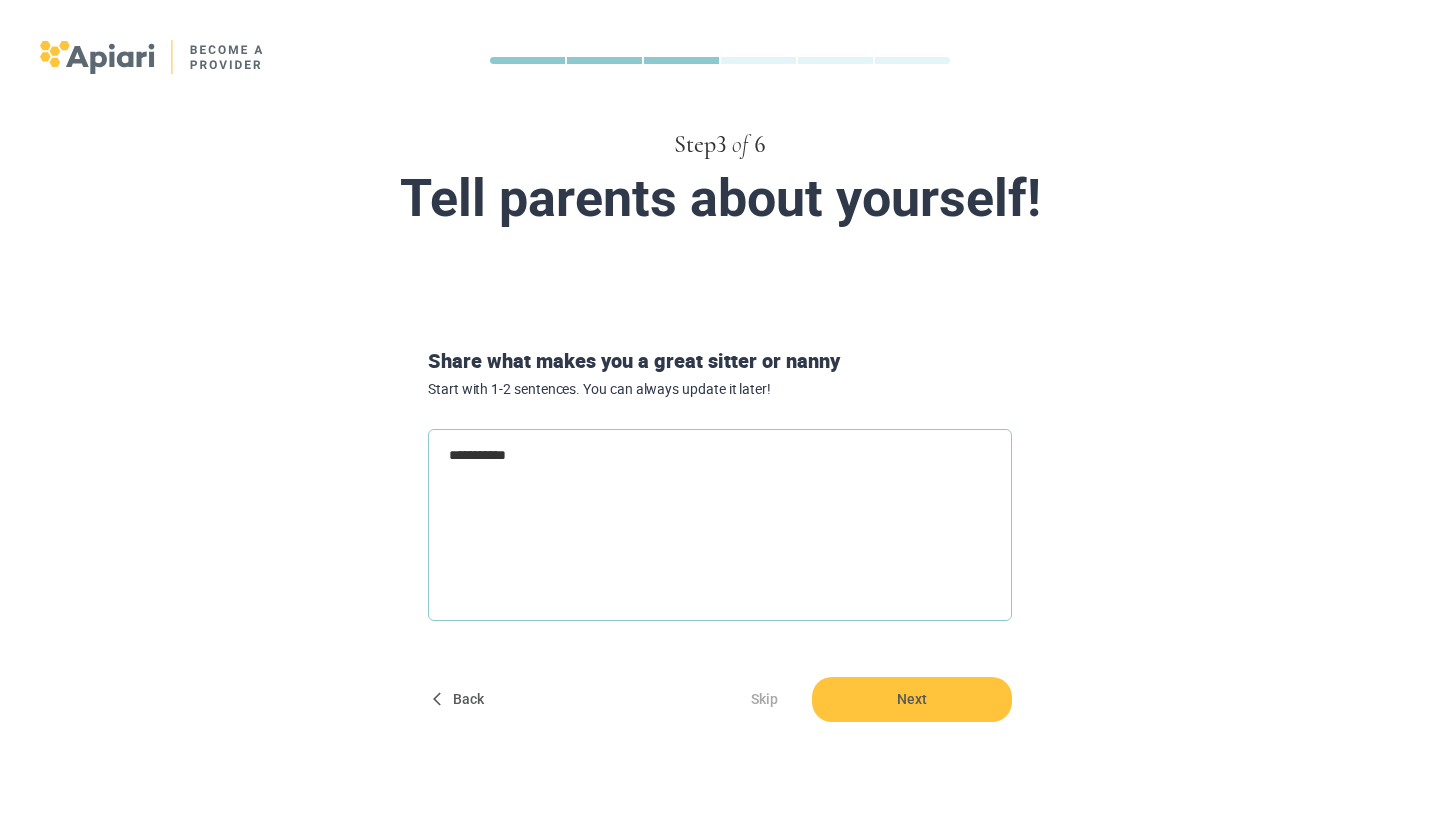 type on "**********" 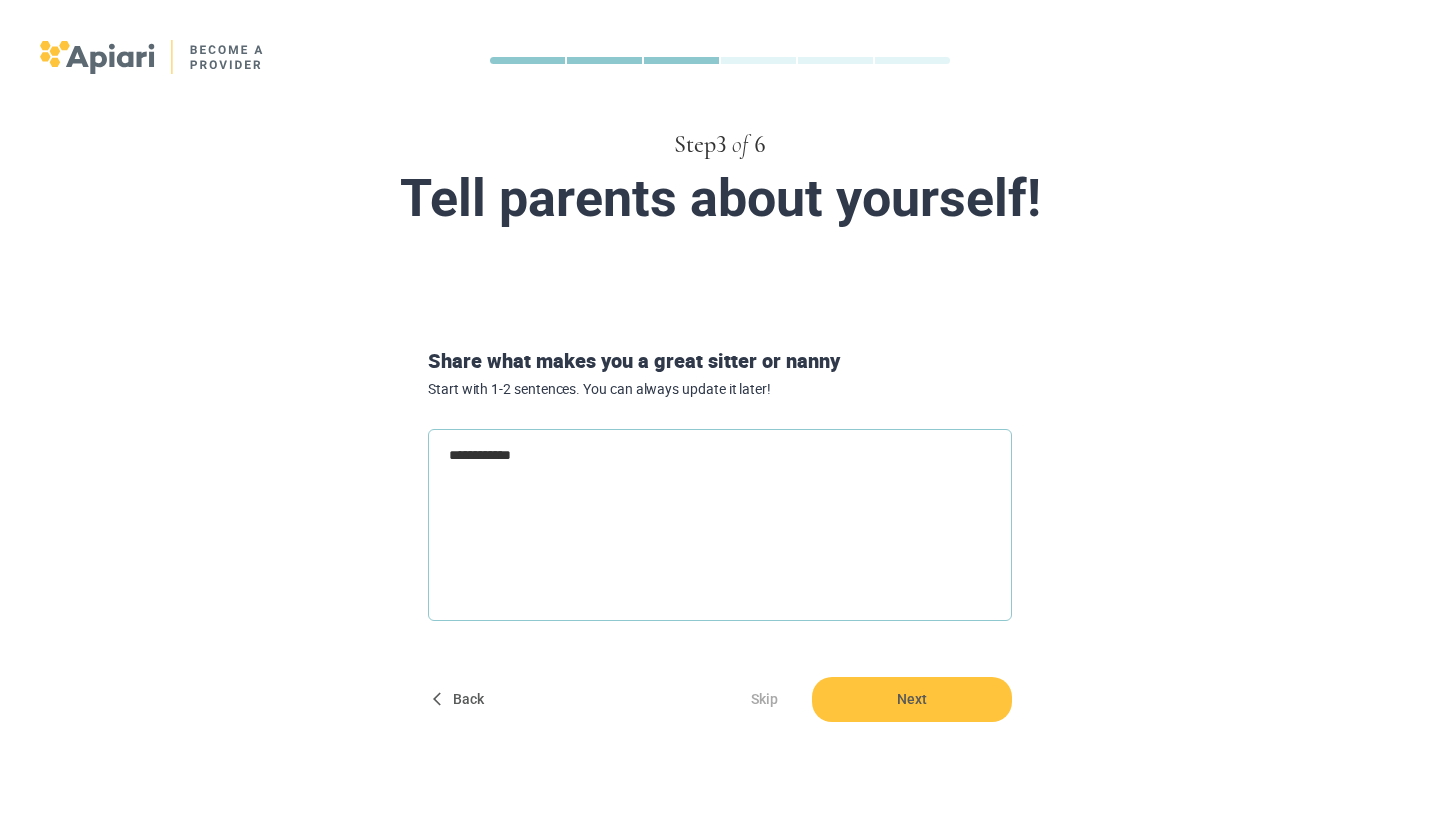 type on "**********" 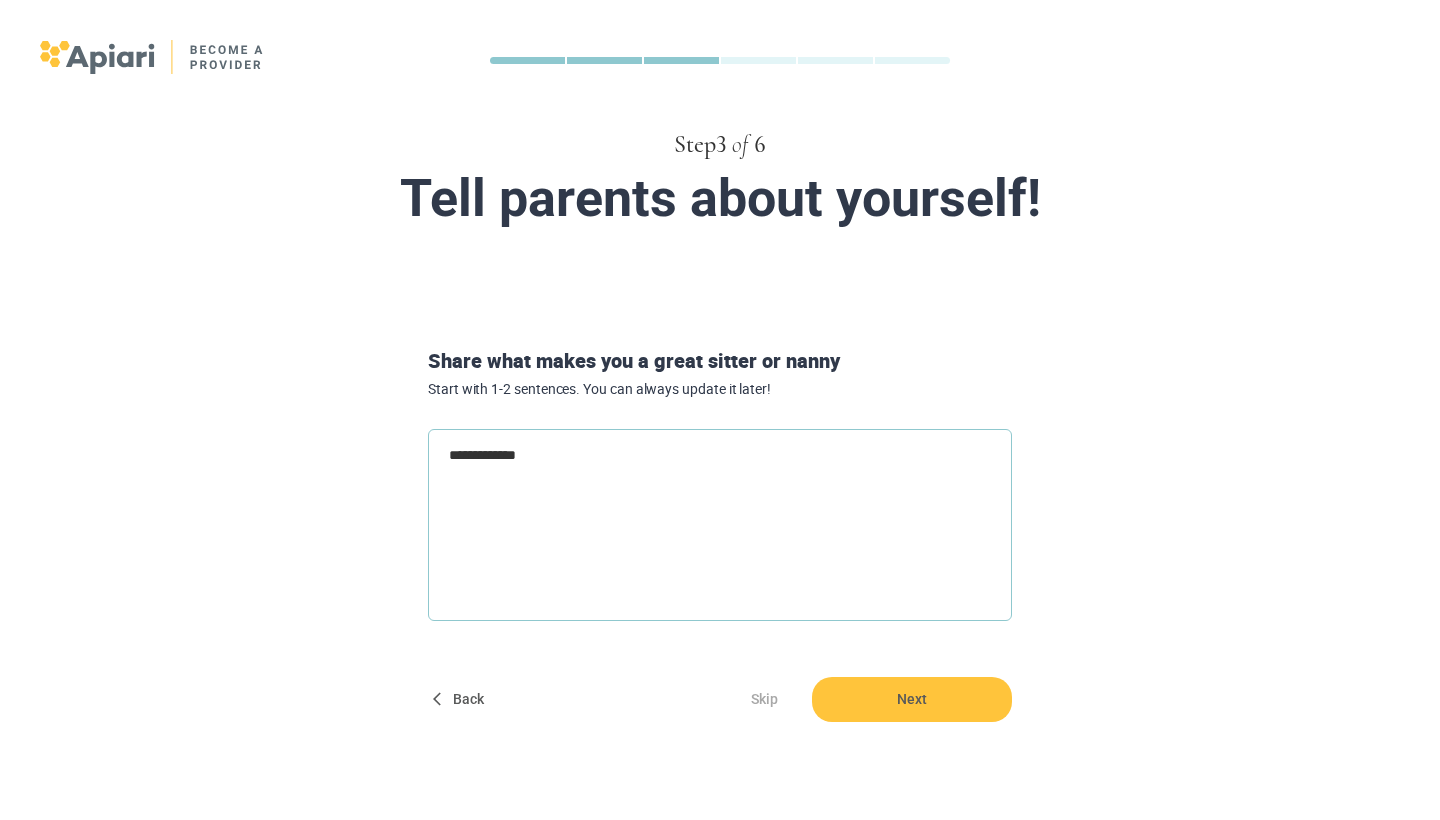 type on "**********" 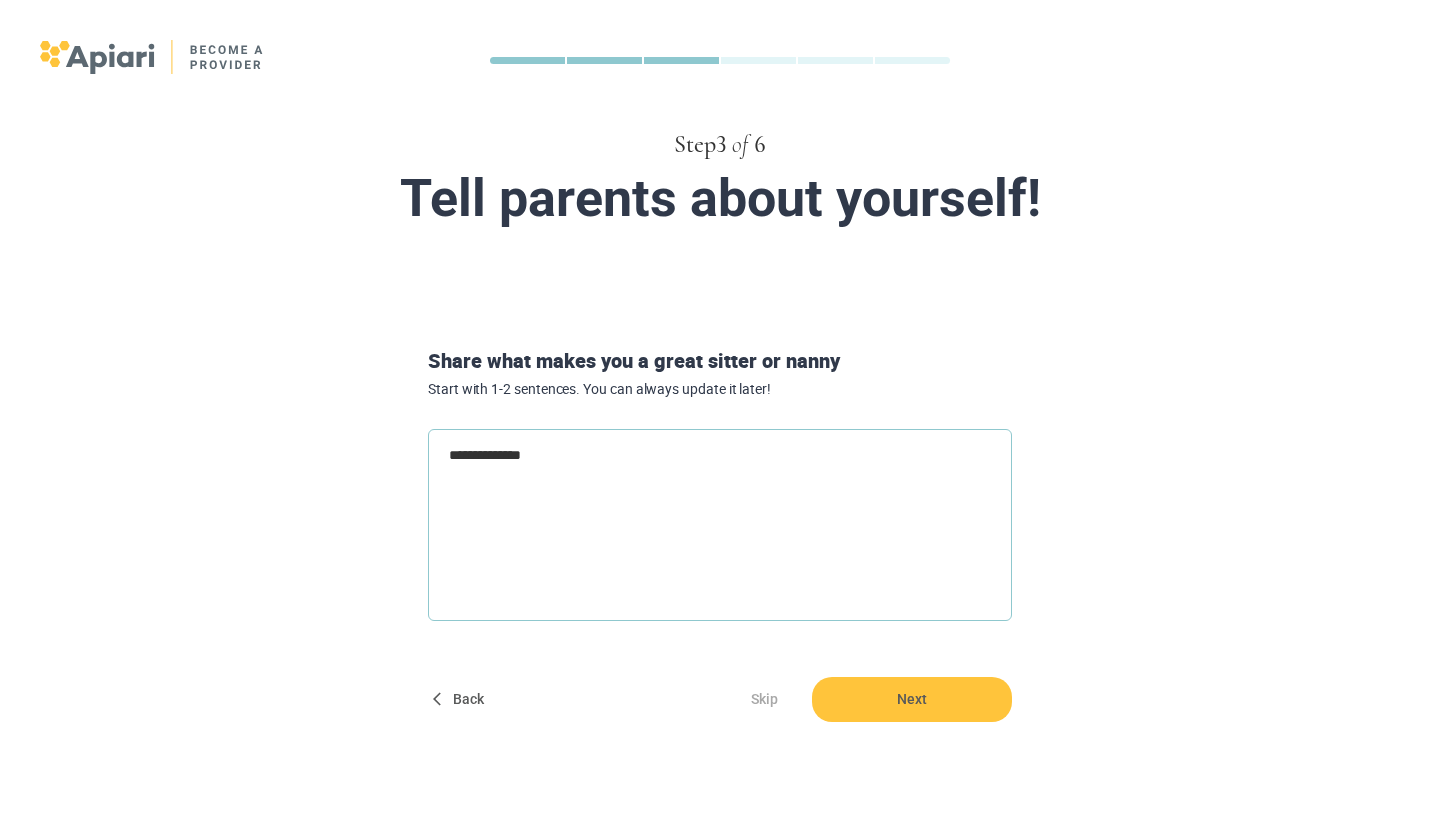 type on "**********" 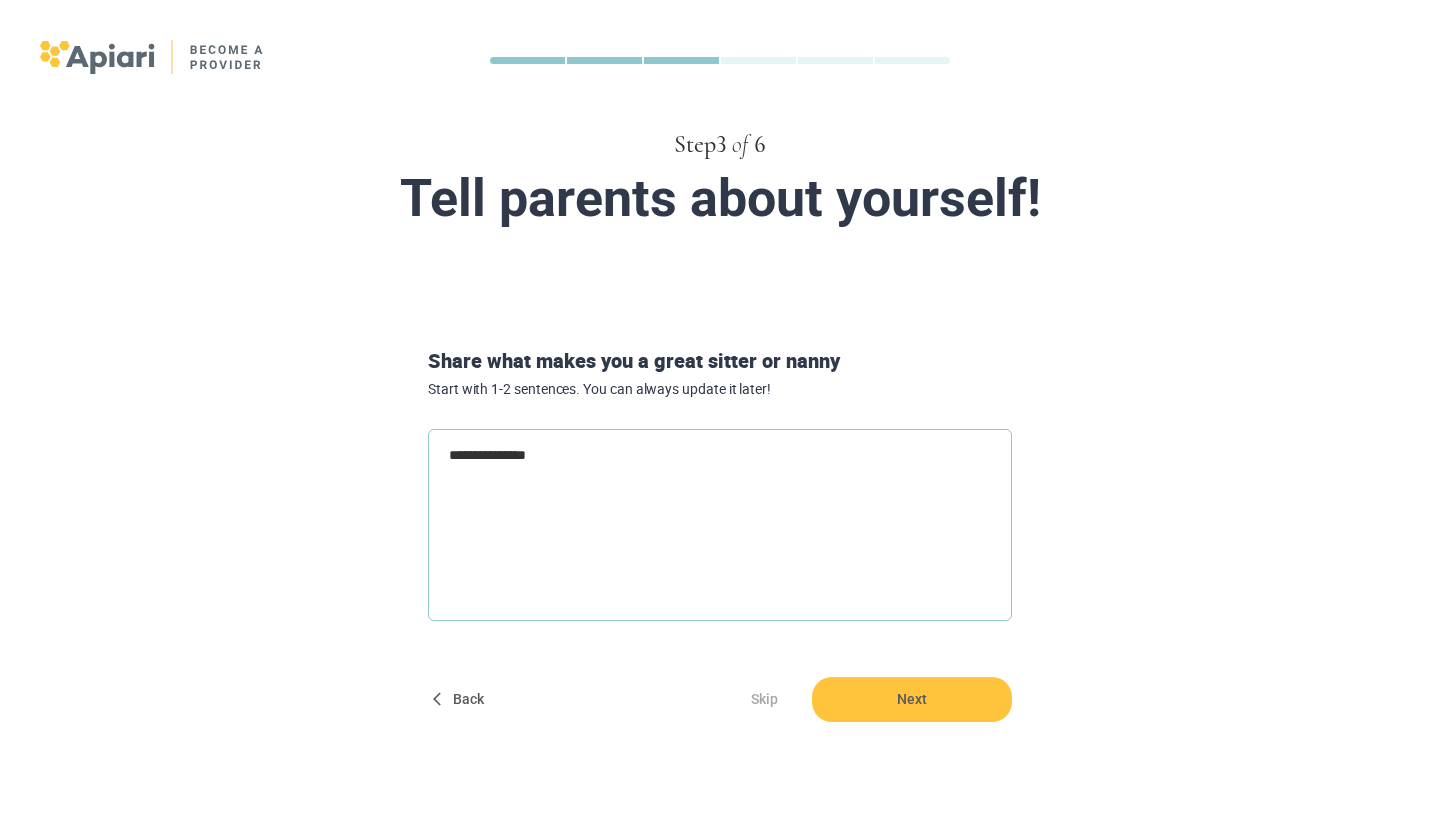 type on "**********" 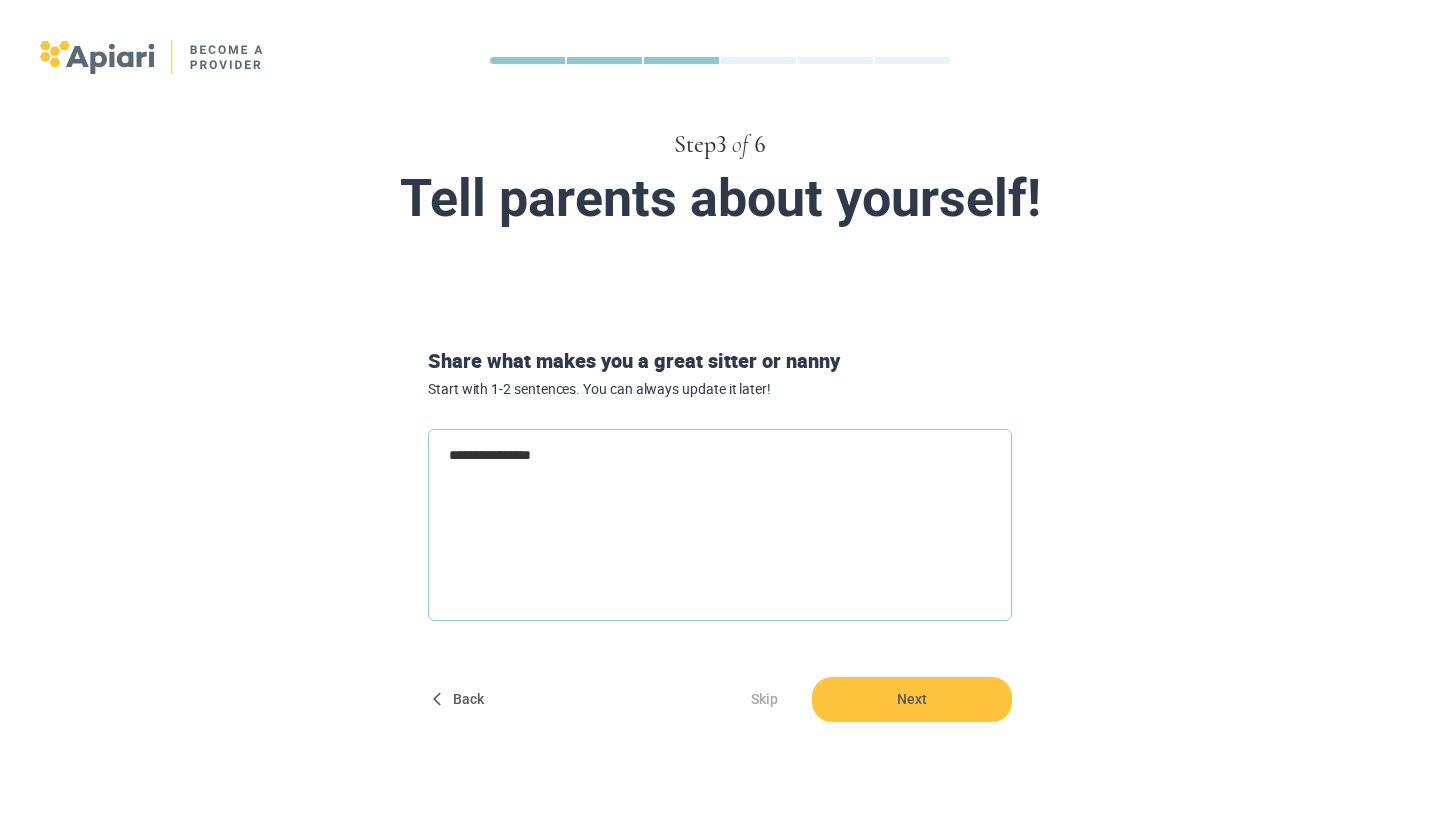 type on "**********" 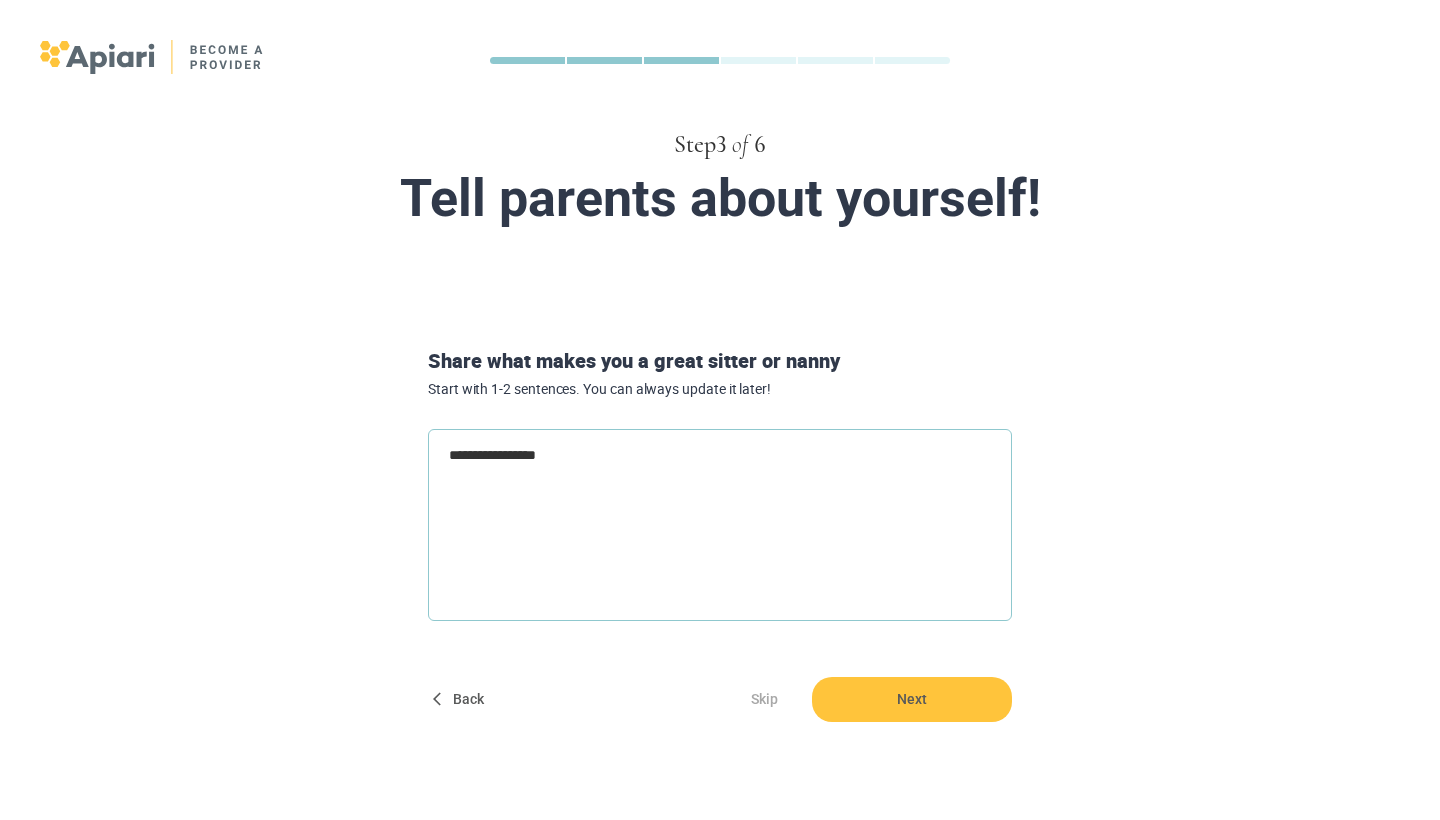 type on "**********" 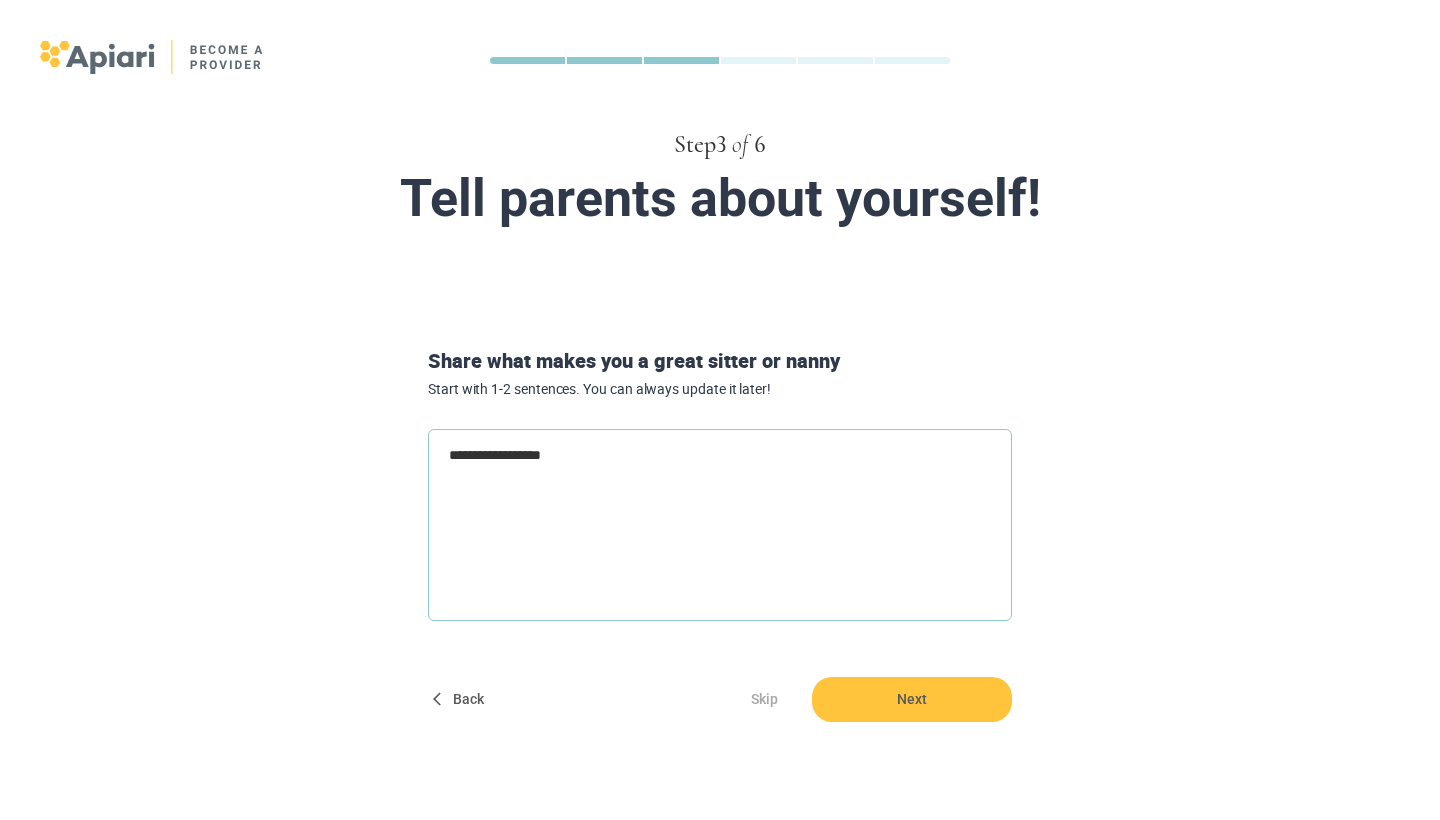 type on "**********" 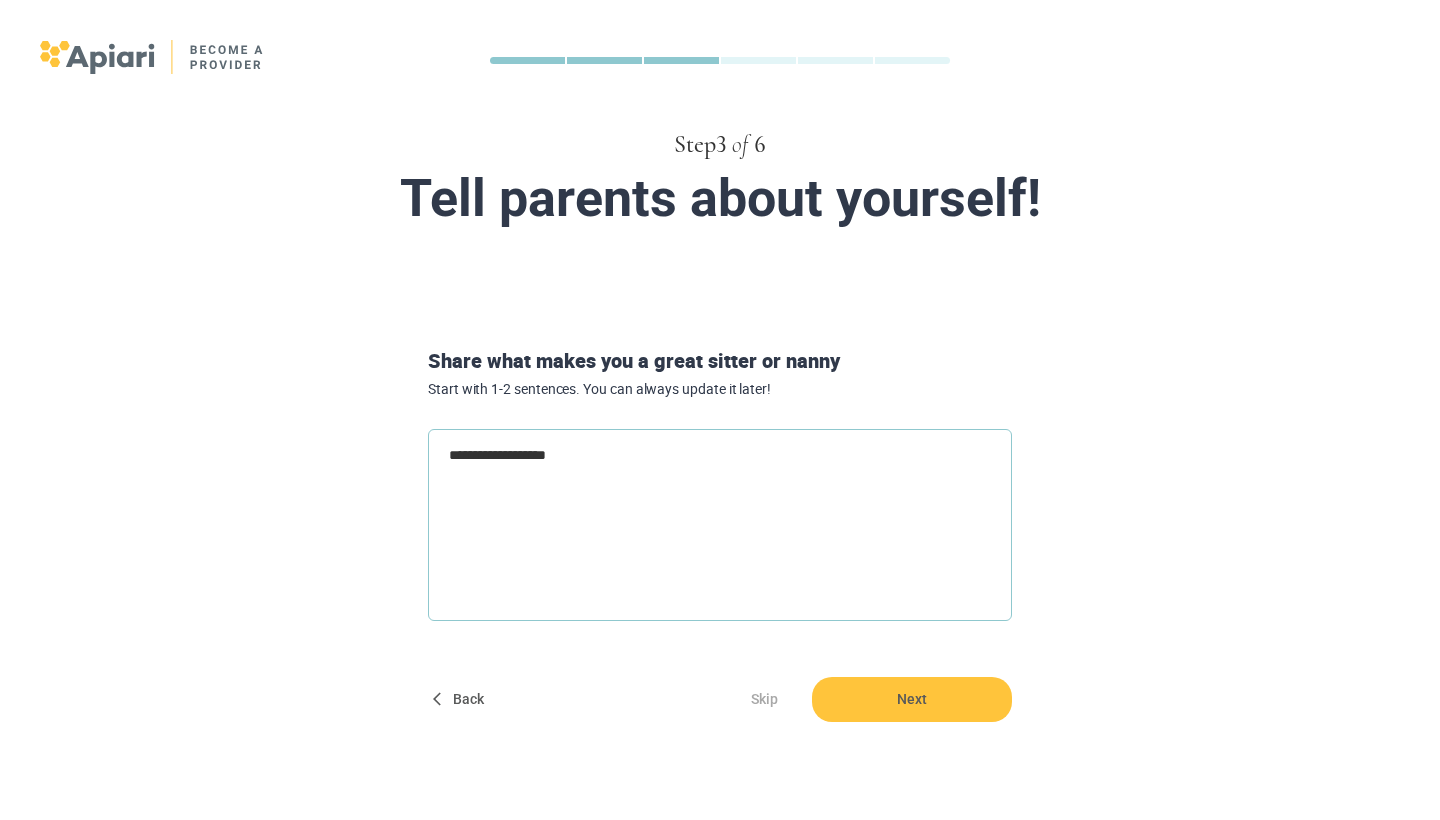 type on "**********" 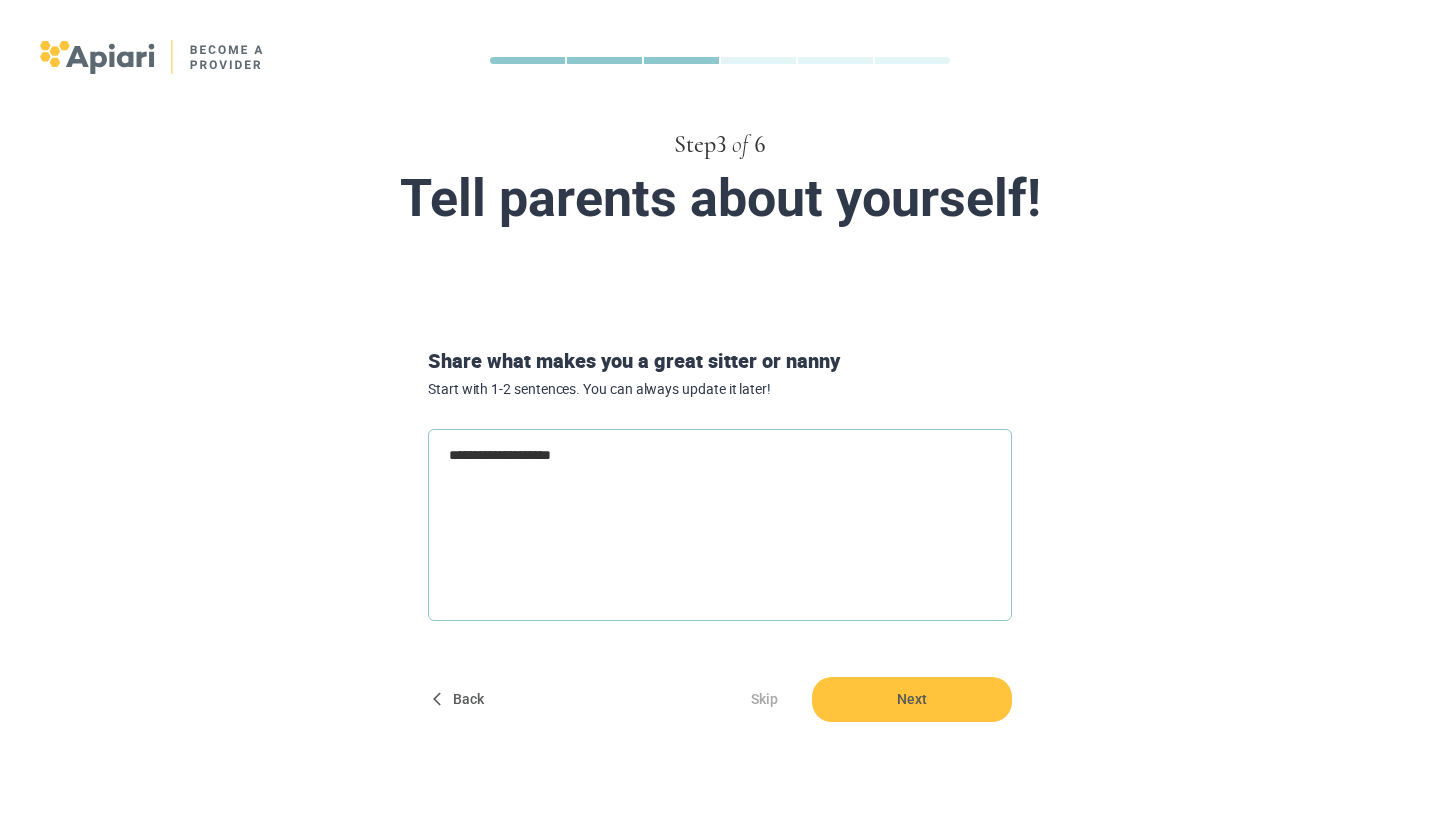 type on "**********" 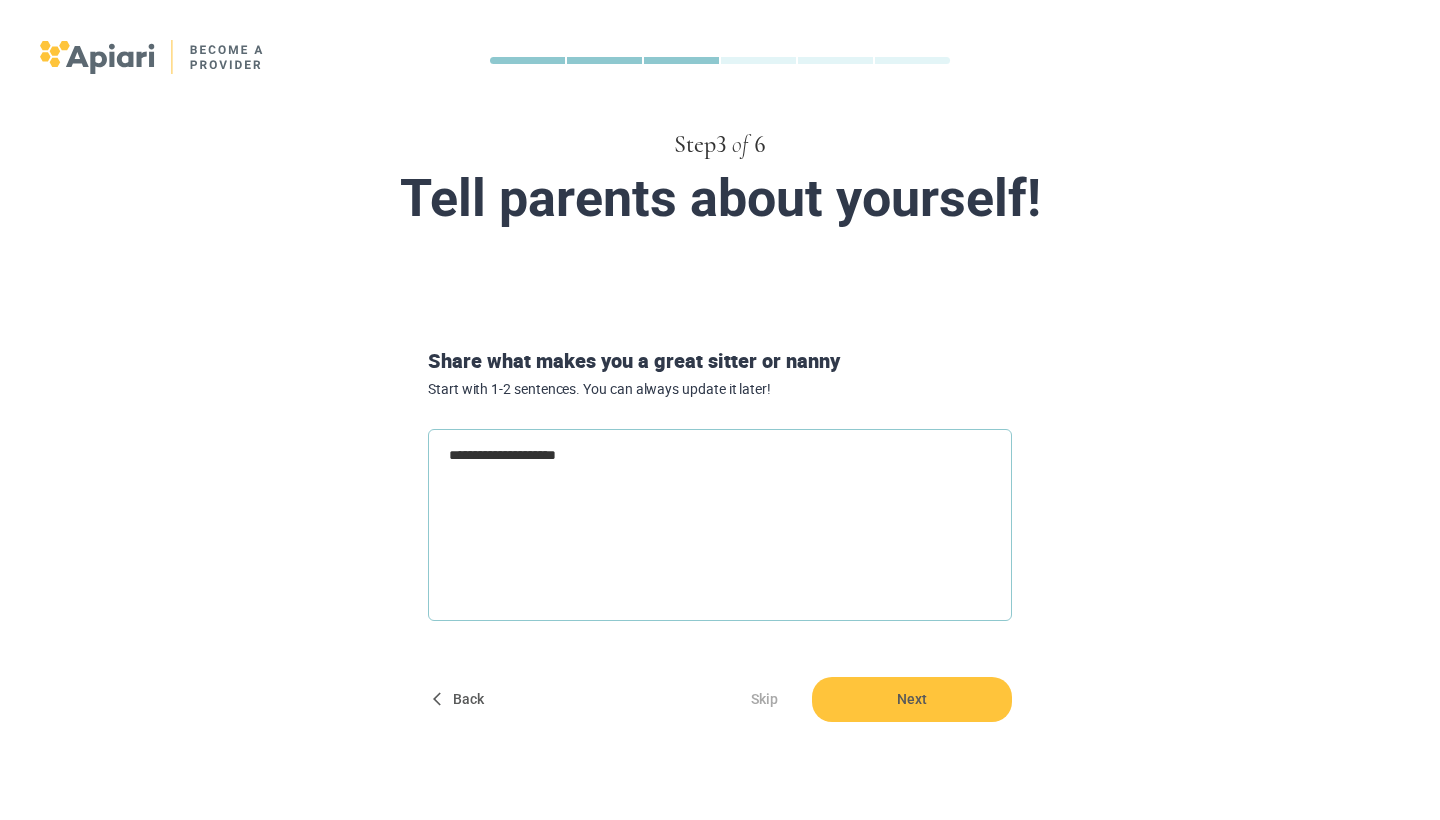 type on "**********" 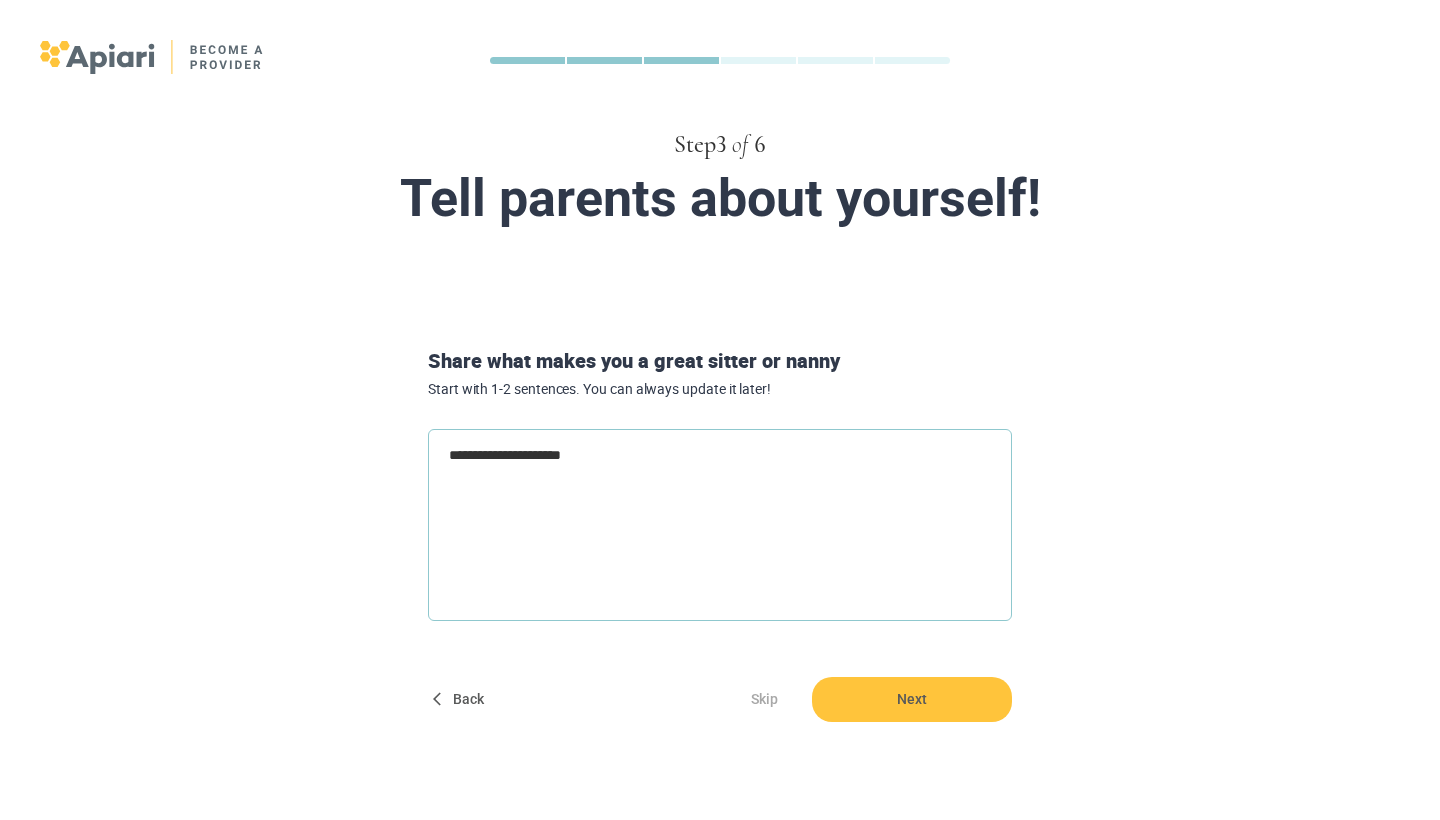 type on "**********" 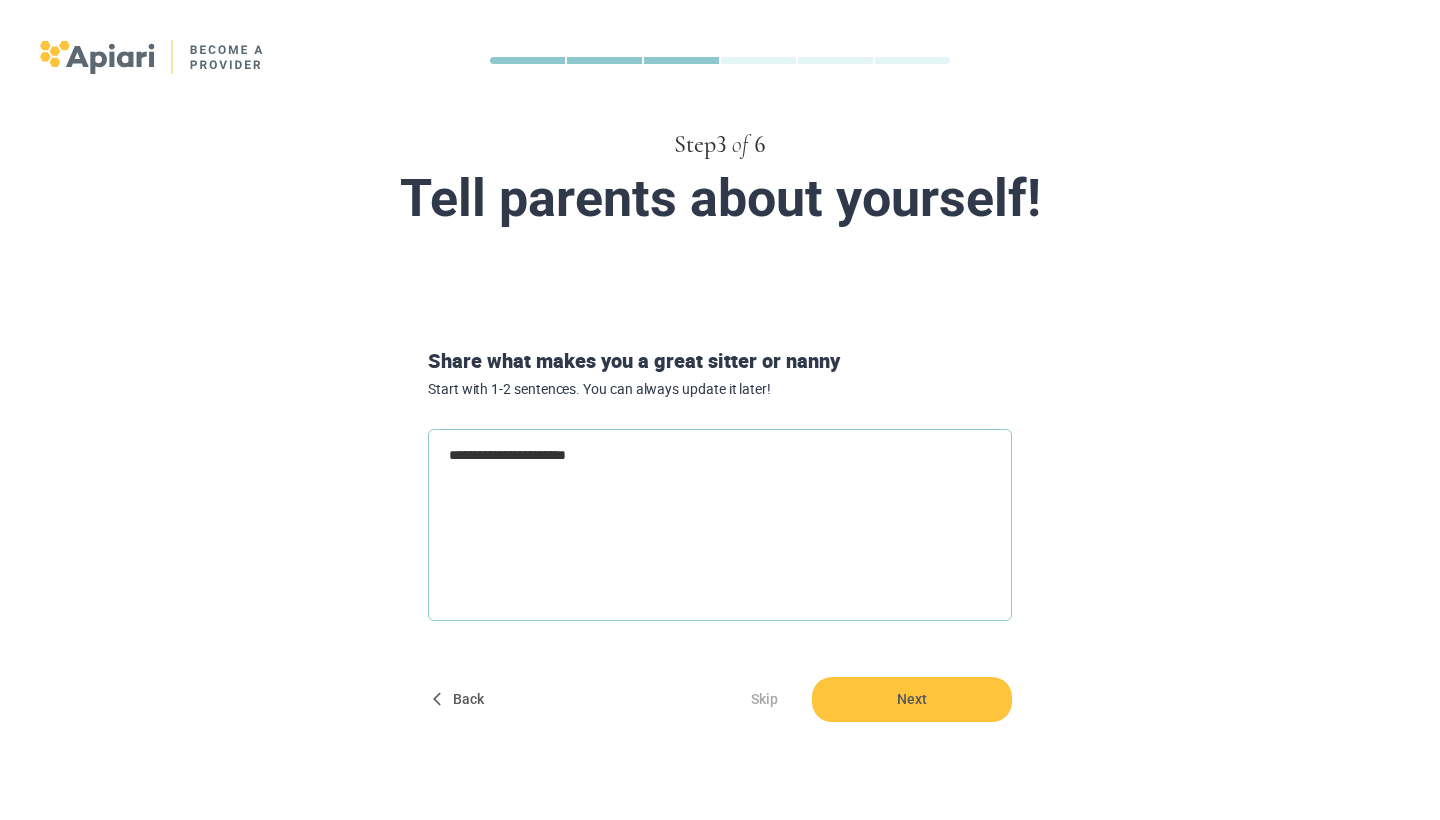 type on "**********" 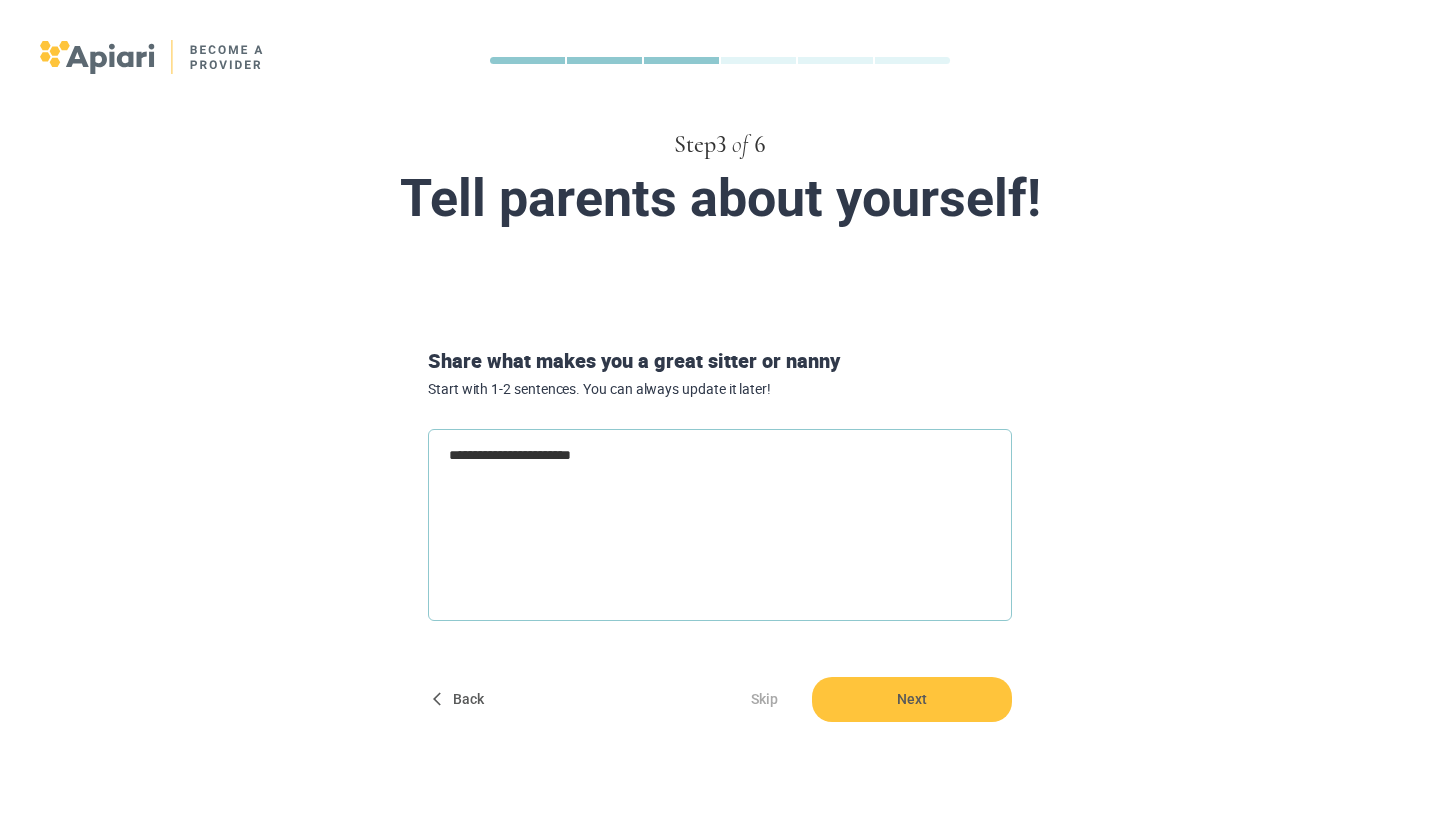 type on "**********" 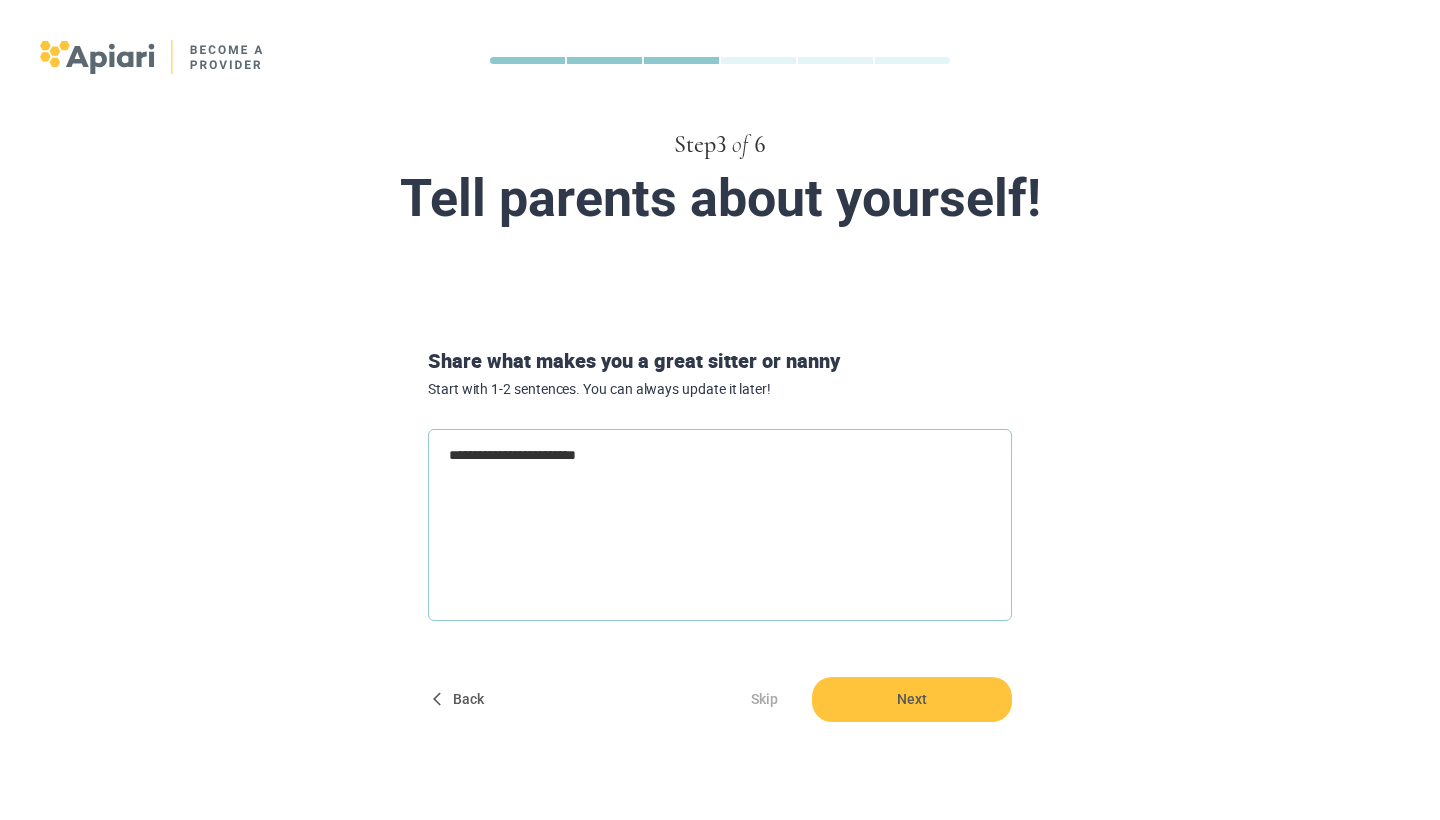type on "**********" 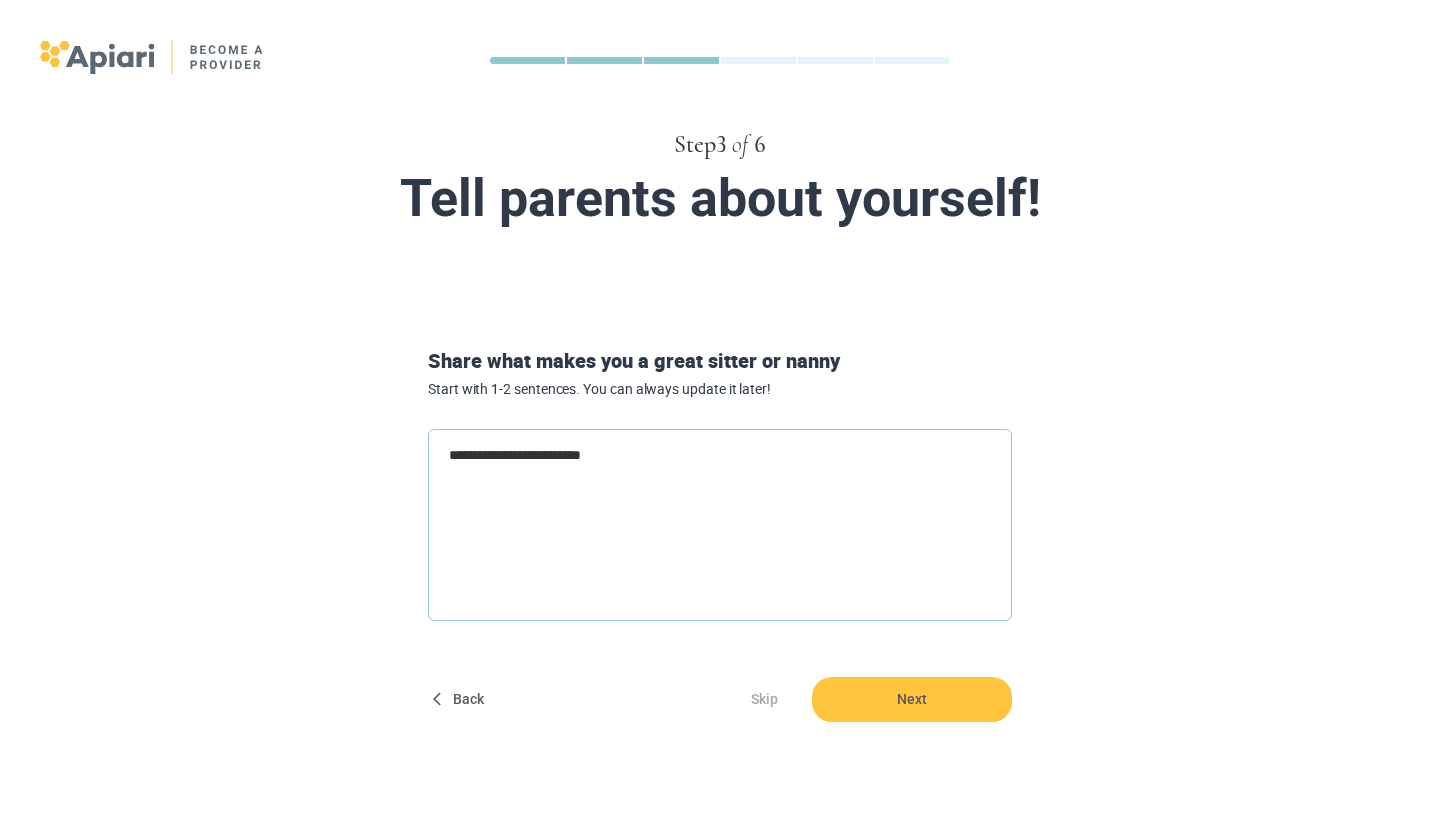 type on "**********" 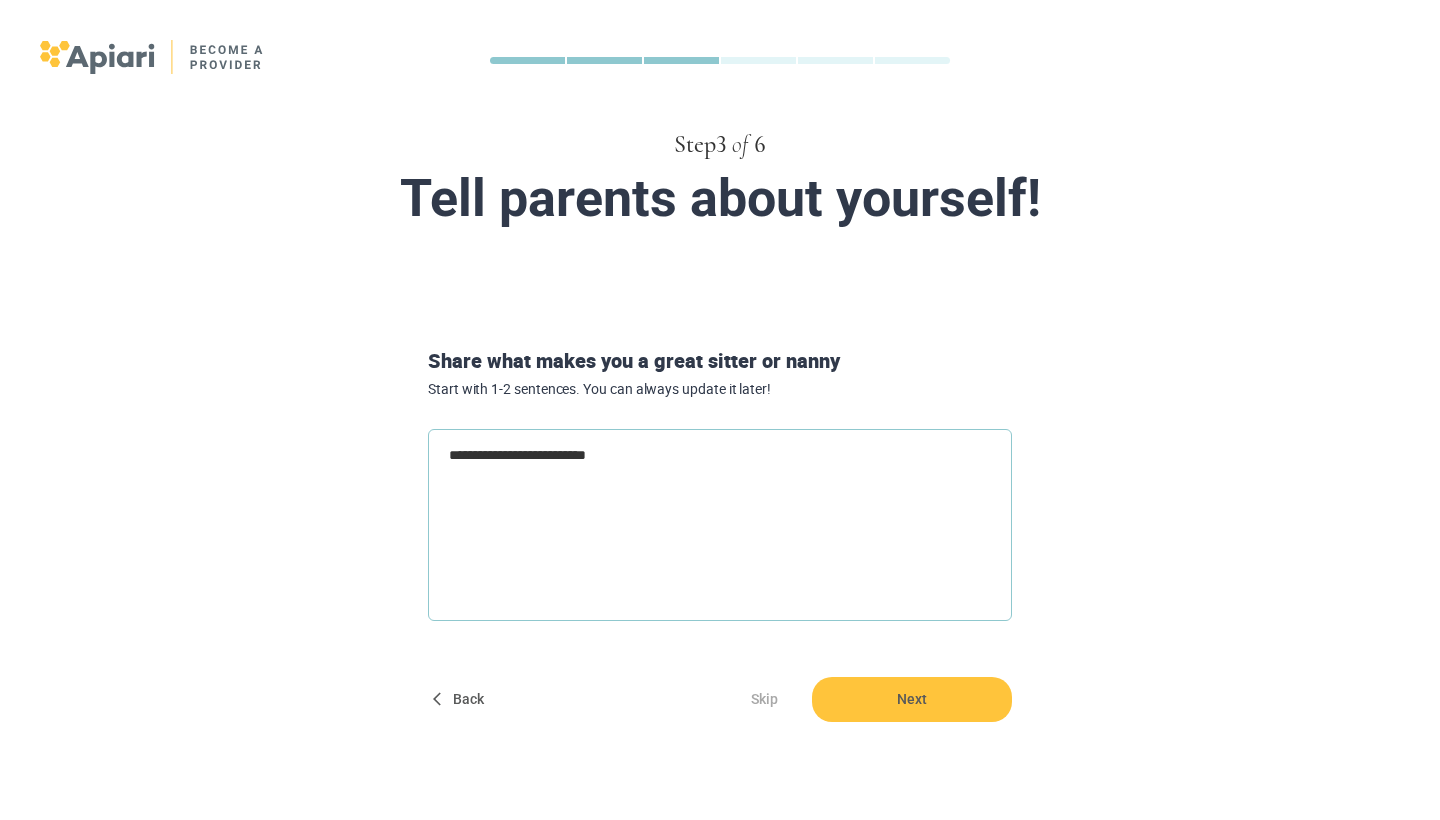 type on "**********" 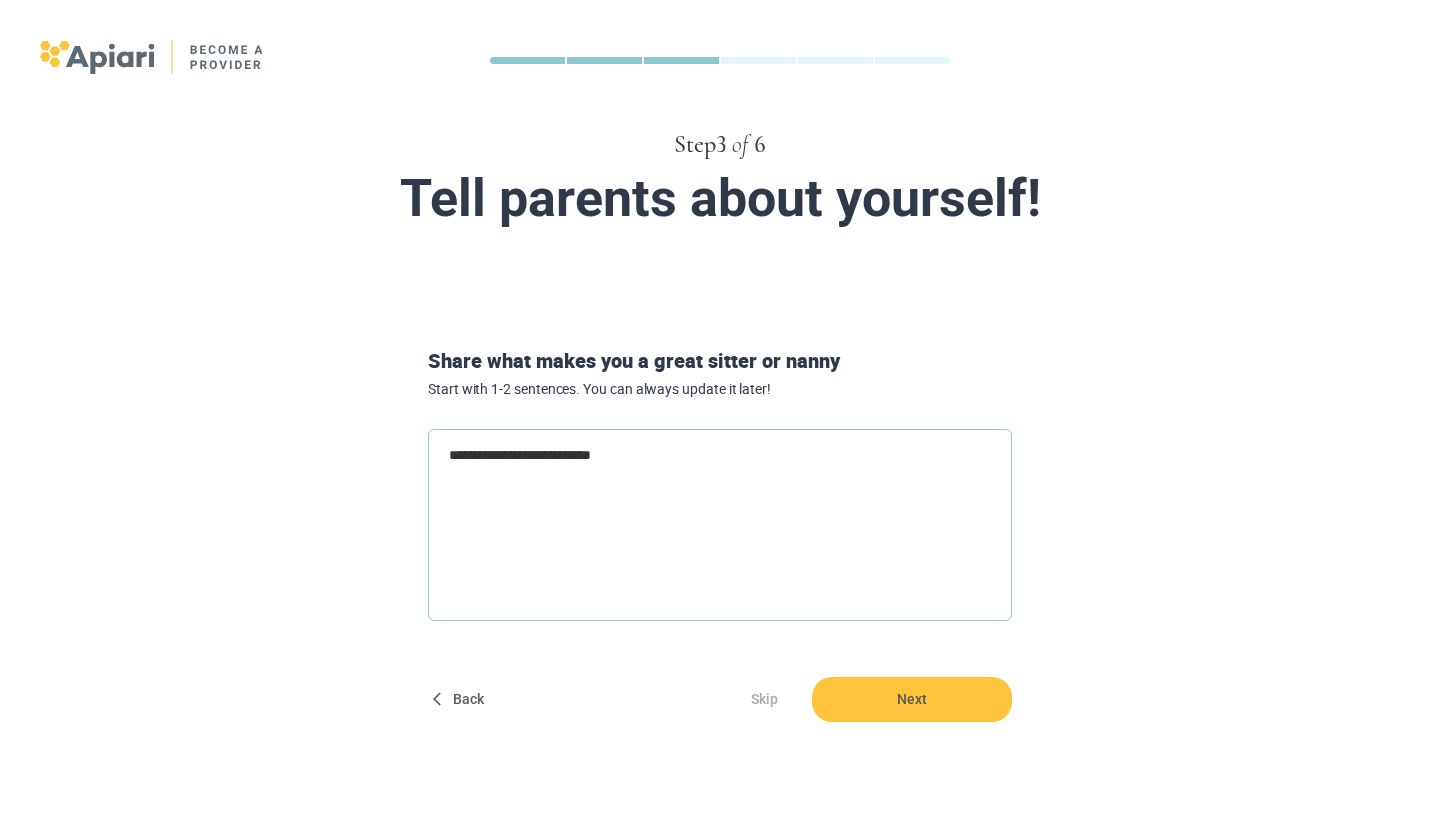 type on "**********" 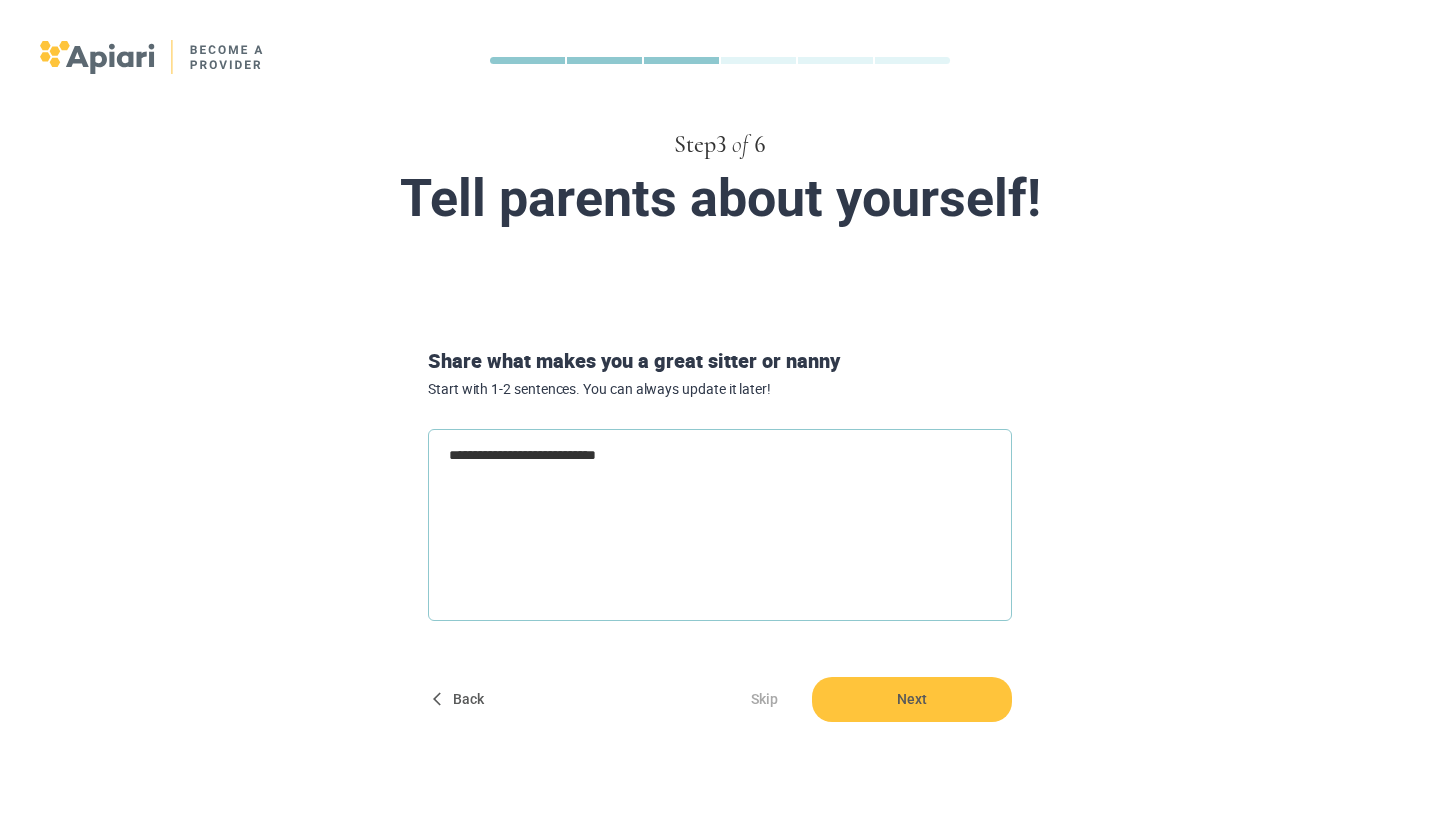 type on "**********" 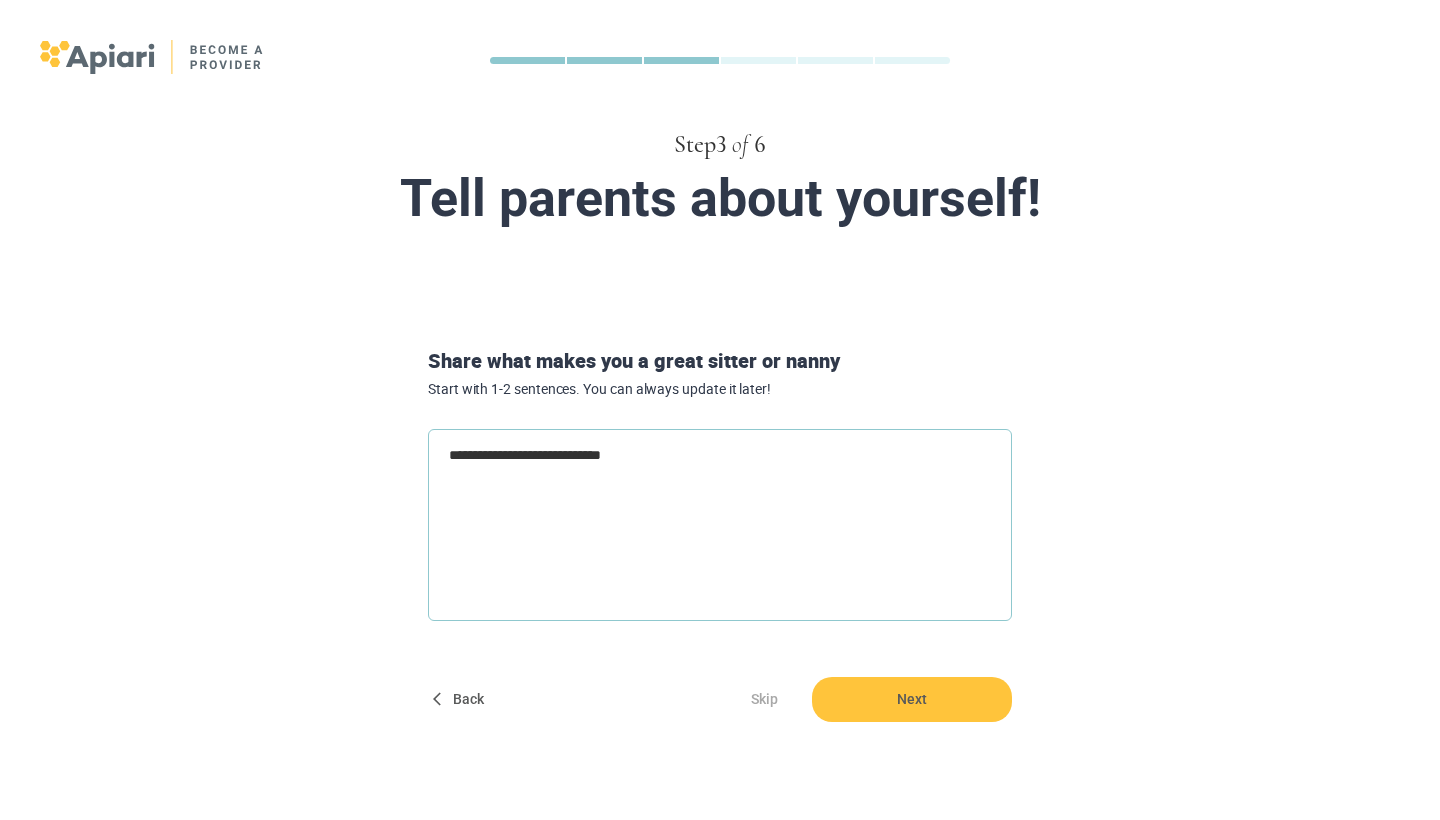 type on "**********" 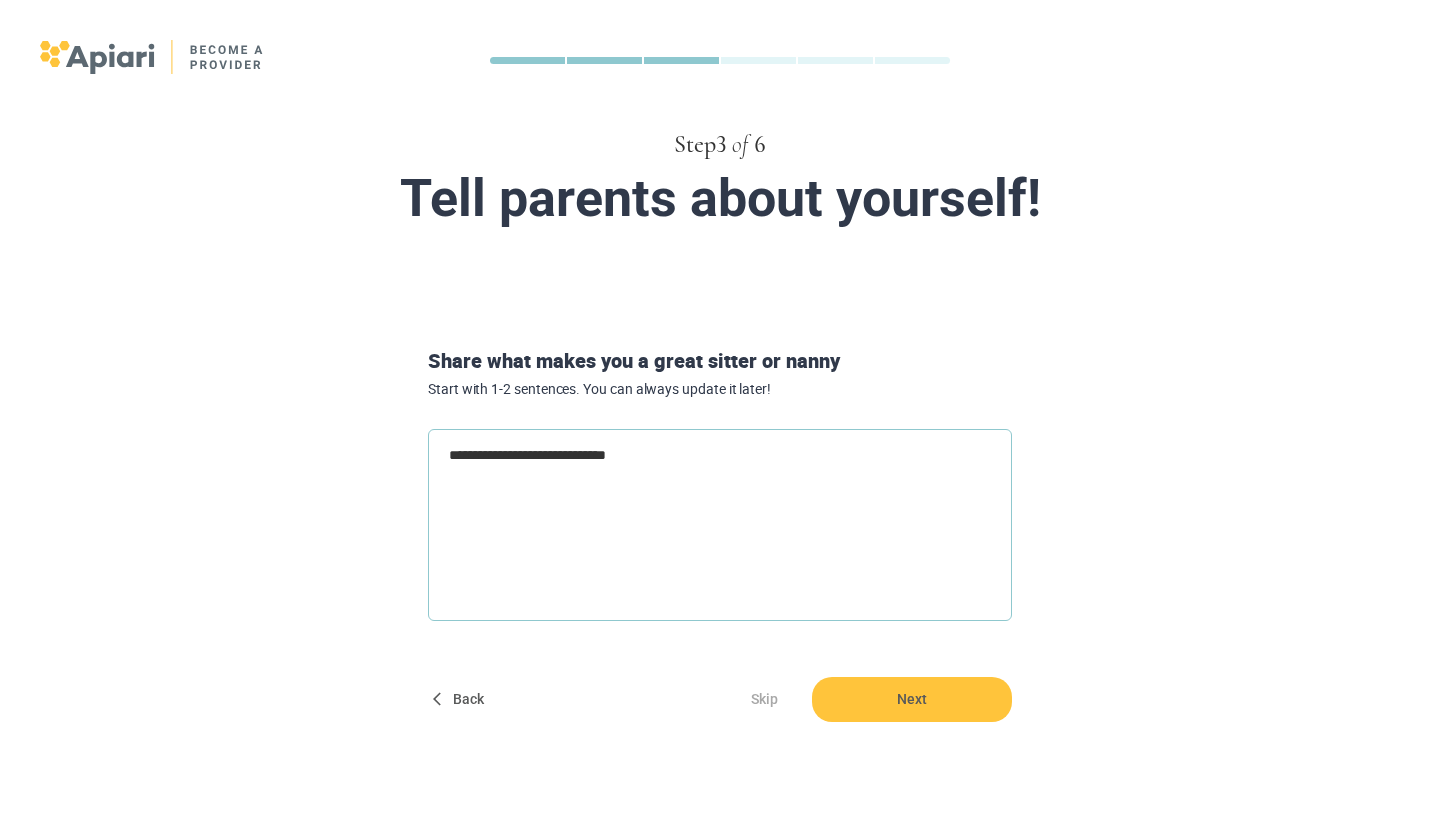 type on "**********" 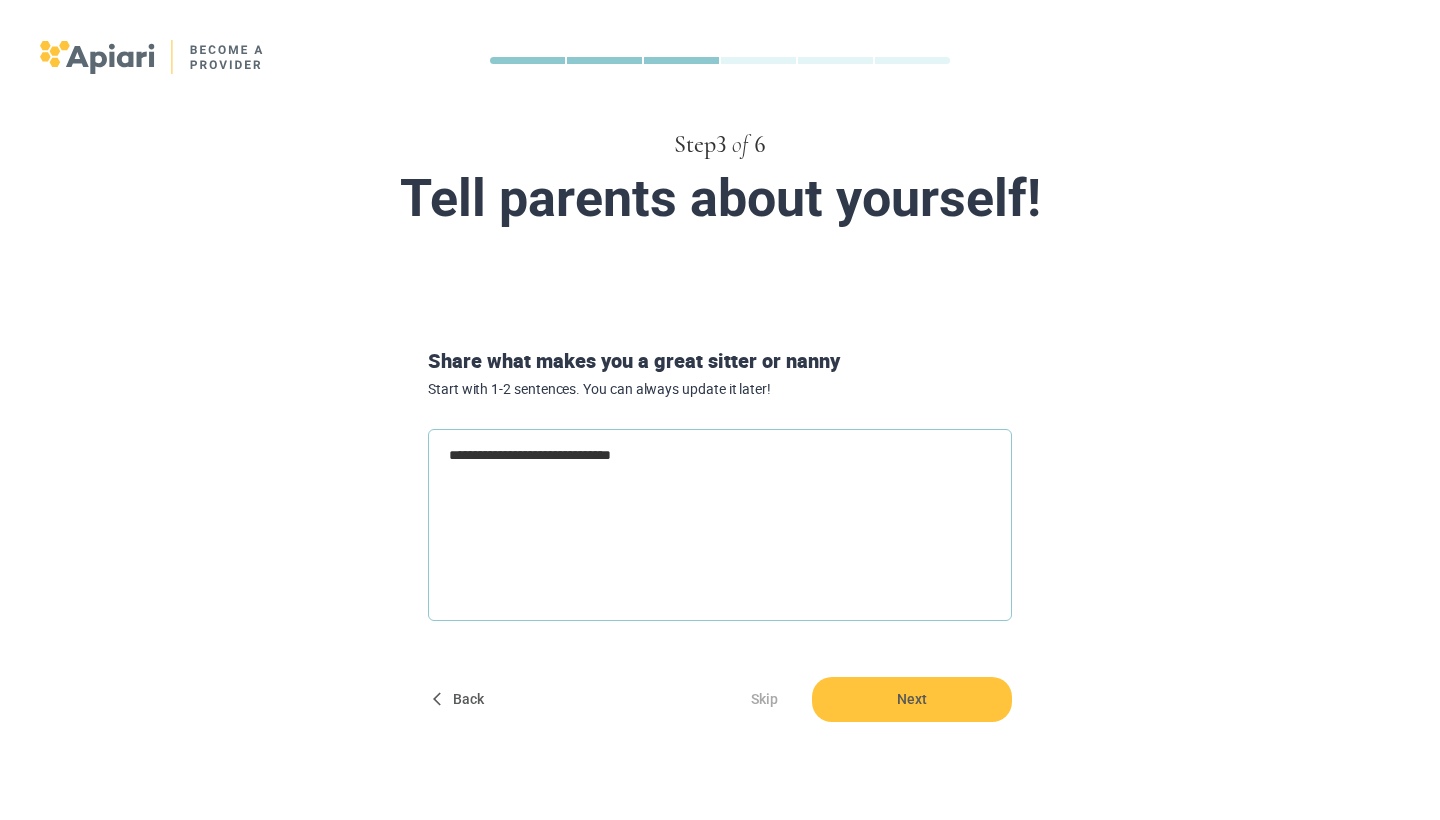 type on "**********" 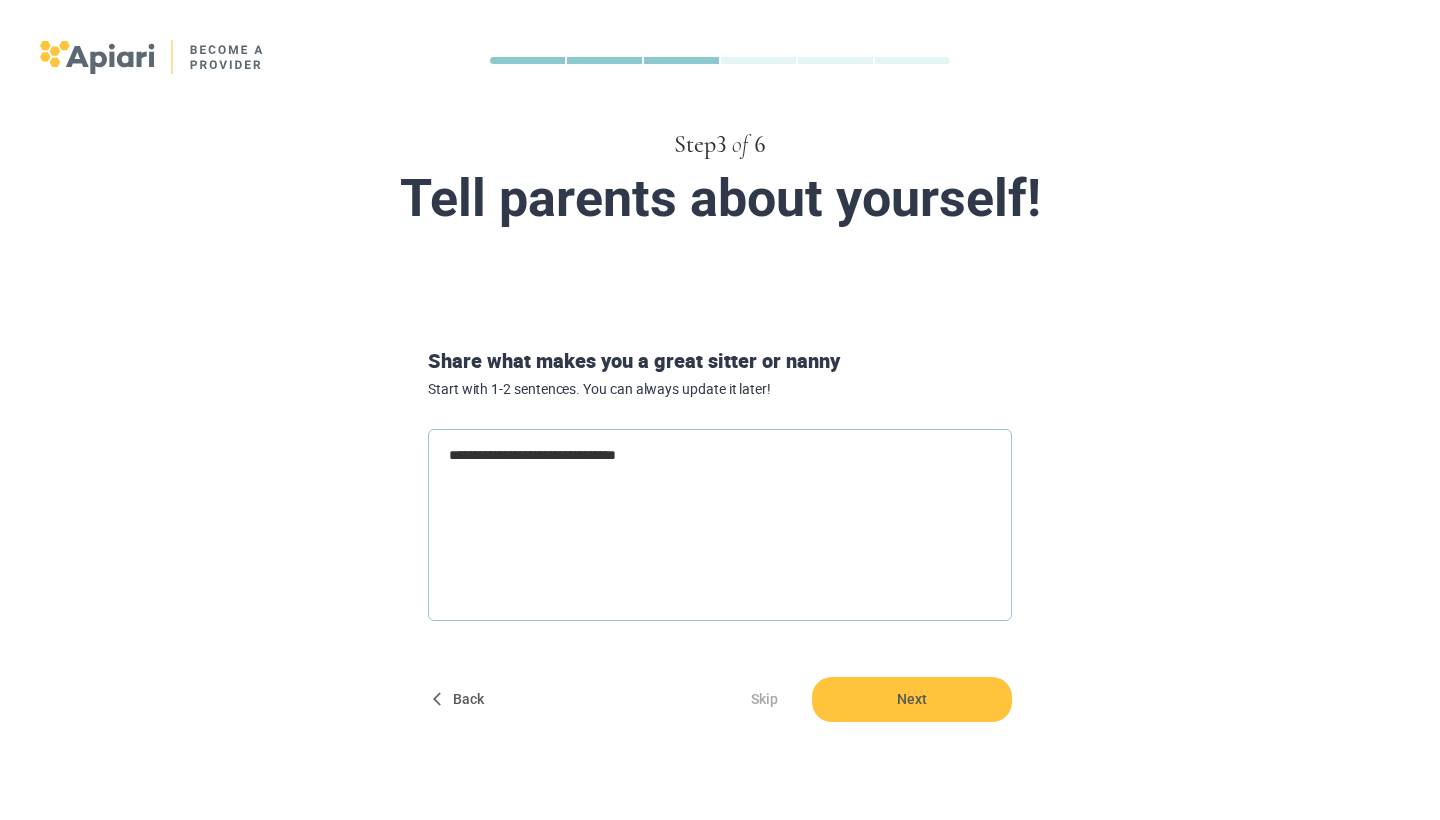 type on "**********" 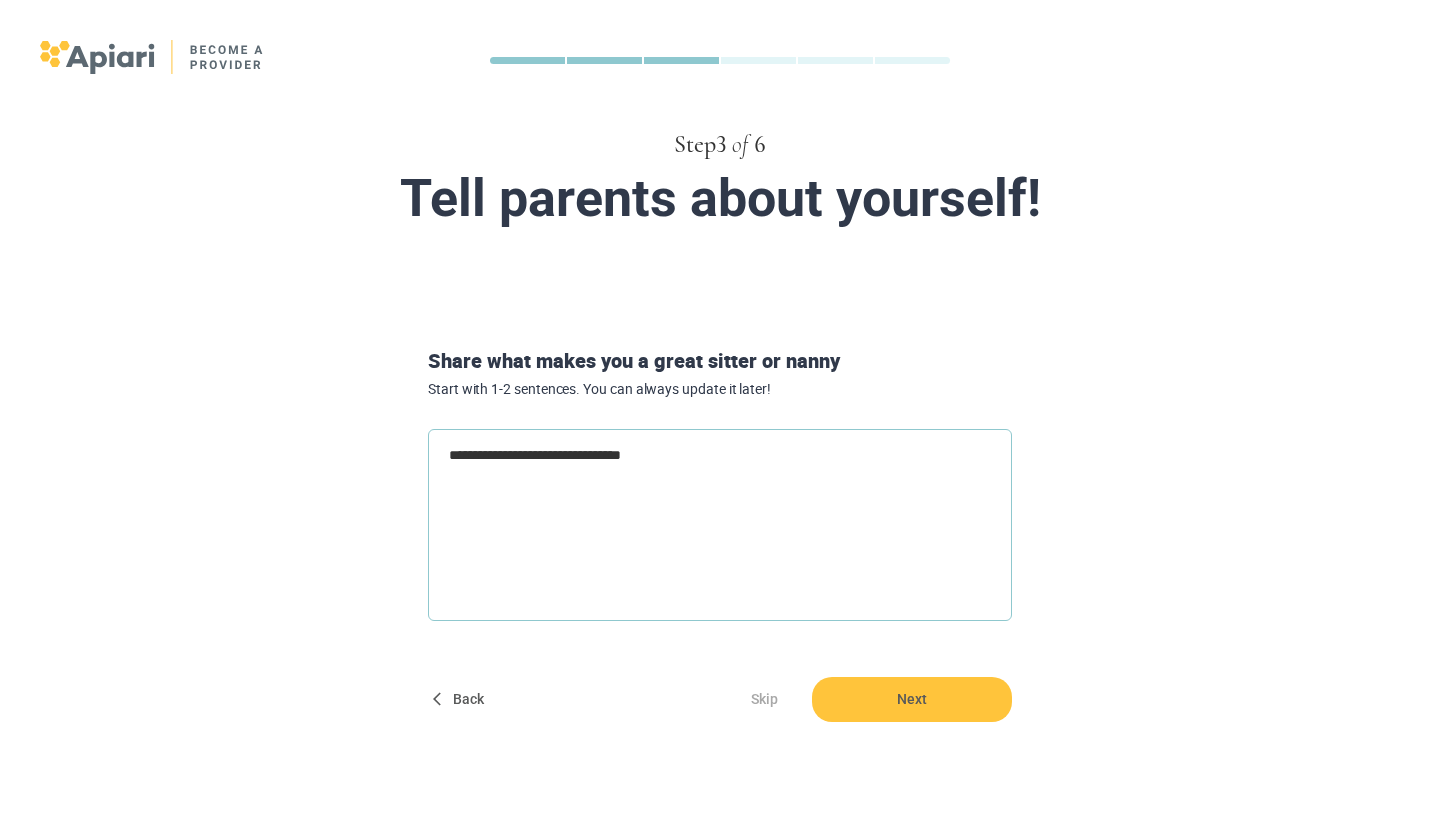 type on "*" 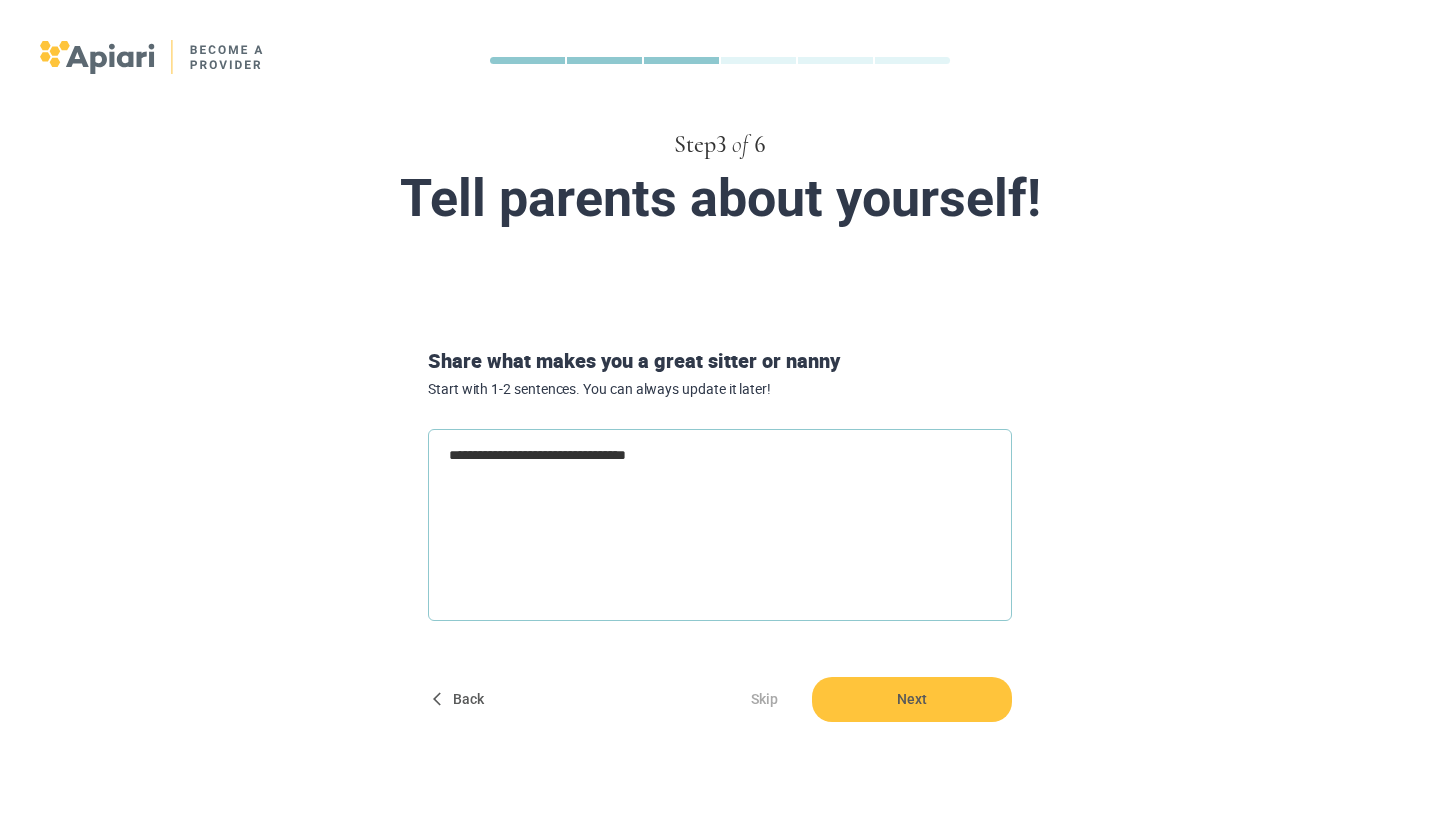 type on "**********" 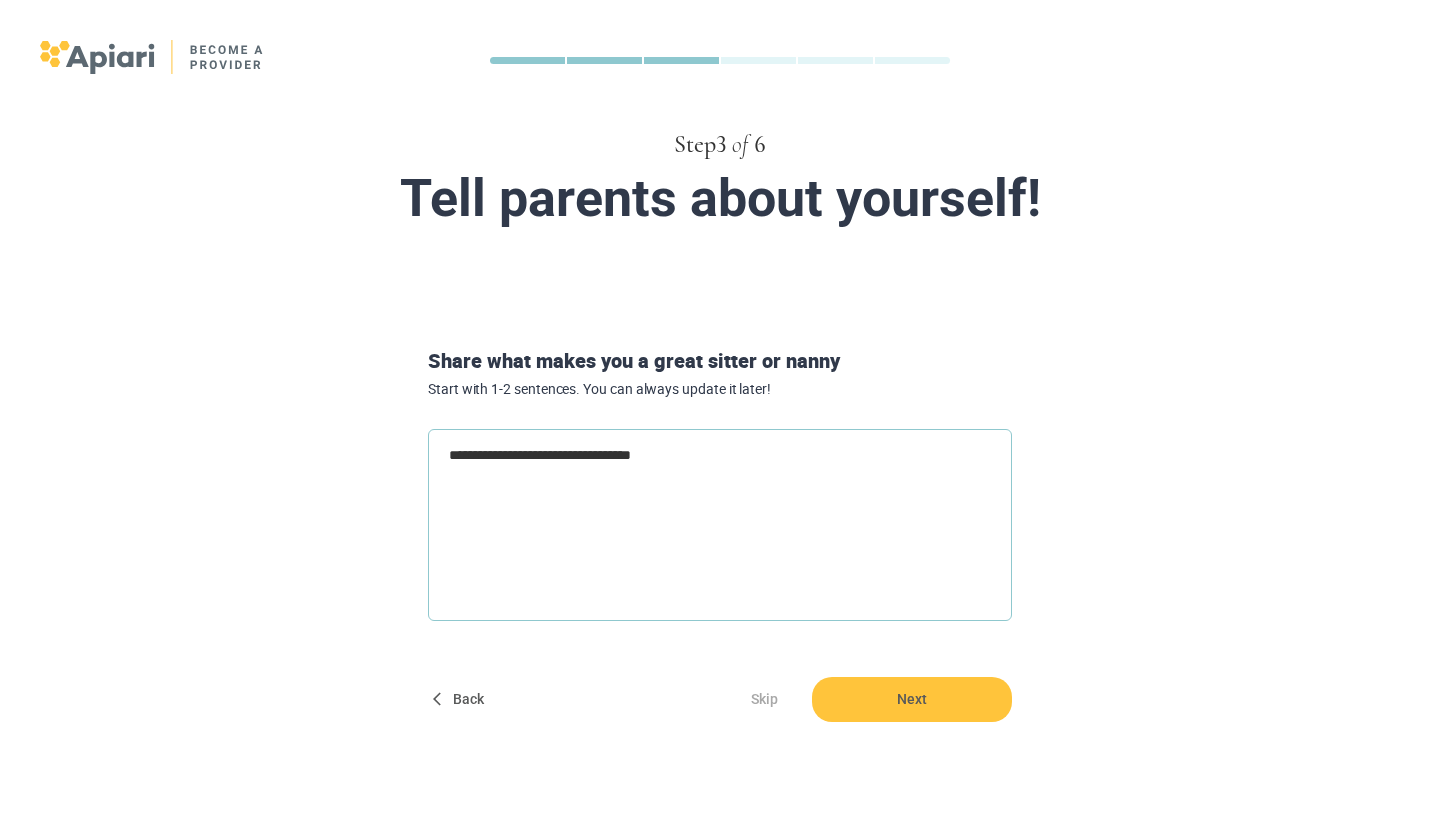 type on "**********" 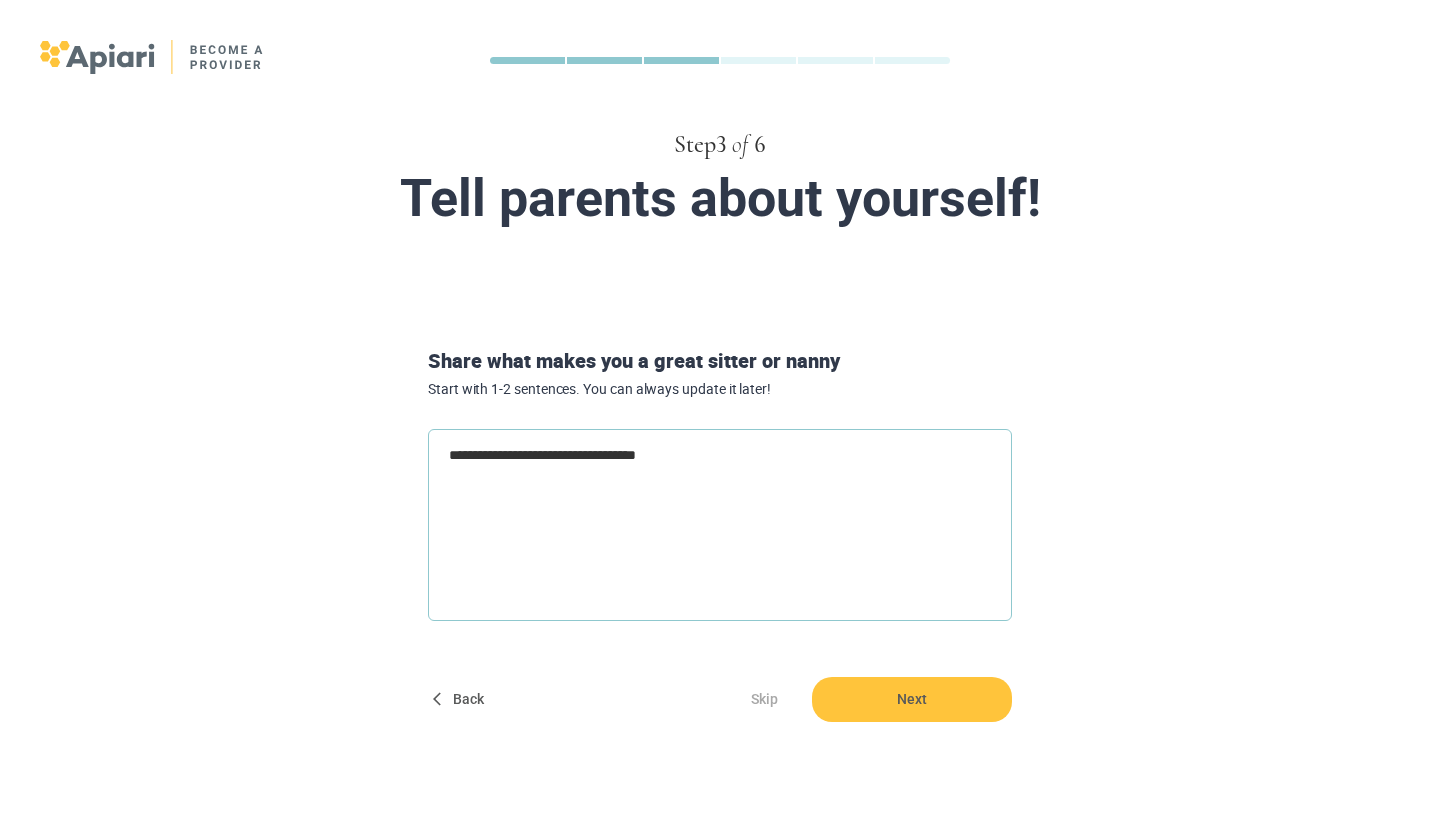 type on "**********" 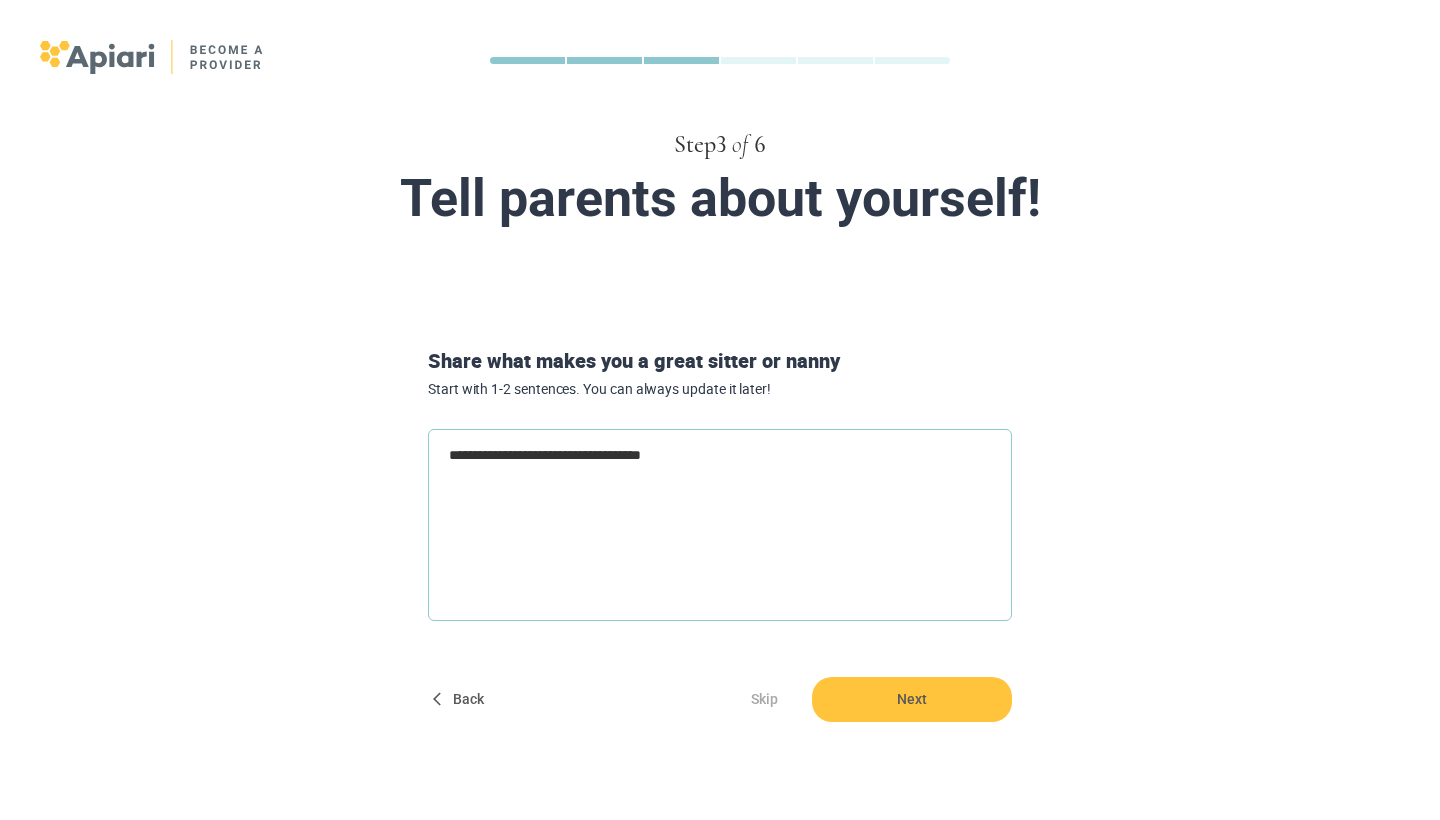 type on "**********" 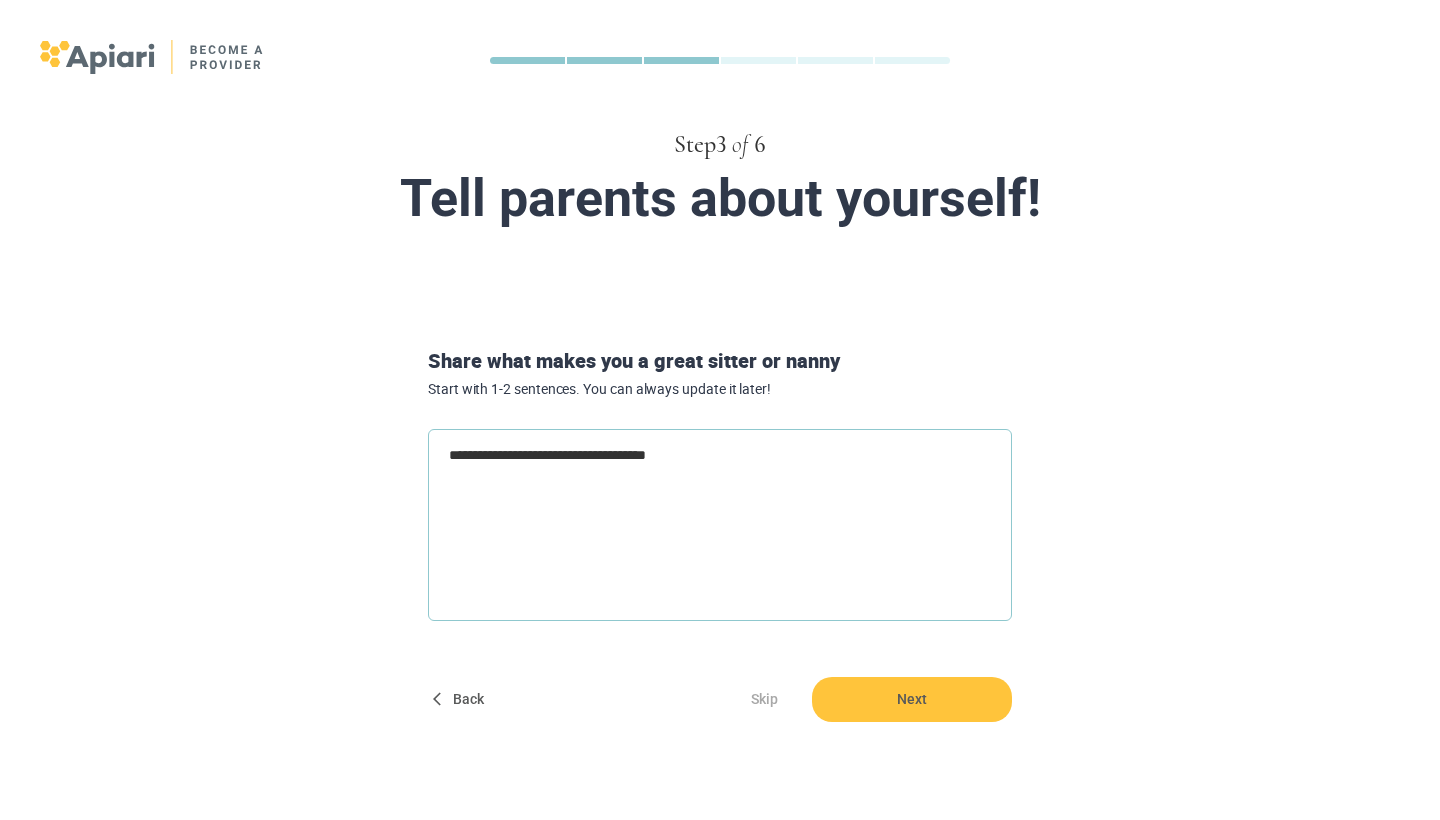 type on "**********" 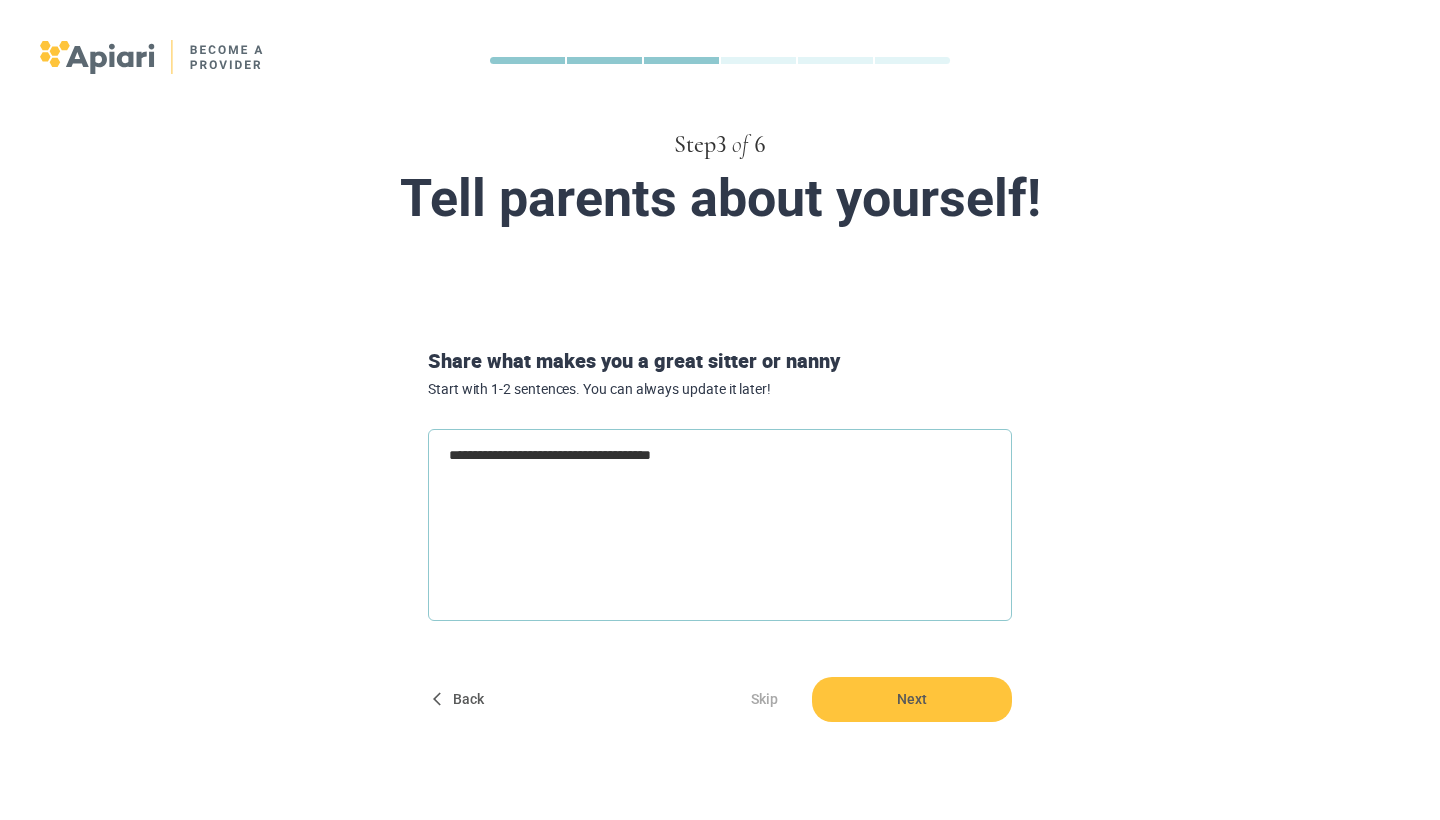 type on "**********" 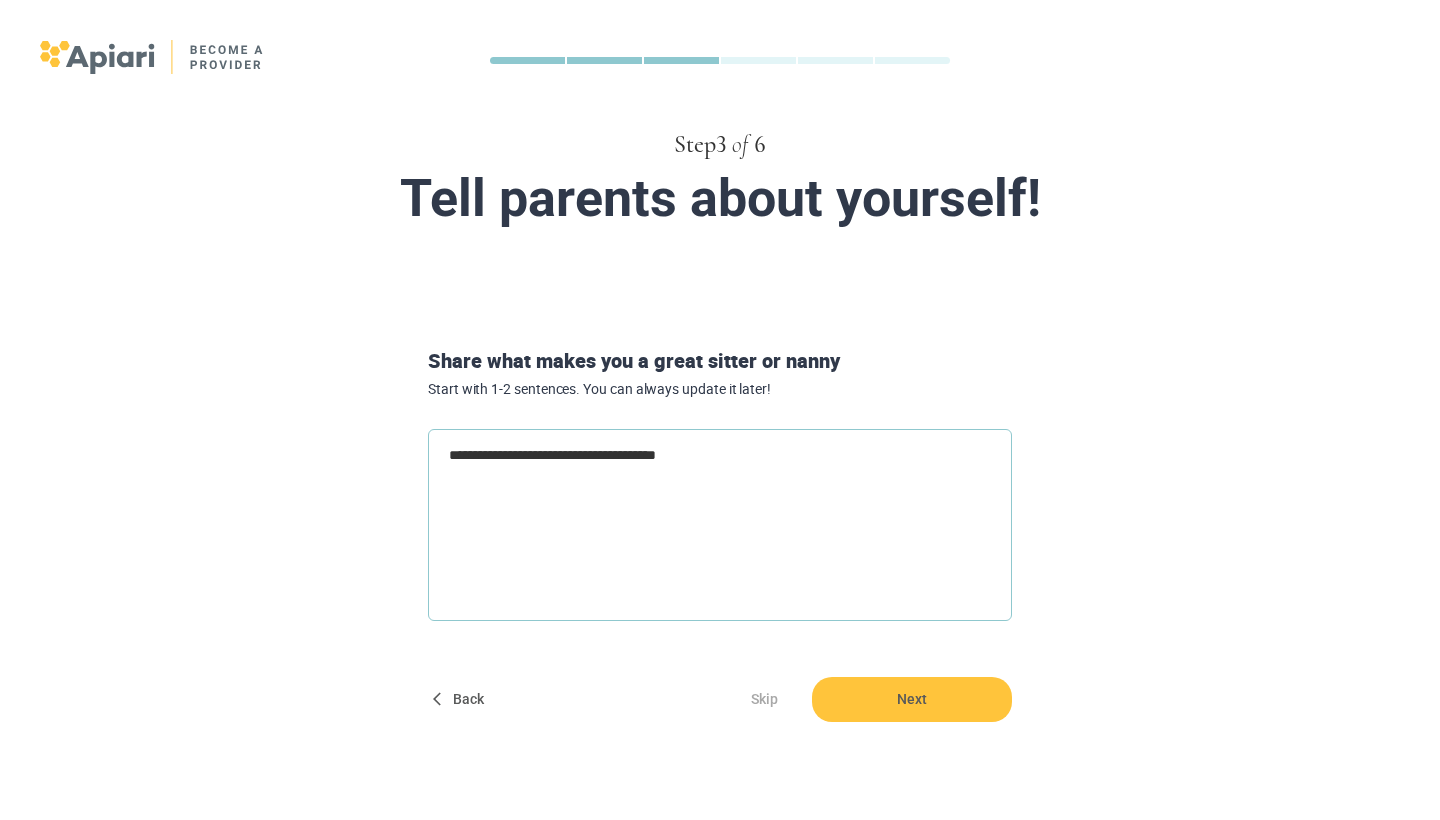 type on "**********" 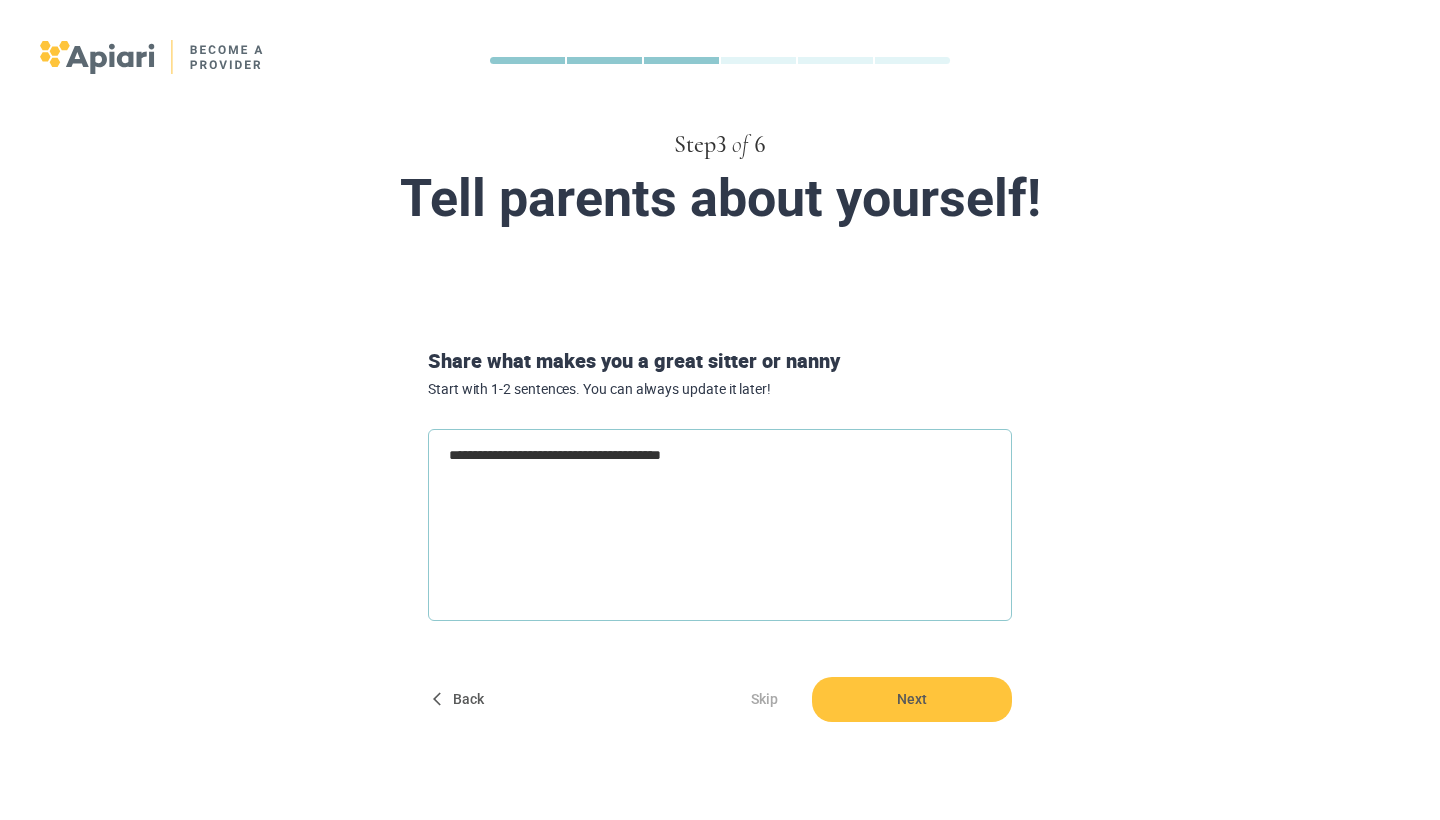 type on "**********" 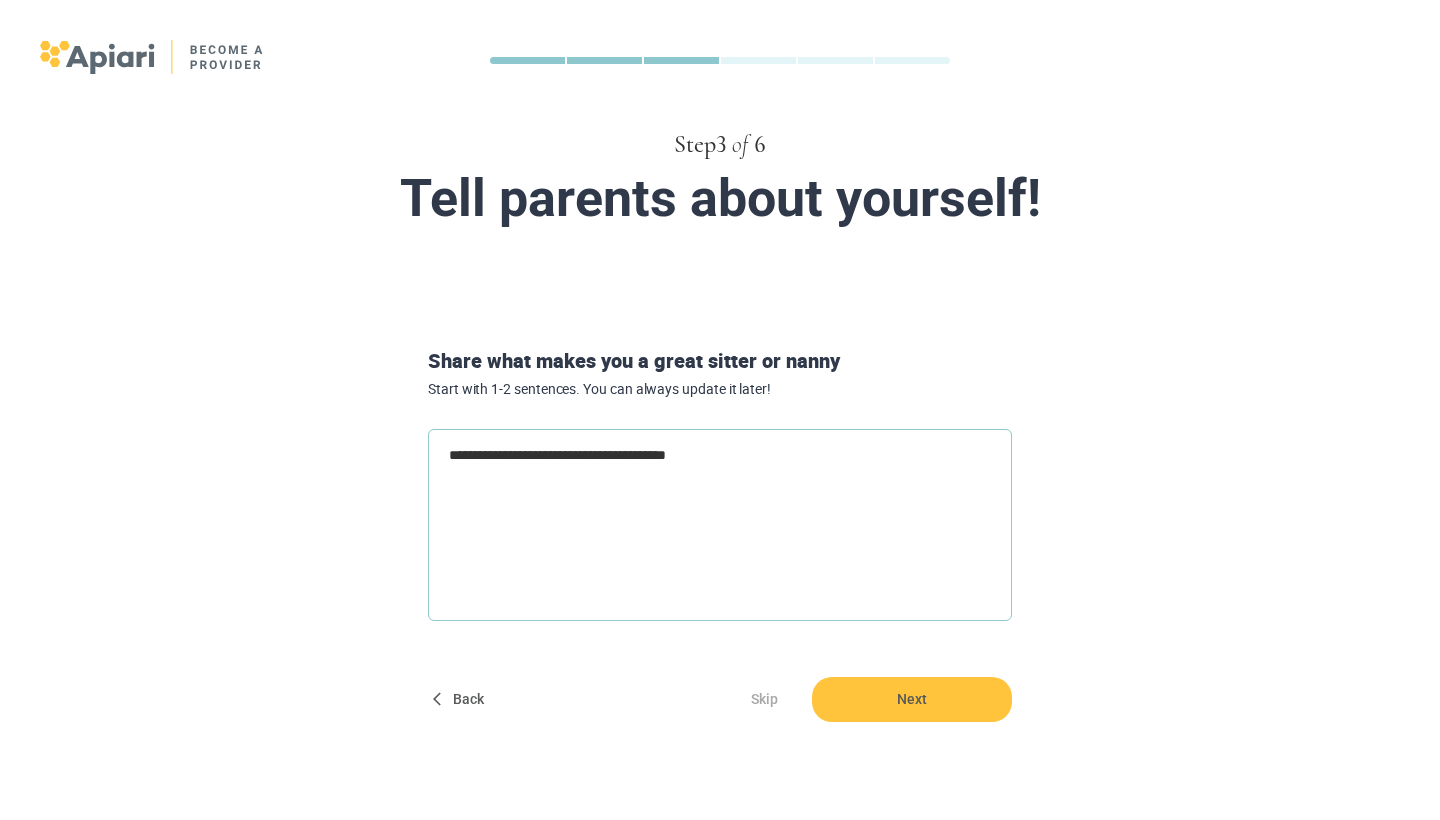 type on "**********" 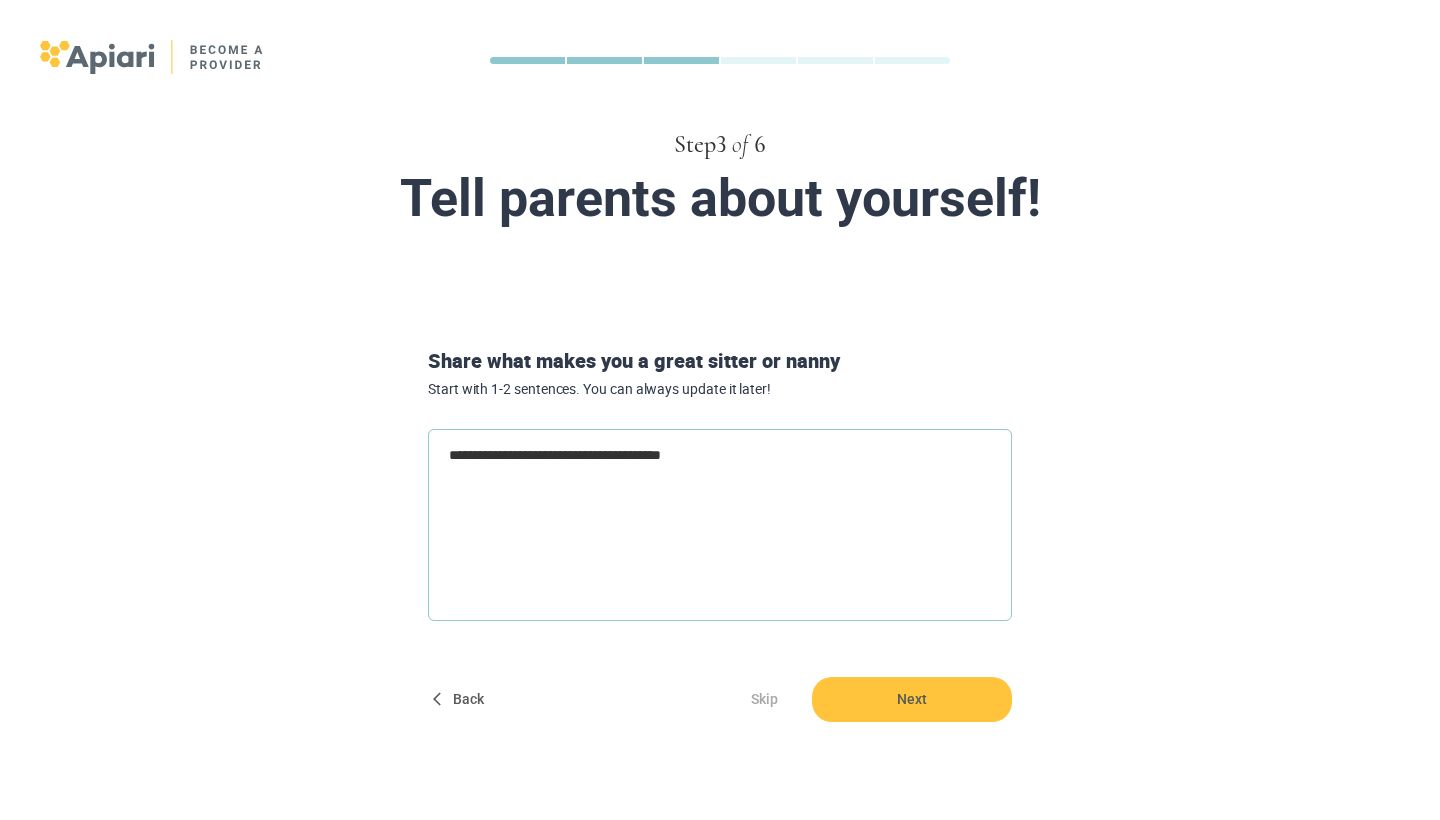 type on "**********" 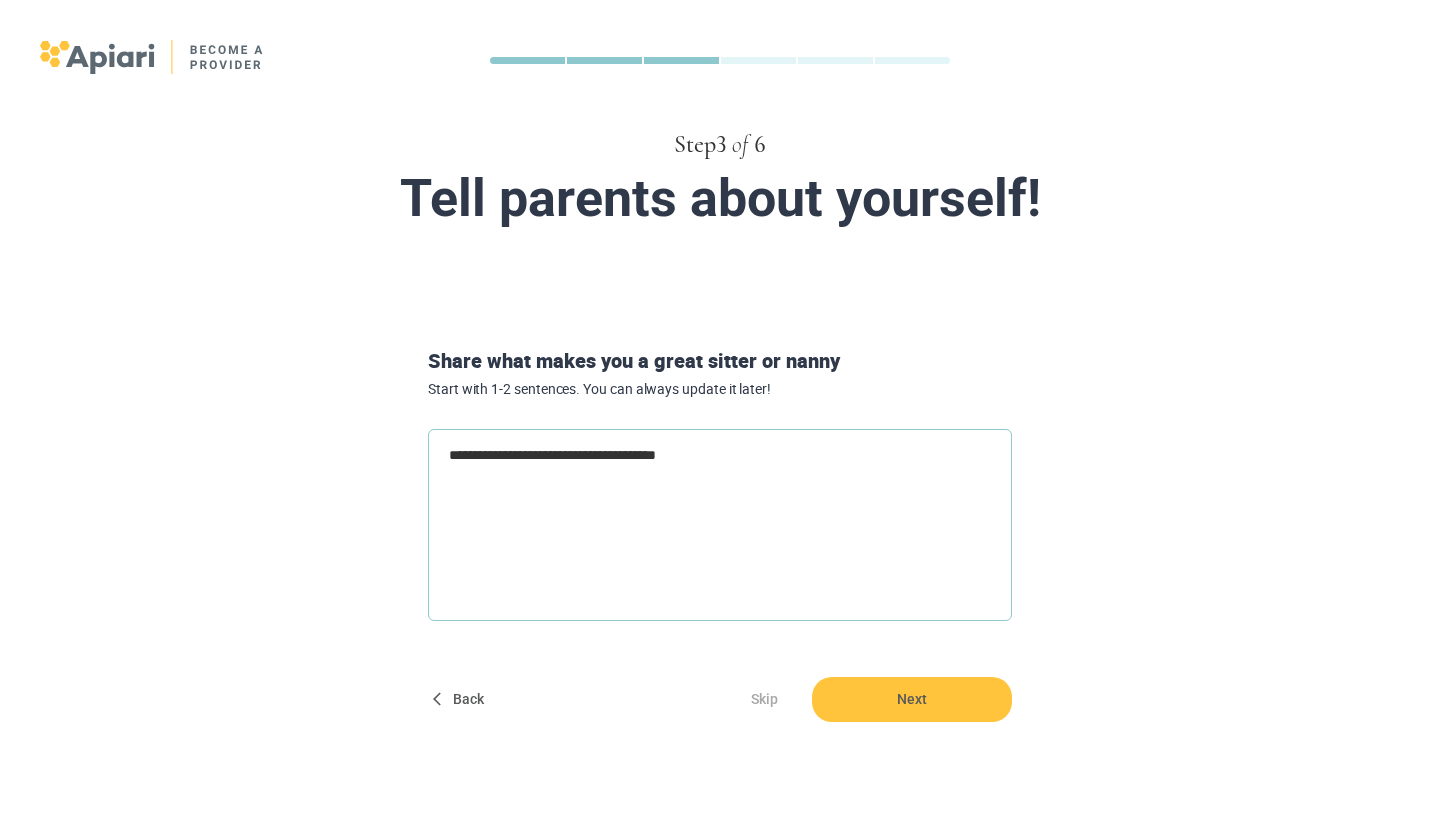 type on "**********" 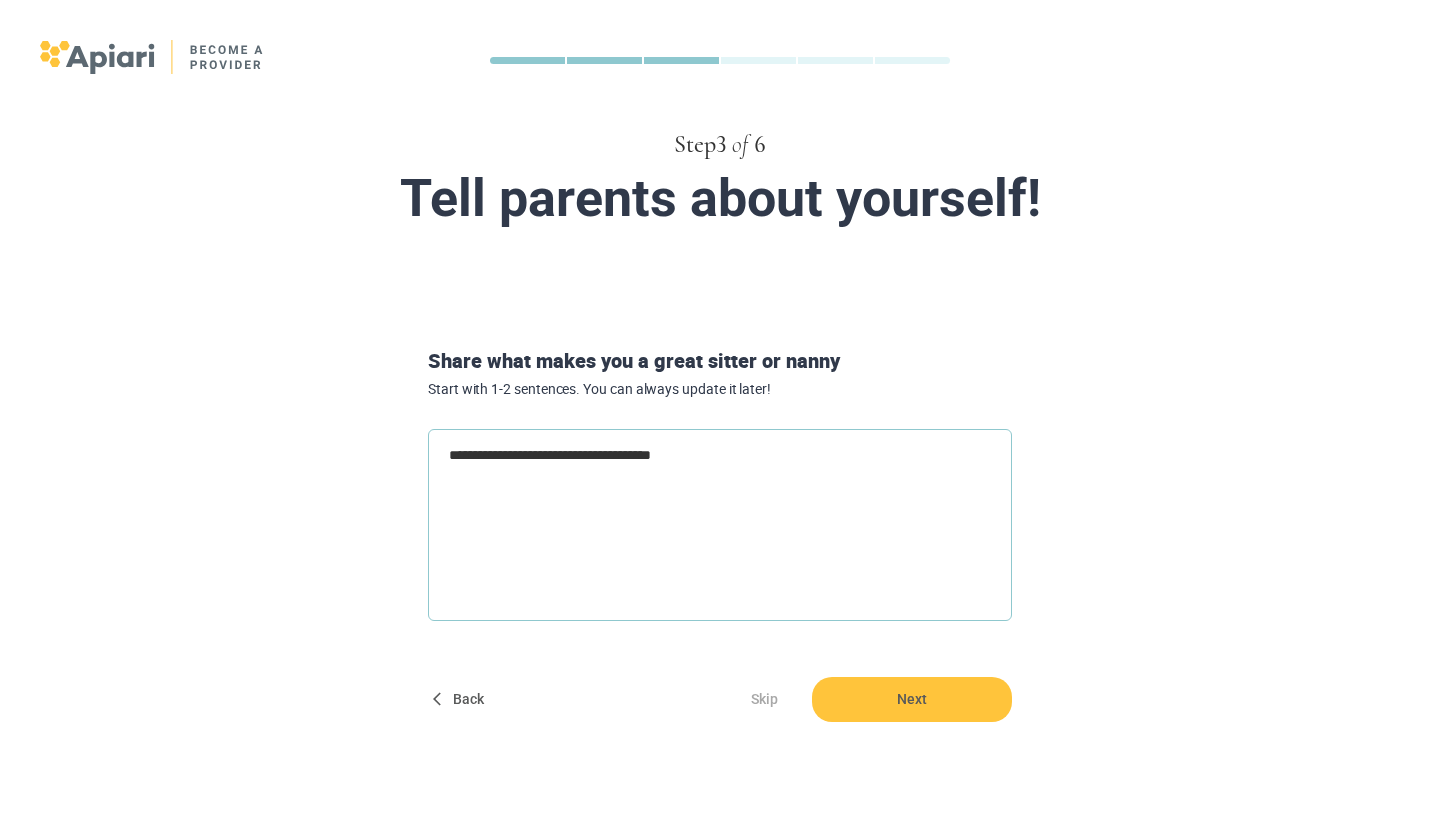 type on "**********" 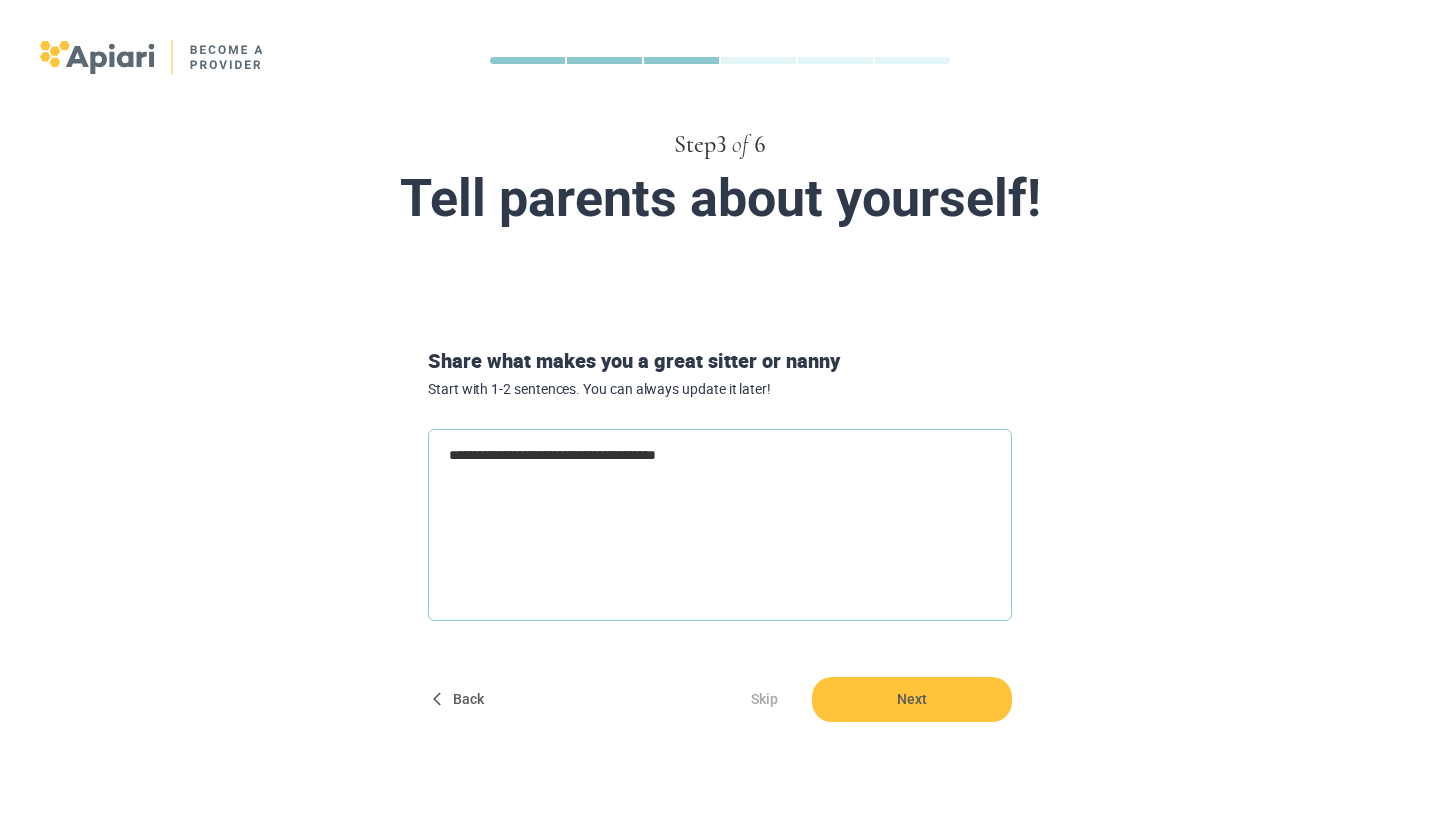 type on "**********" 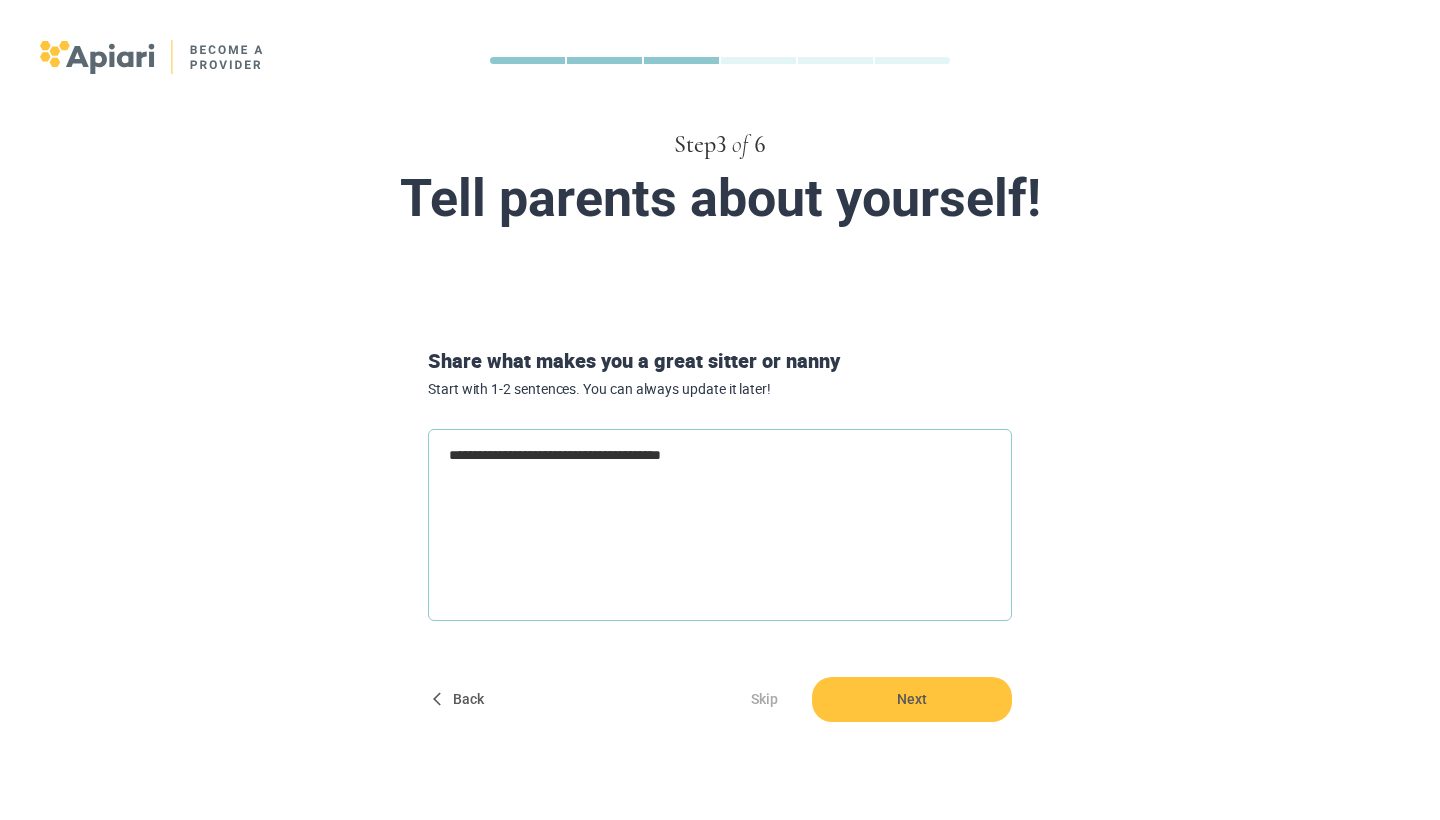 type on "**********" 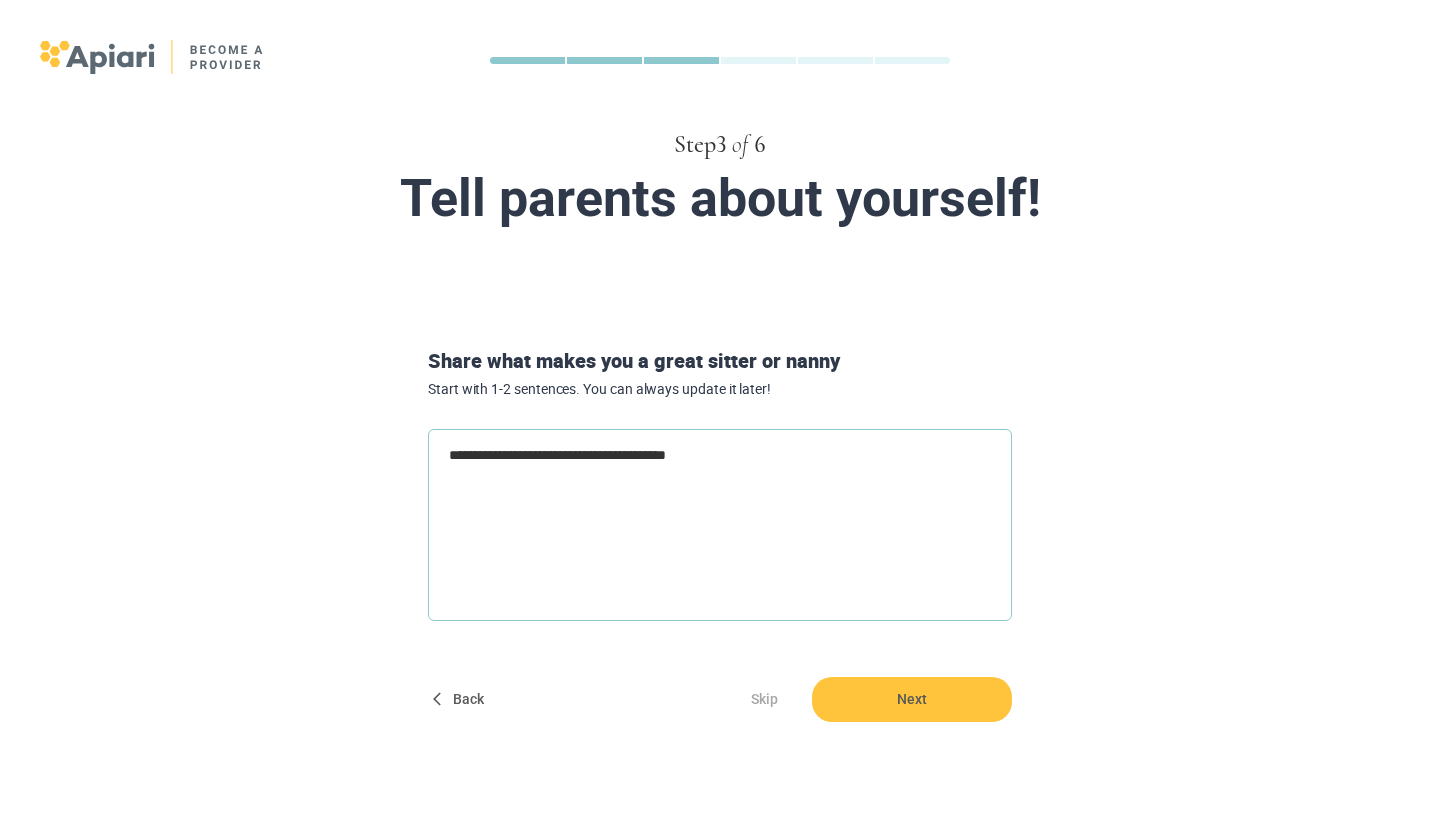 type on "**********" 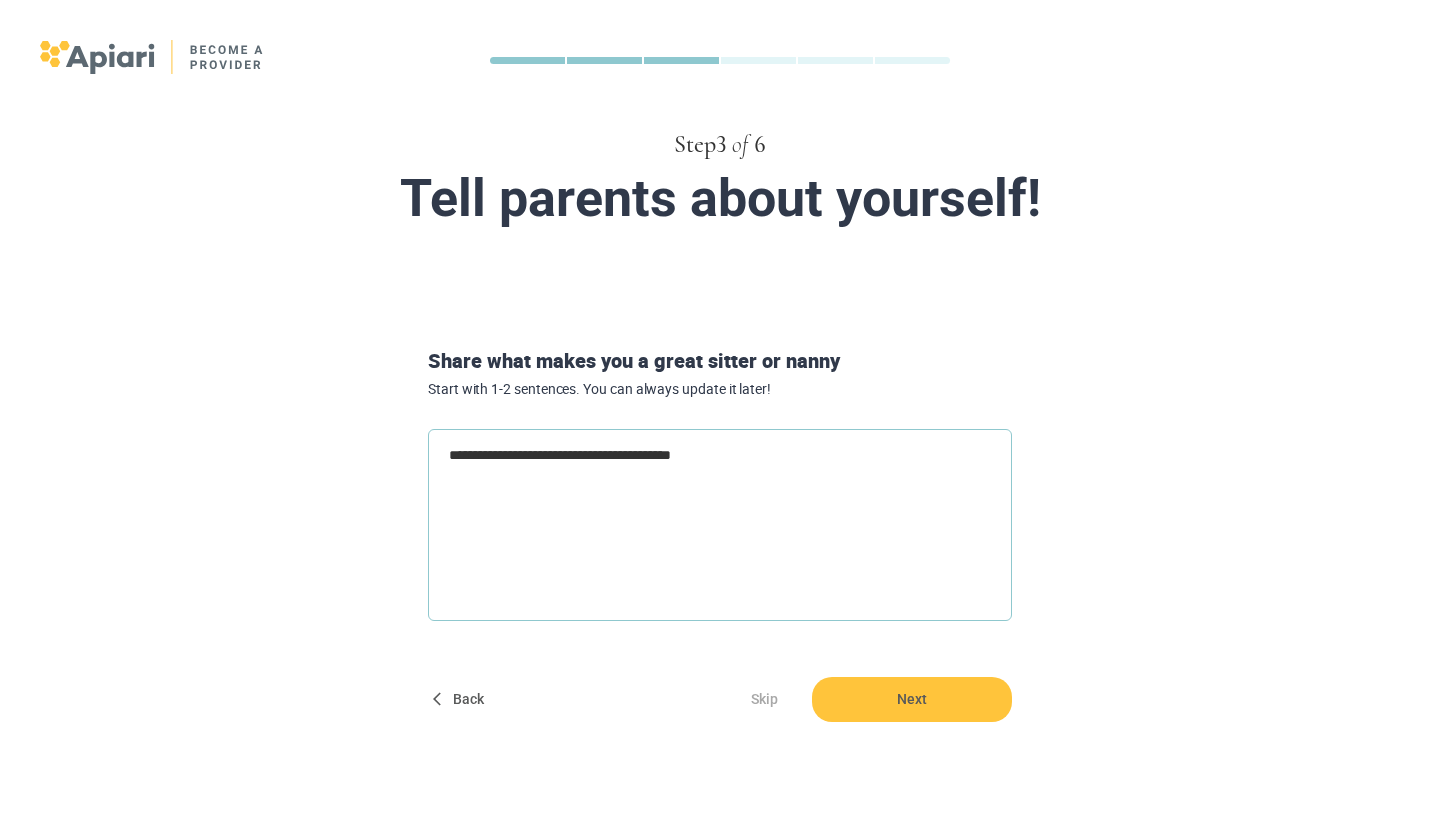 type on "**********" 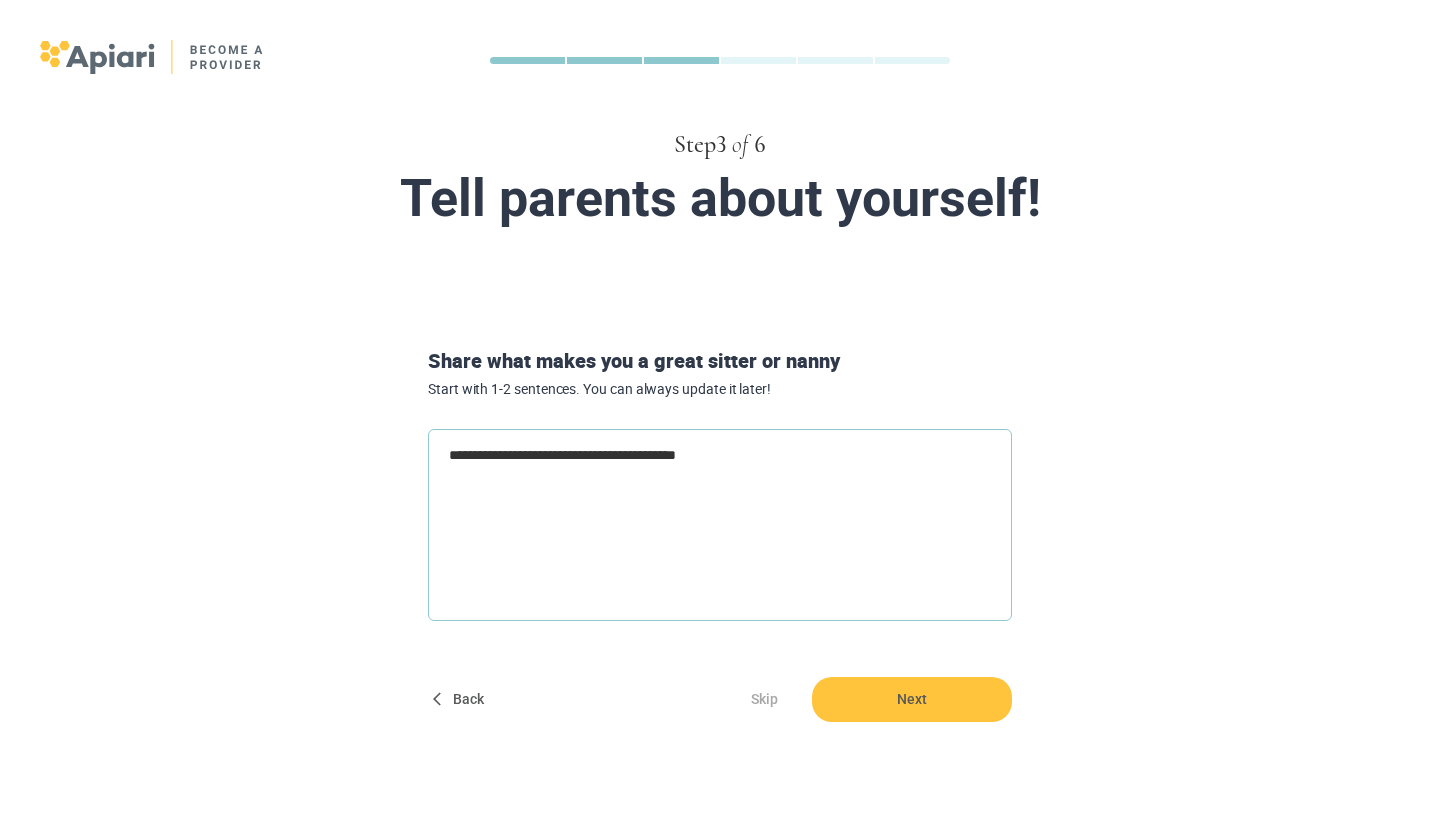 type on "**********" 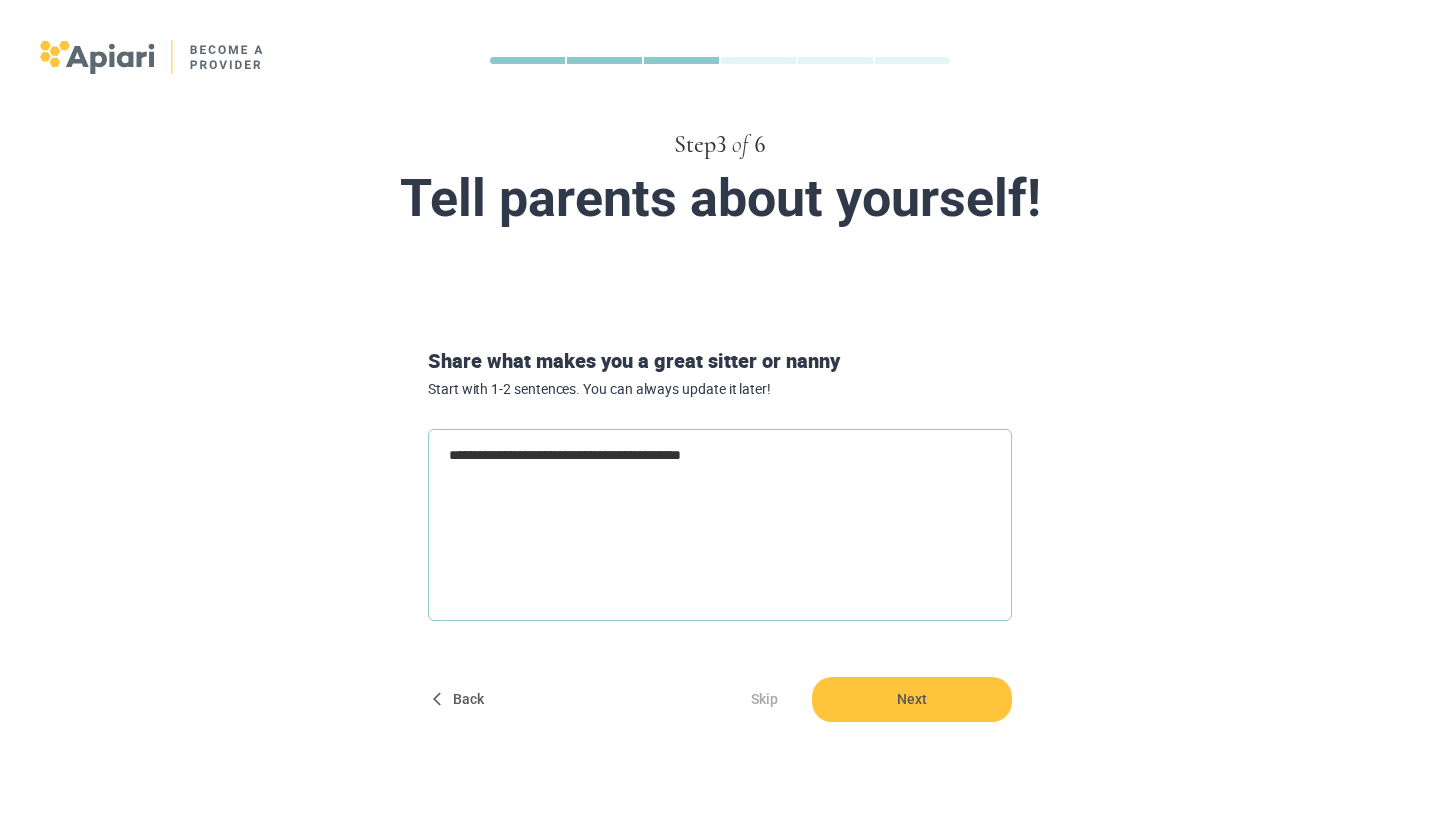 type on "**********" 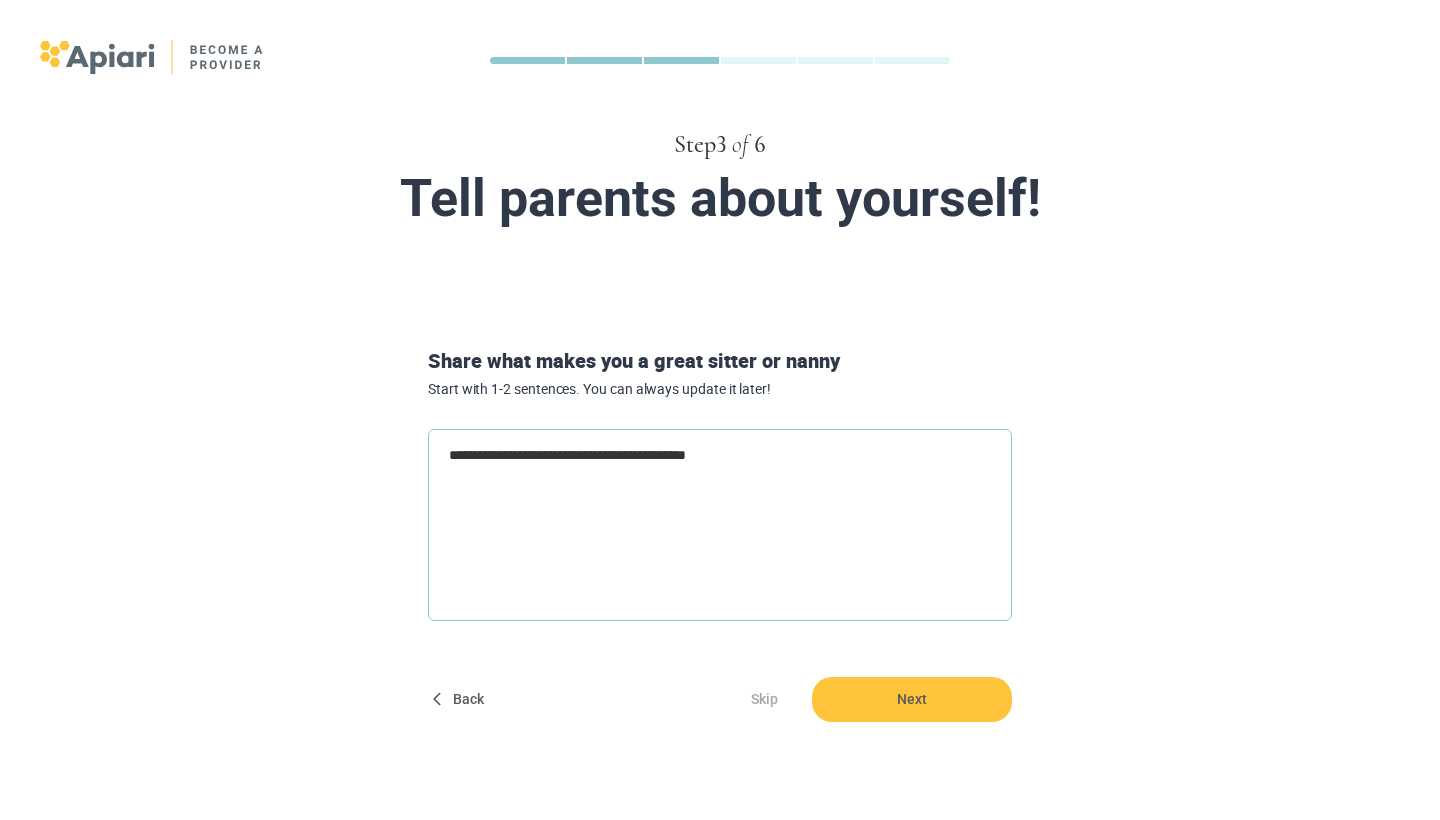 type on "**********" 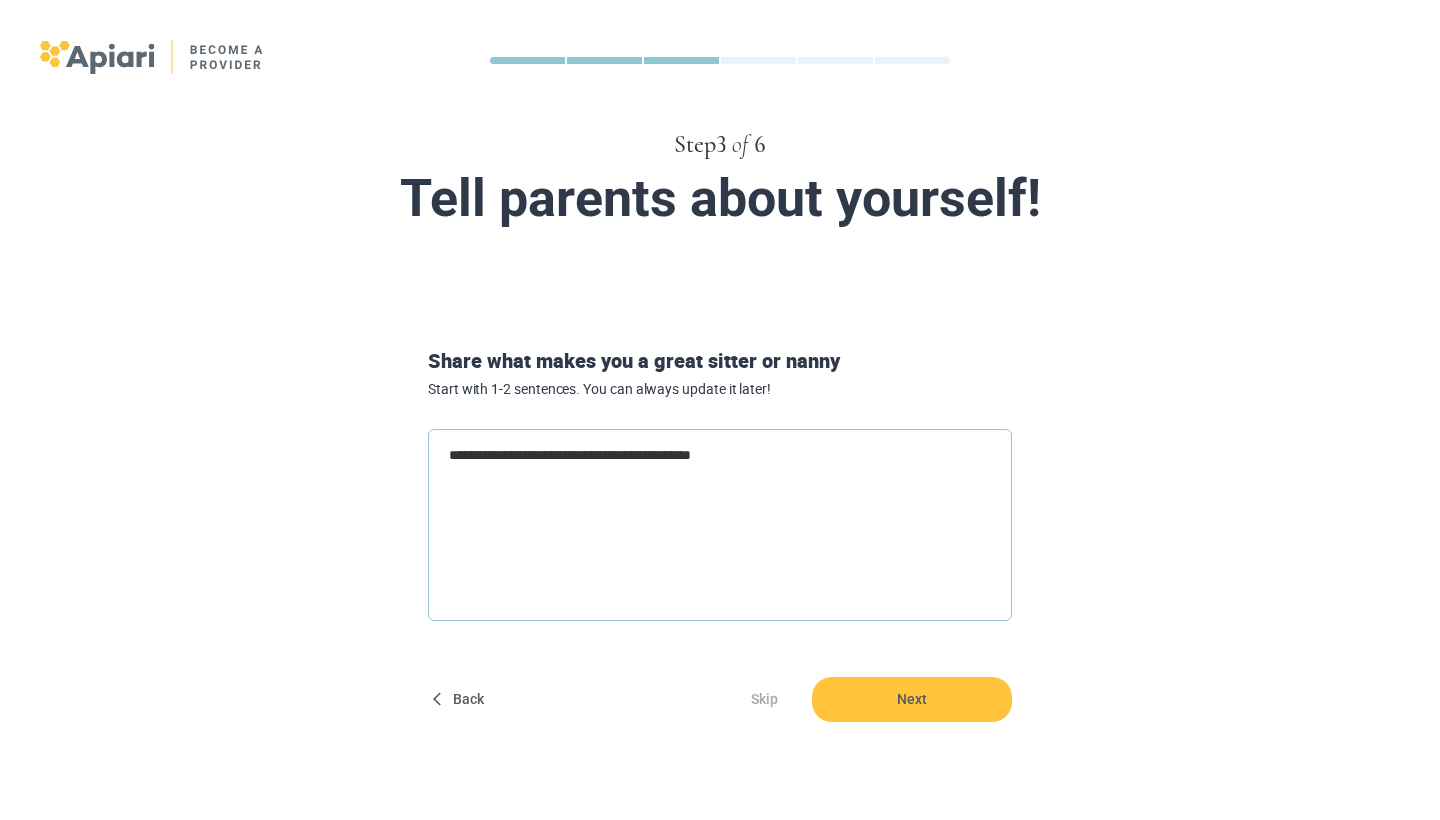 type on "**********" 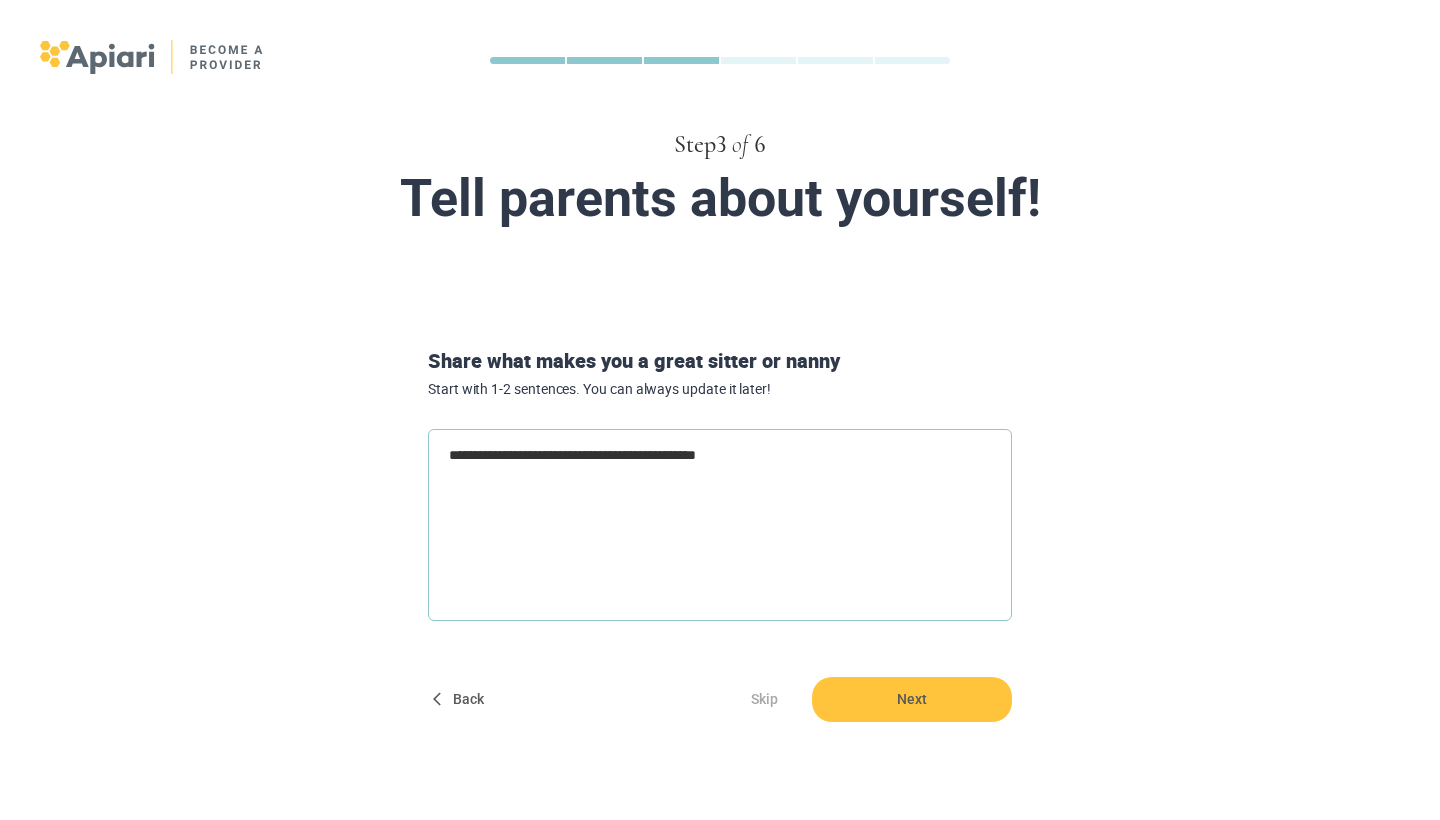 type on "**********" 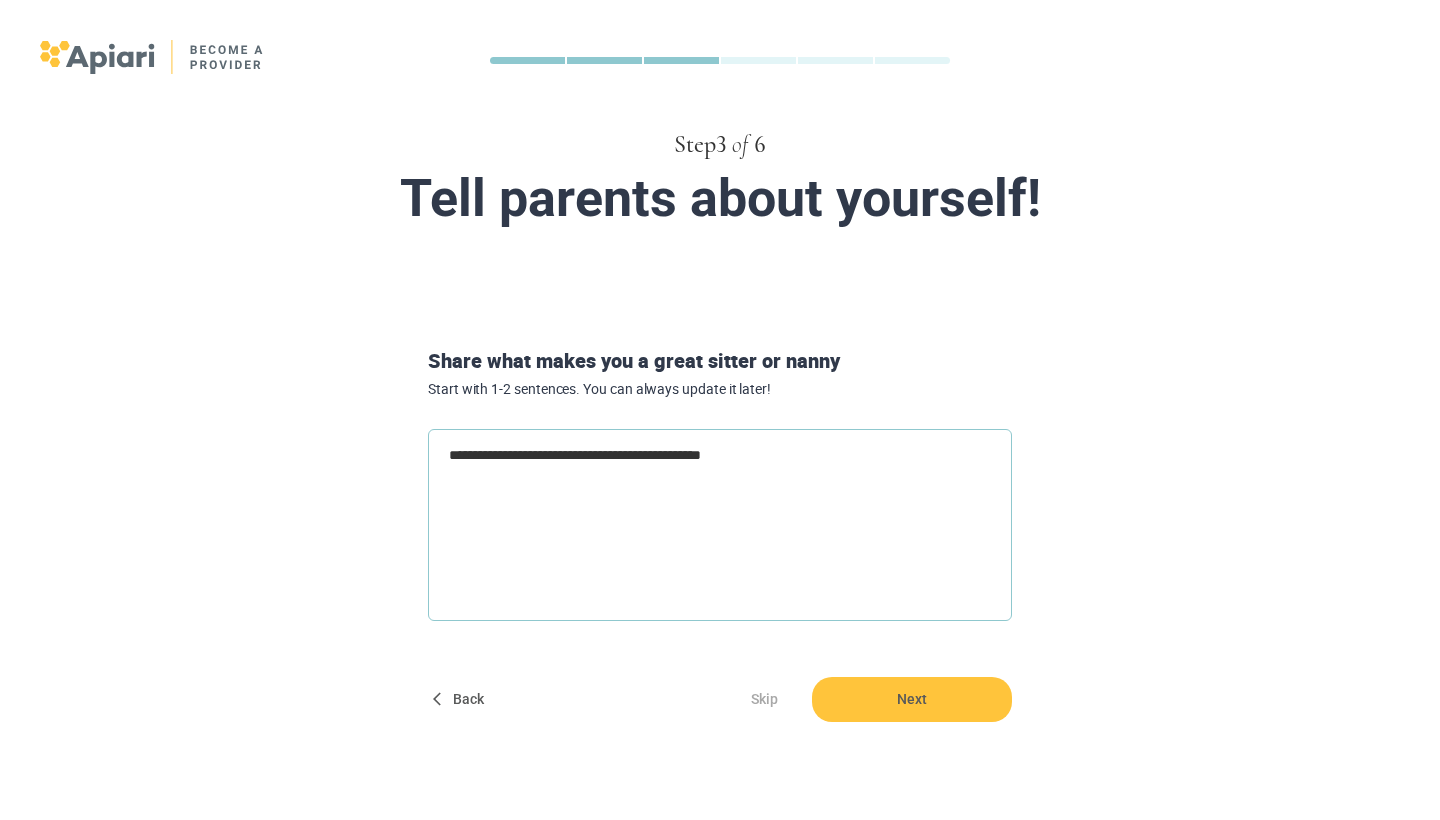 type on "**********" 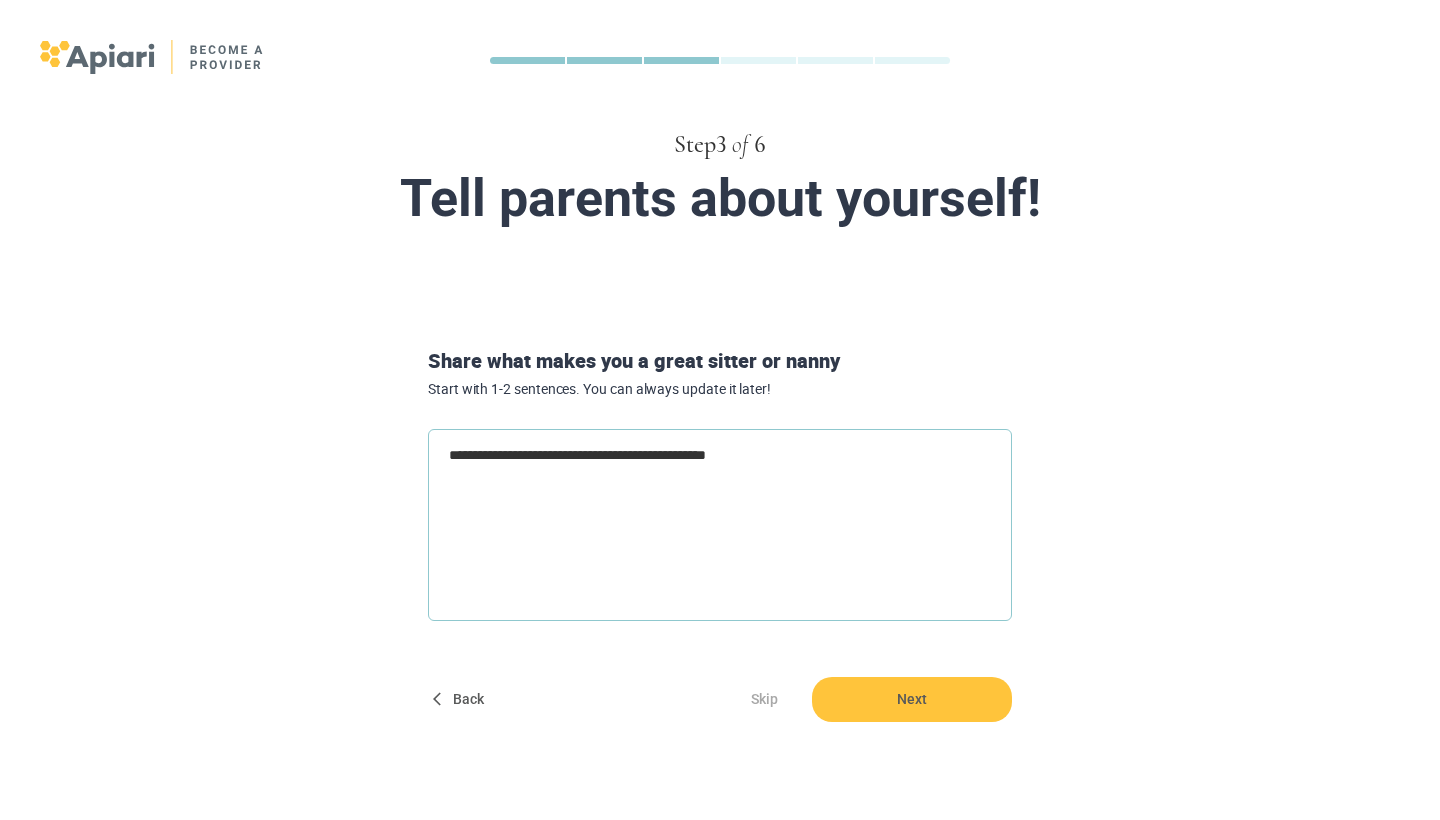 type on "**********" 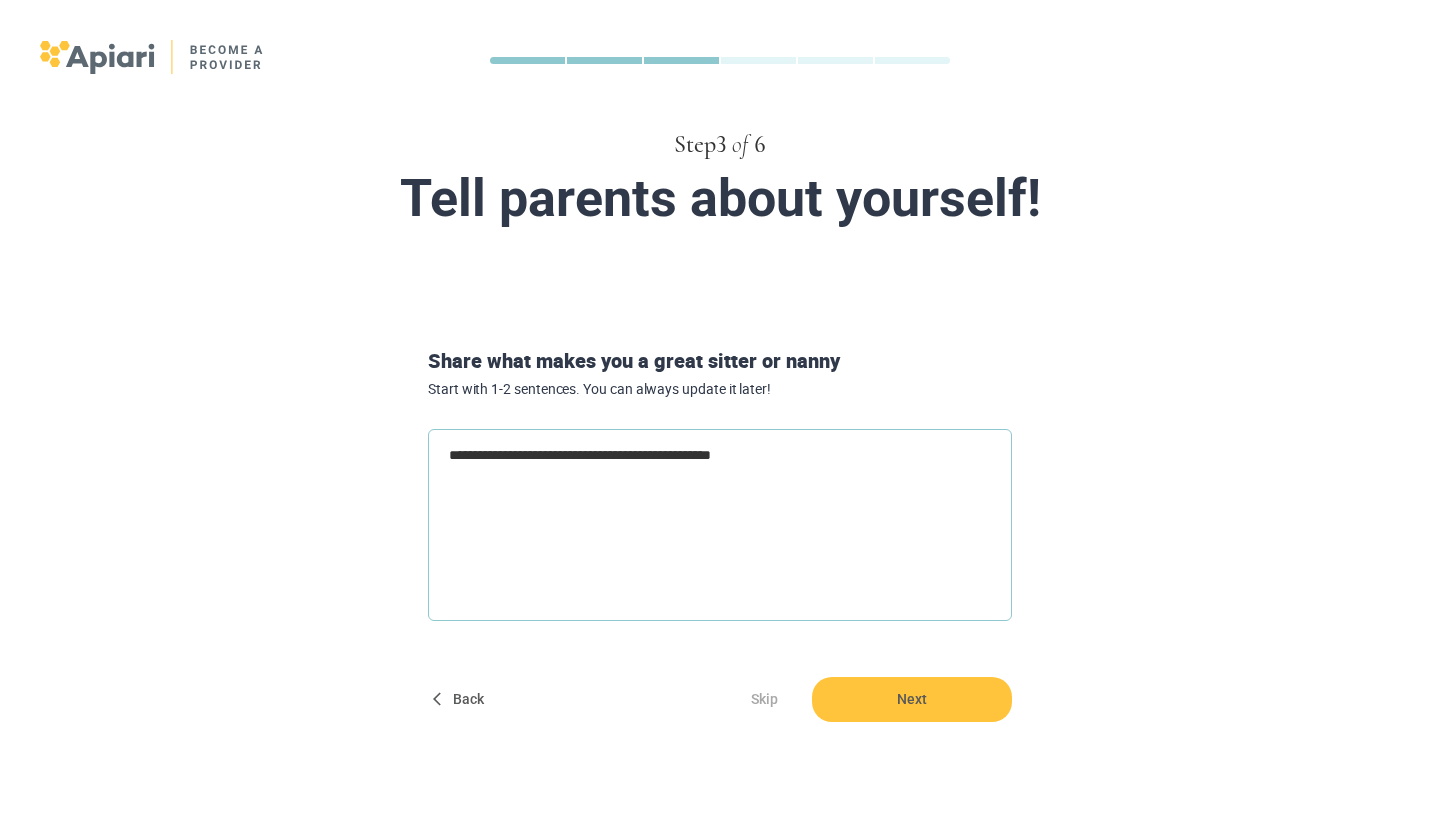 type on "**********" 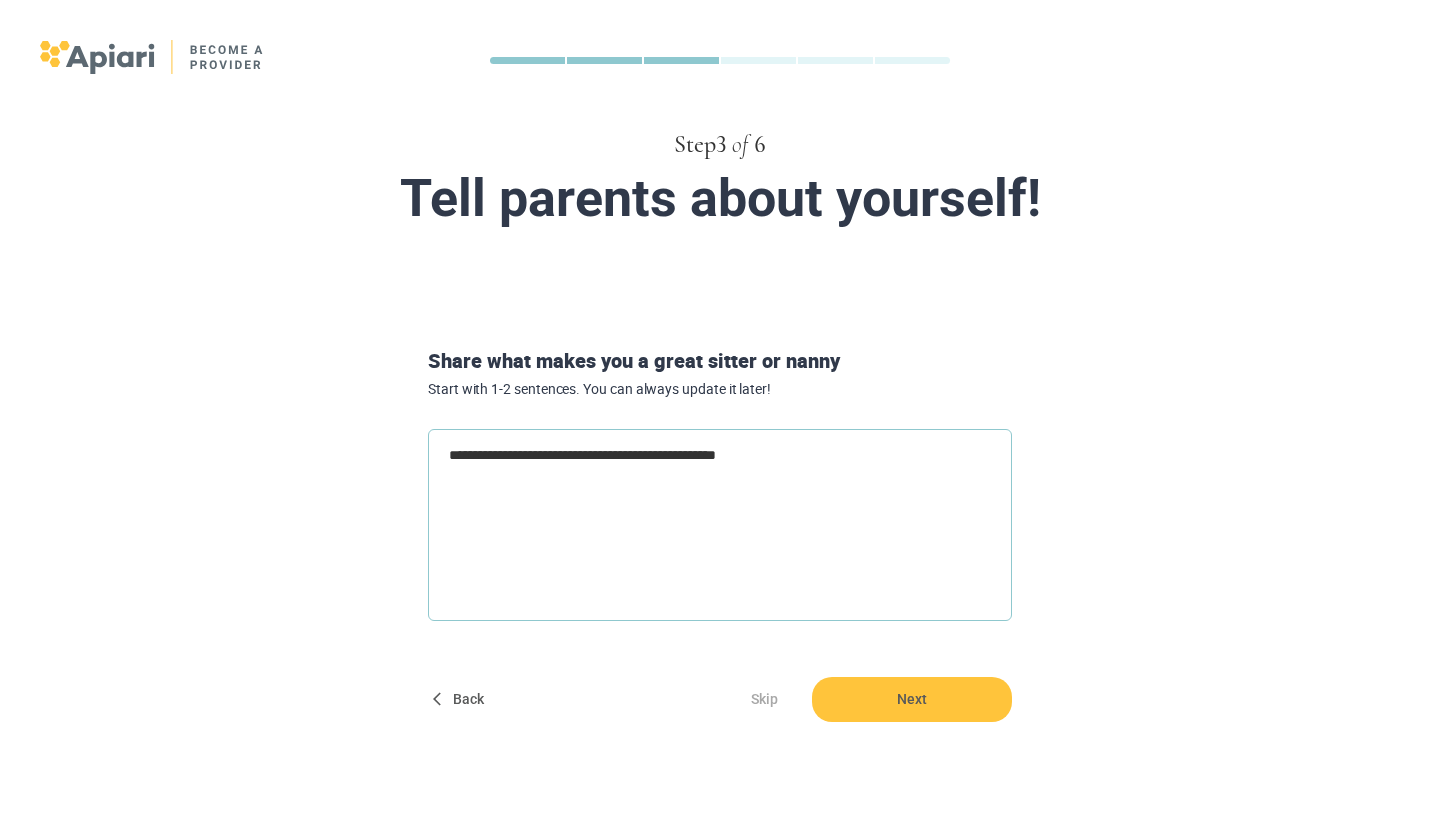 type on "**********" 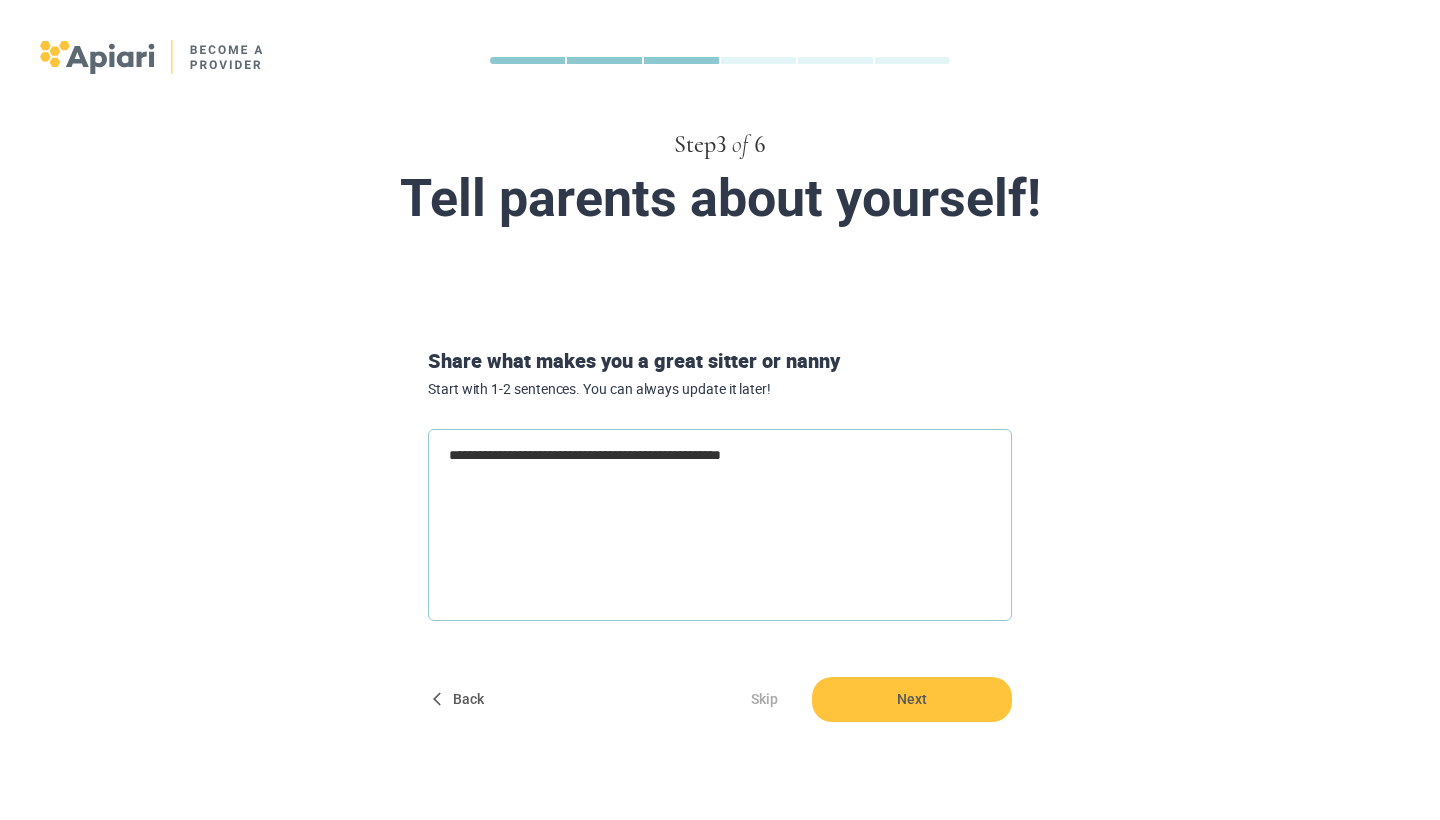 type on "**********" 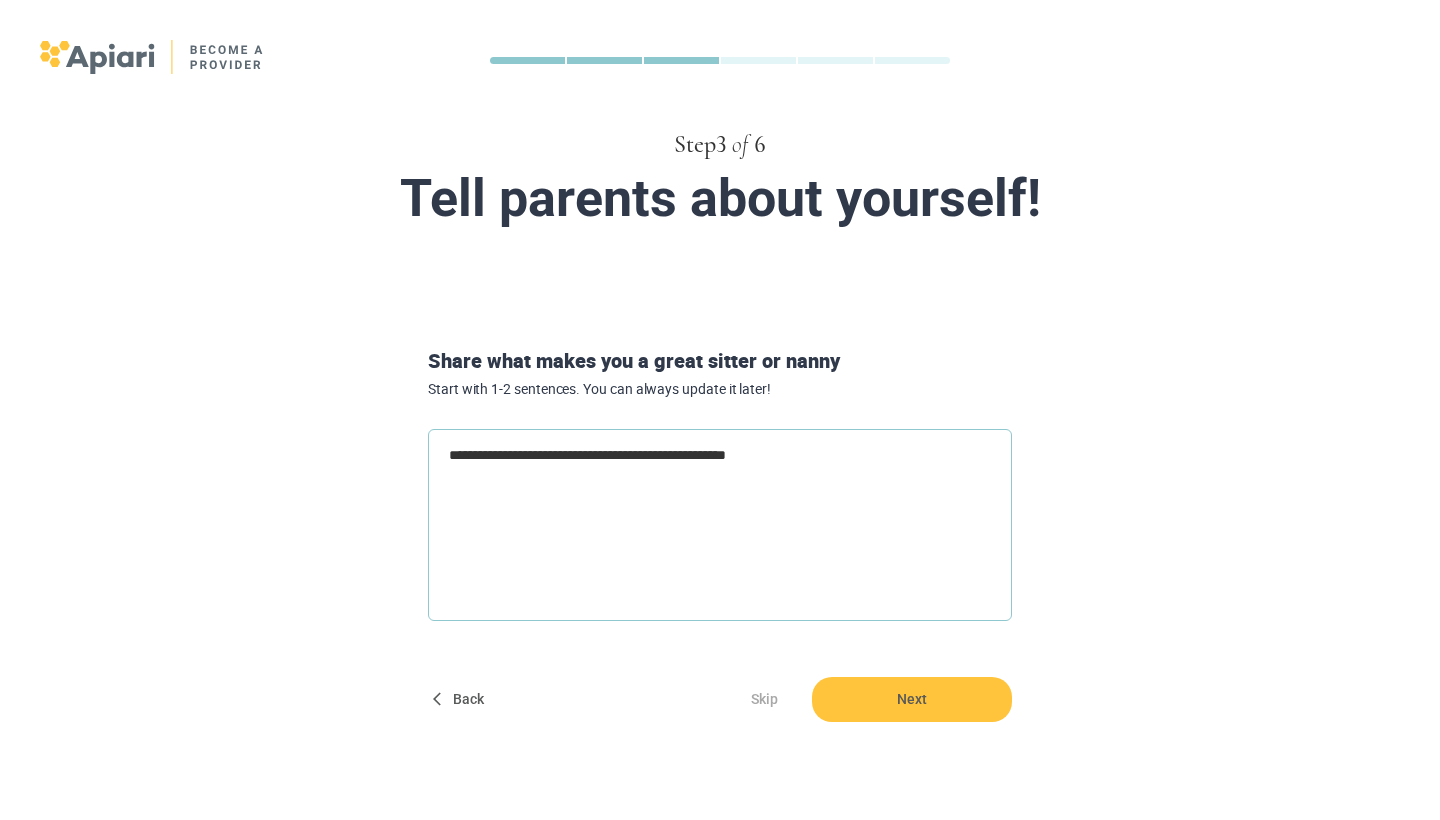 type on "**********" 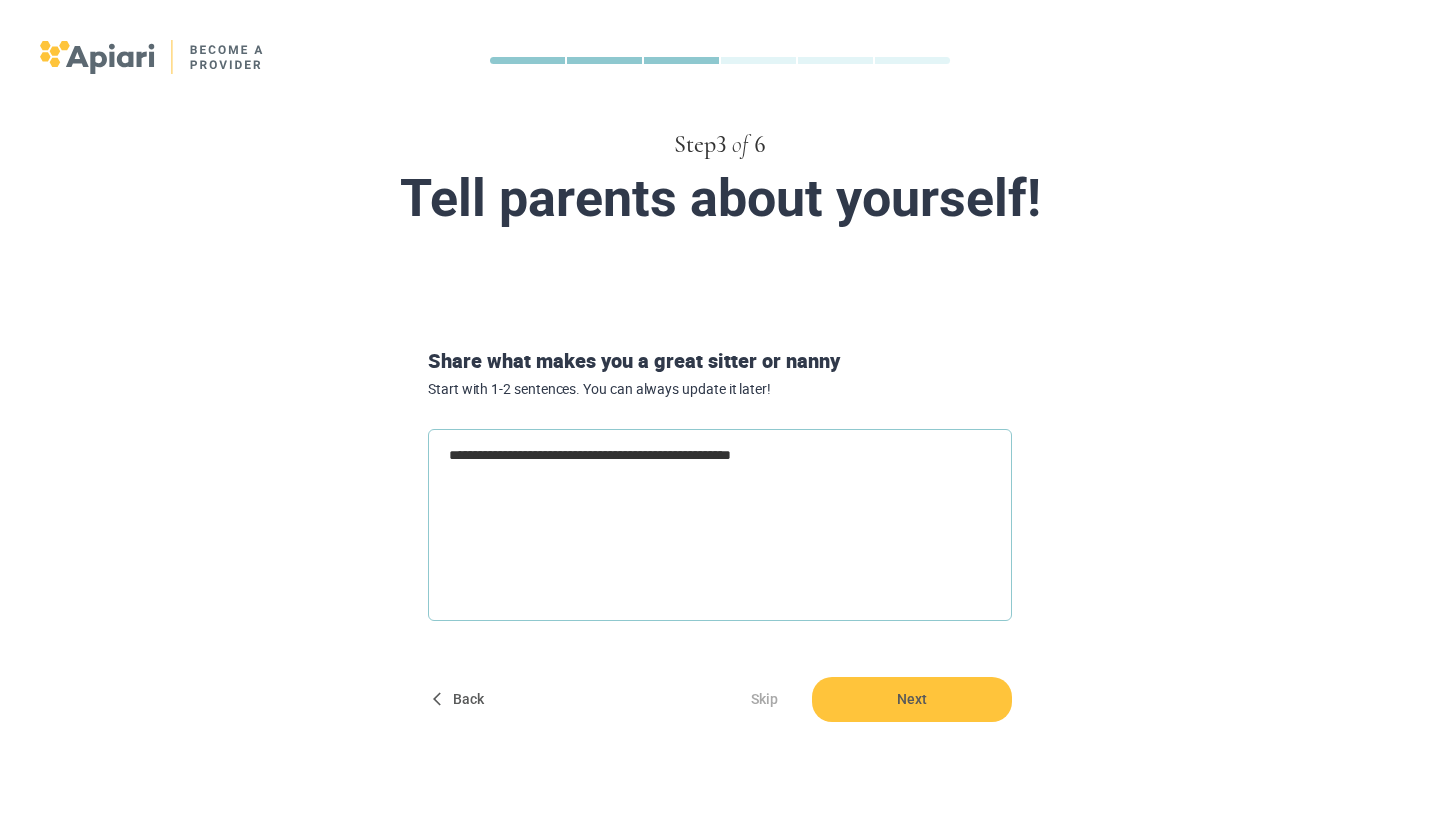type on "**********" 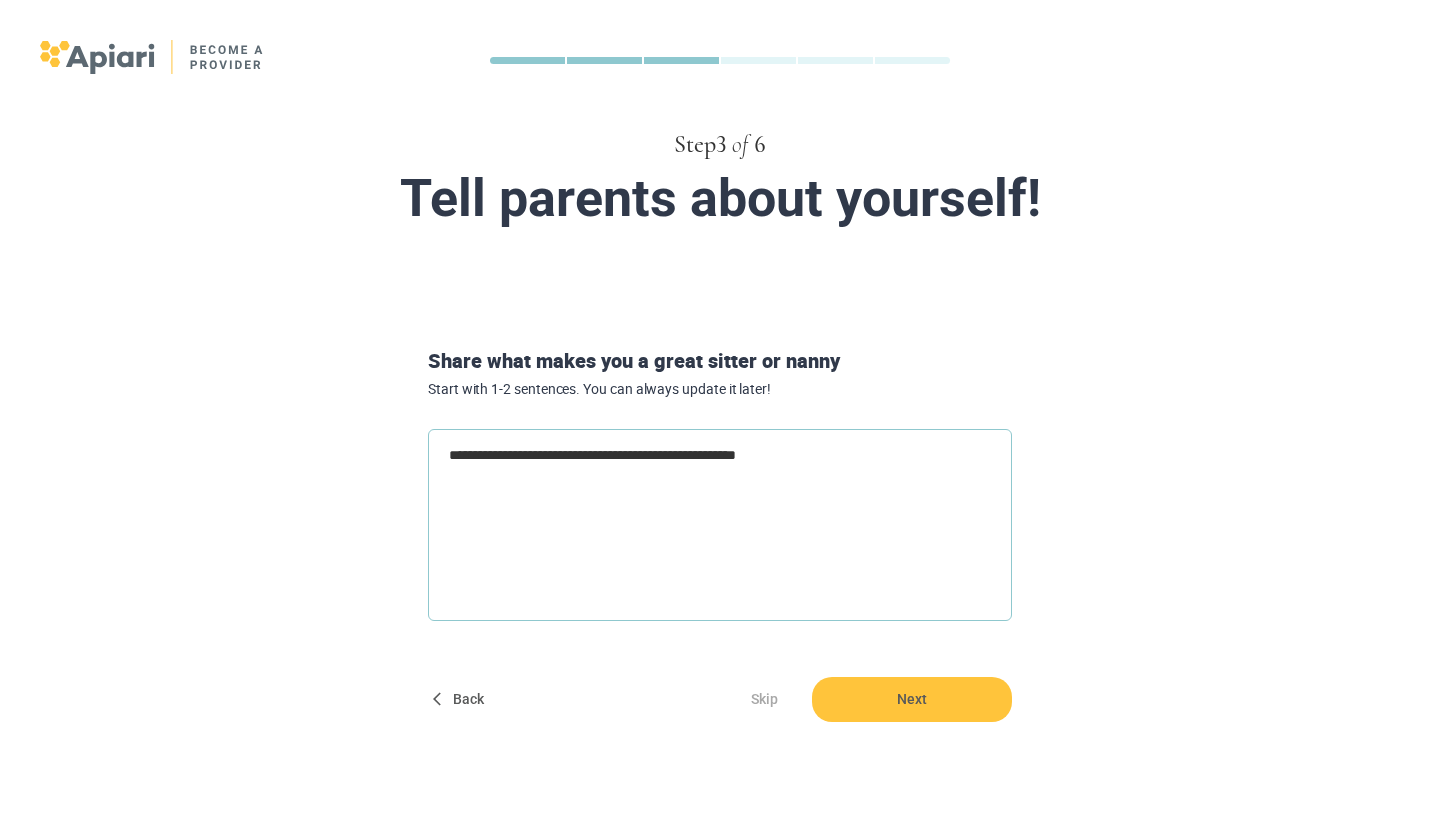 type on "**********" 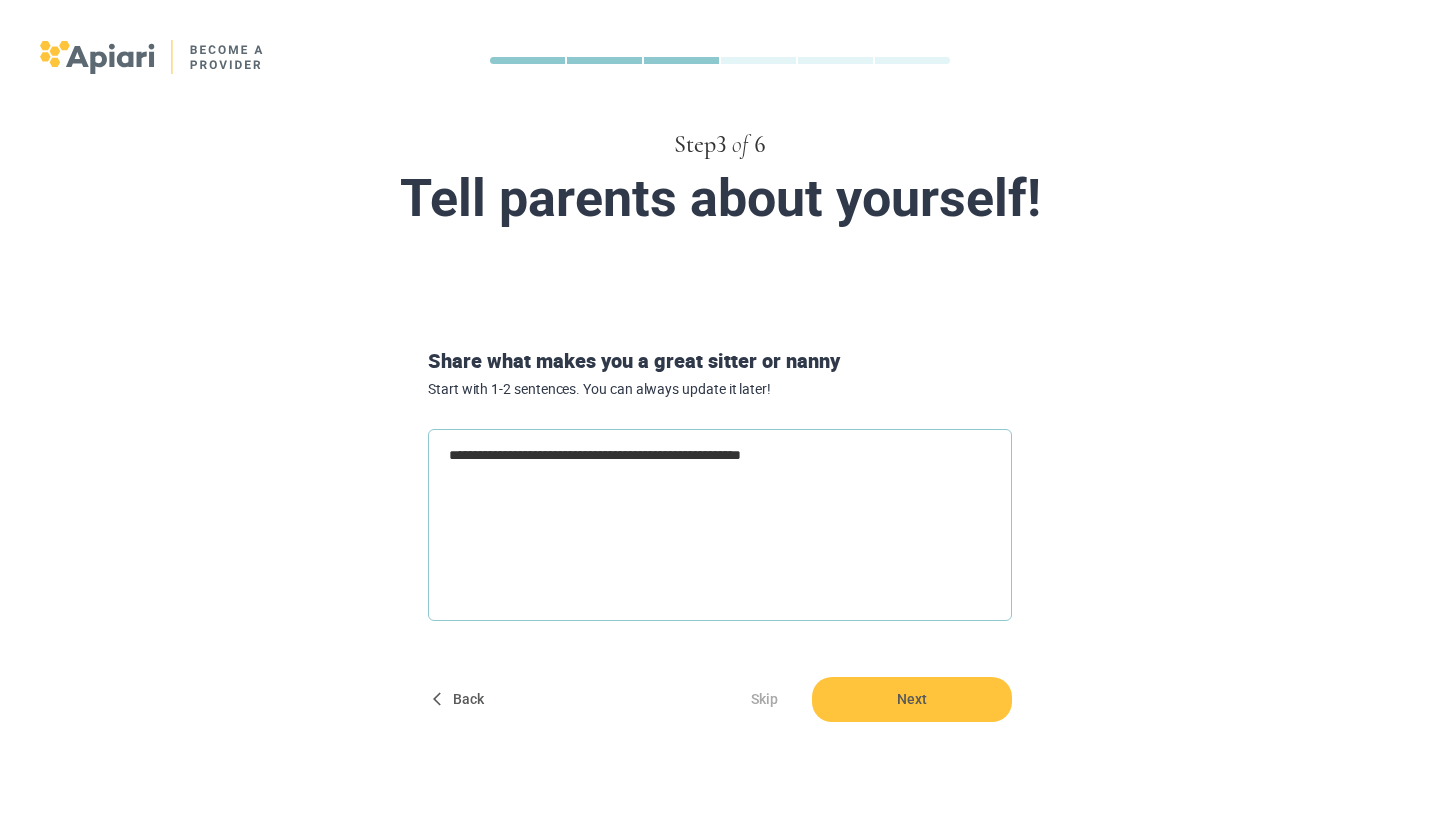 type on "**********" 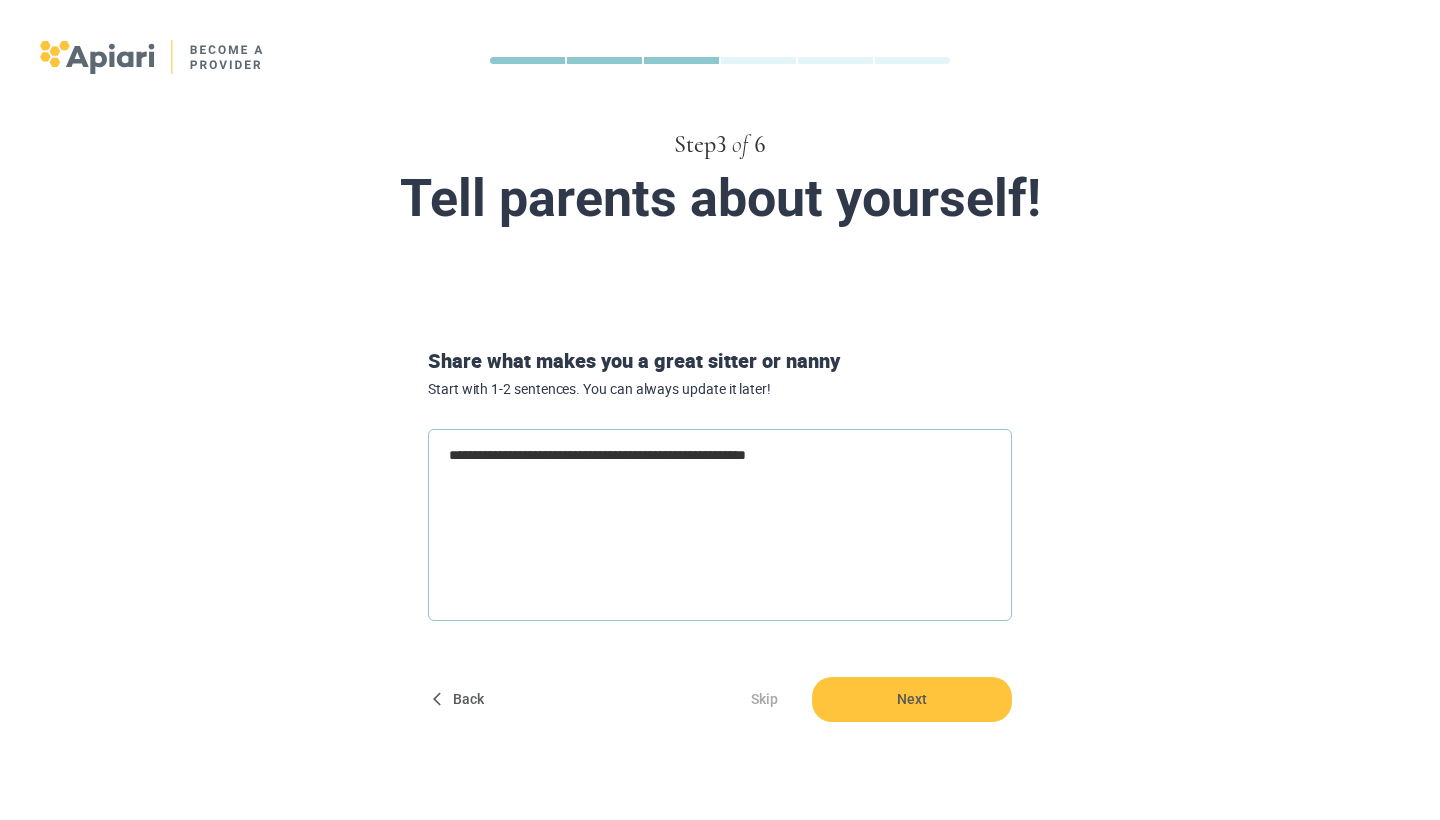 type on "**********" 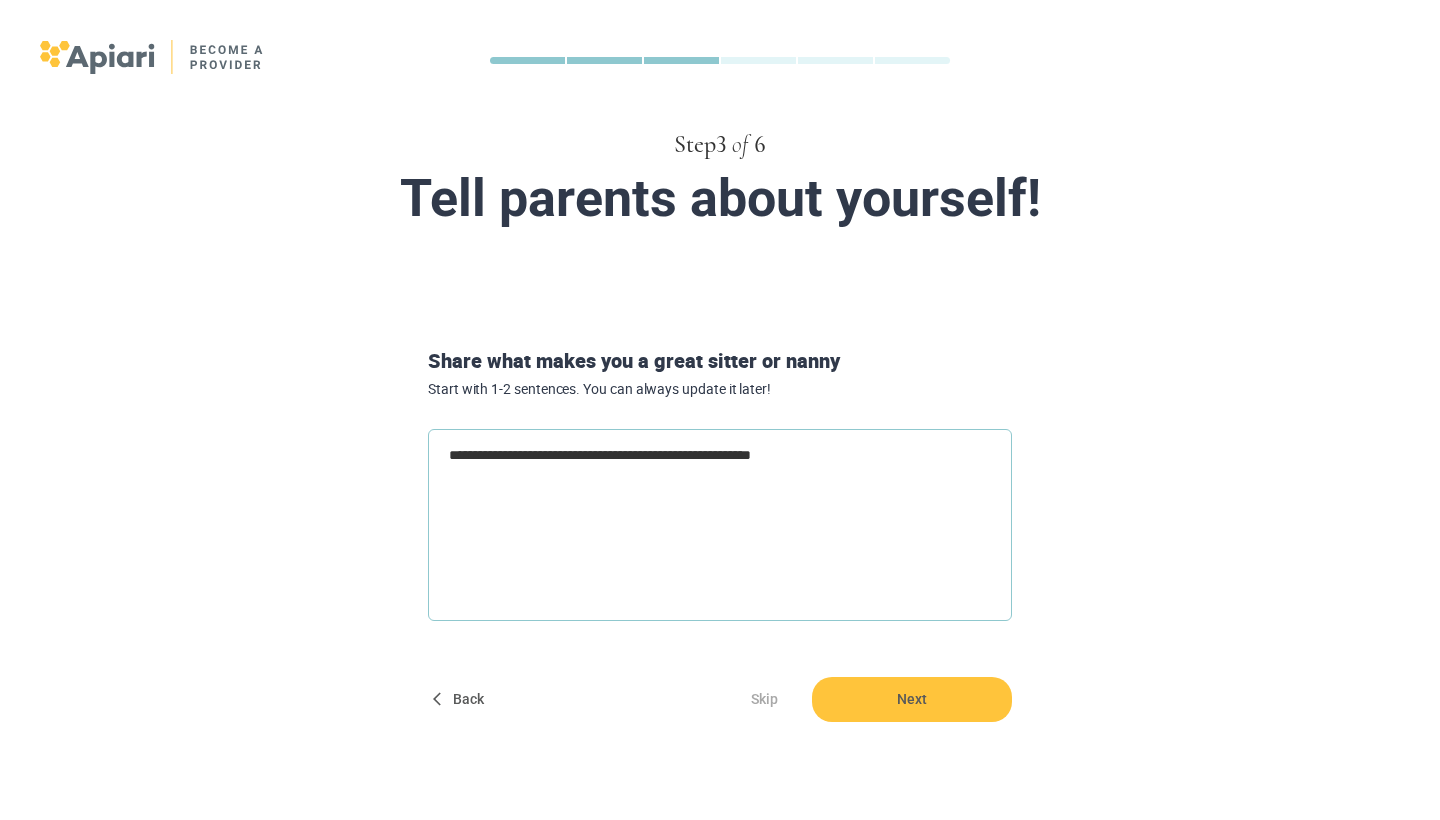 type on "**********" 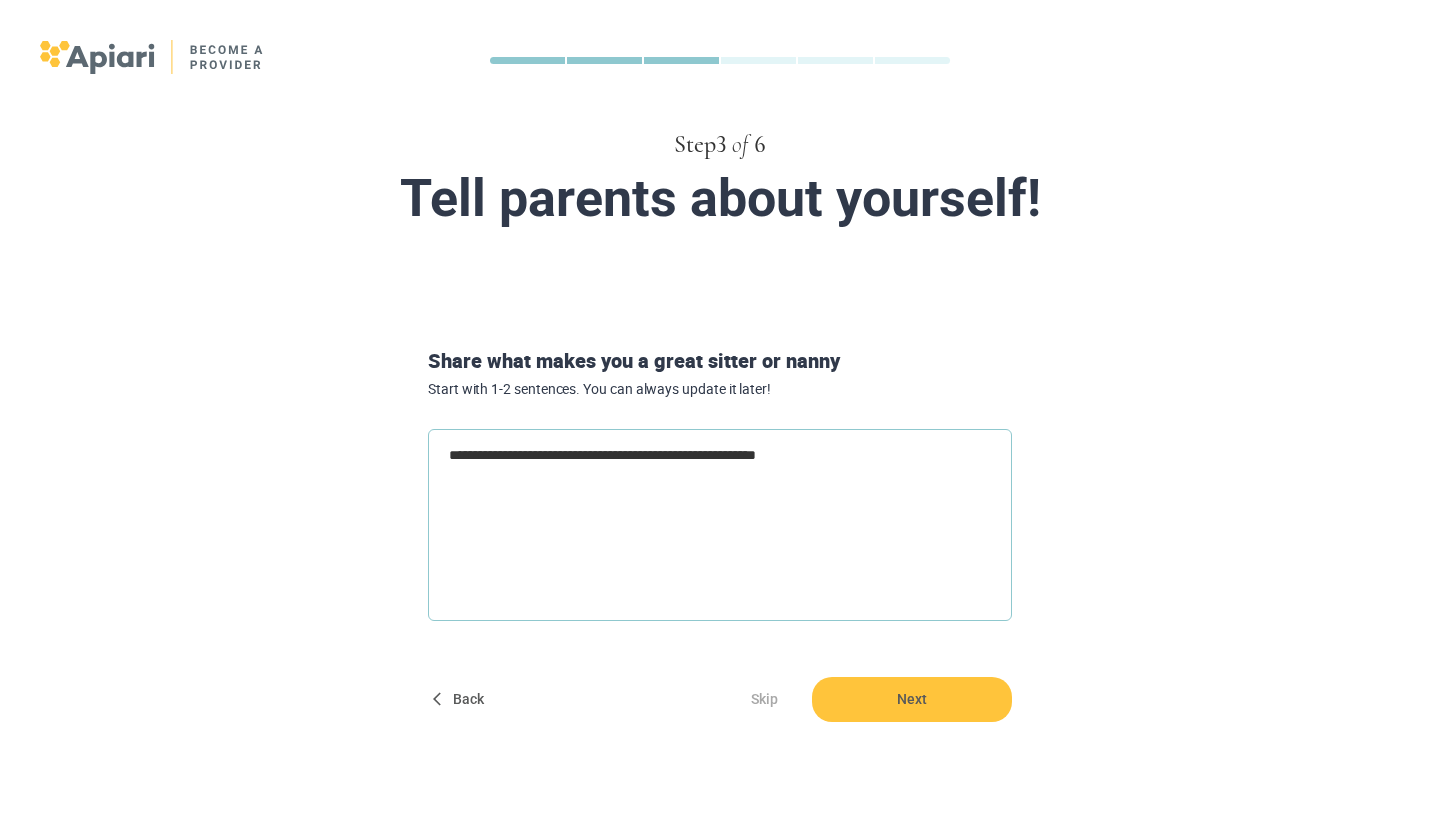 type on "**********" 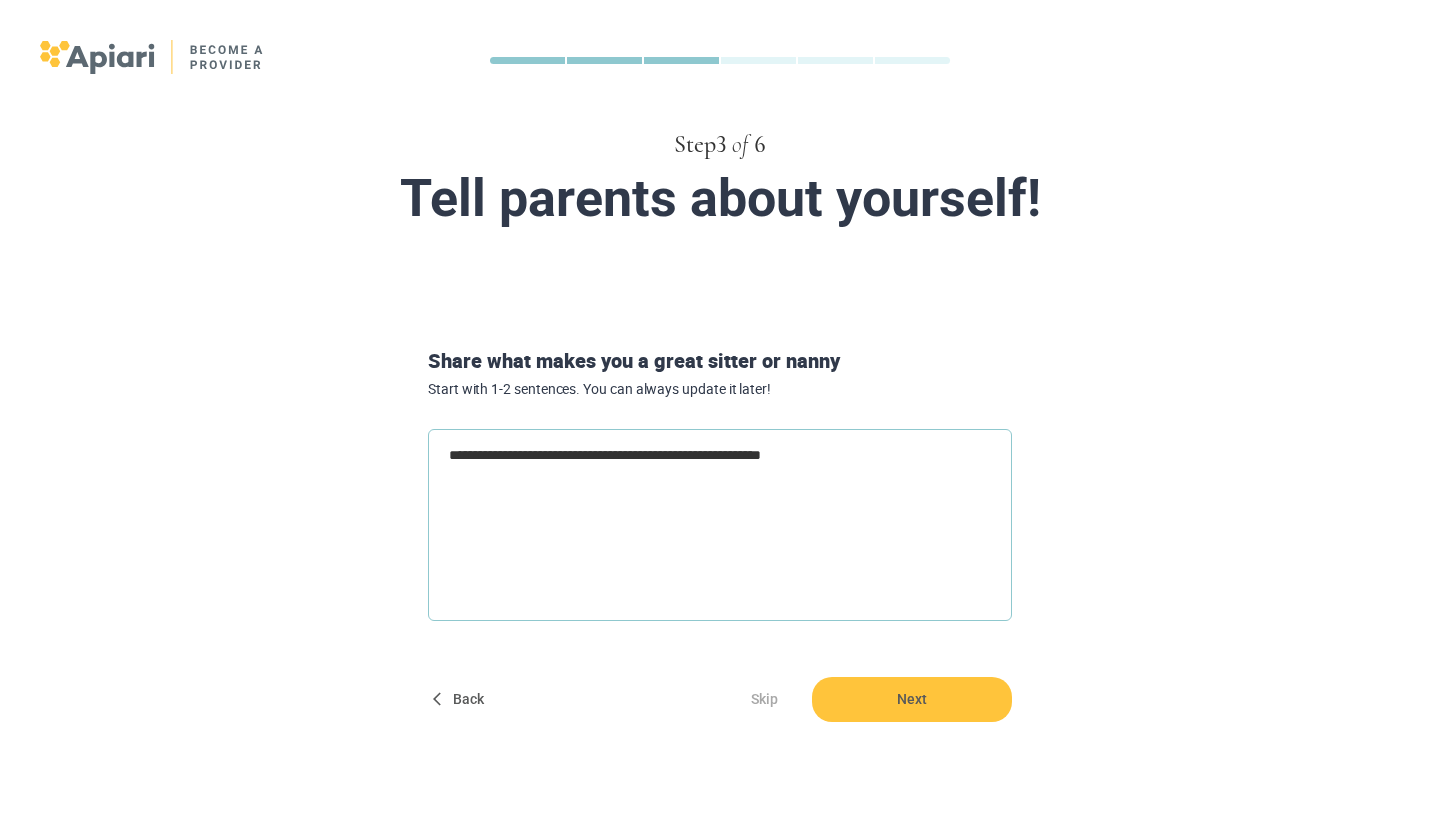 type 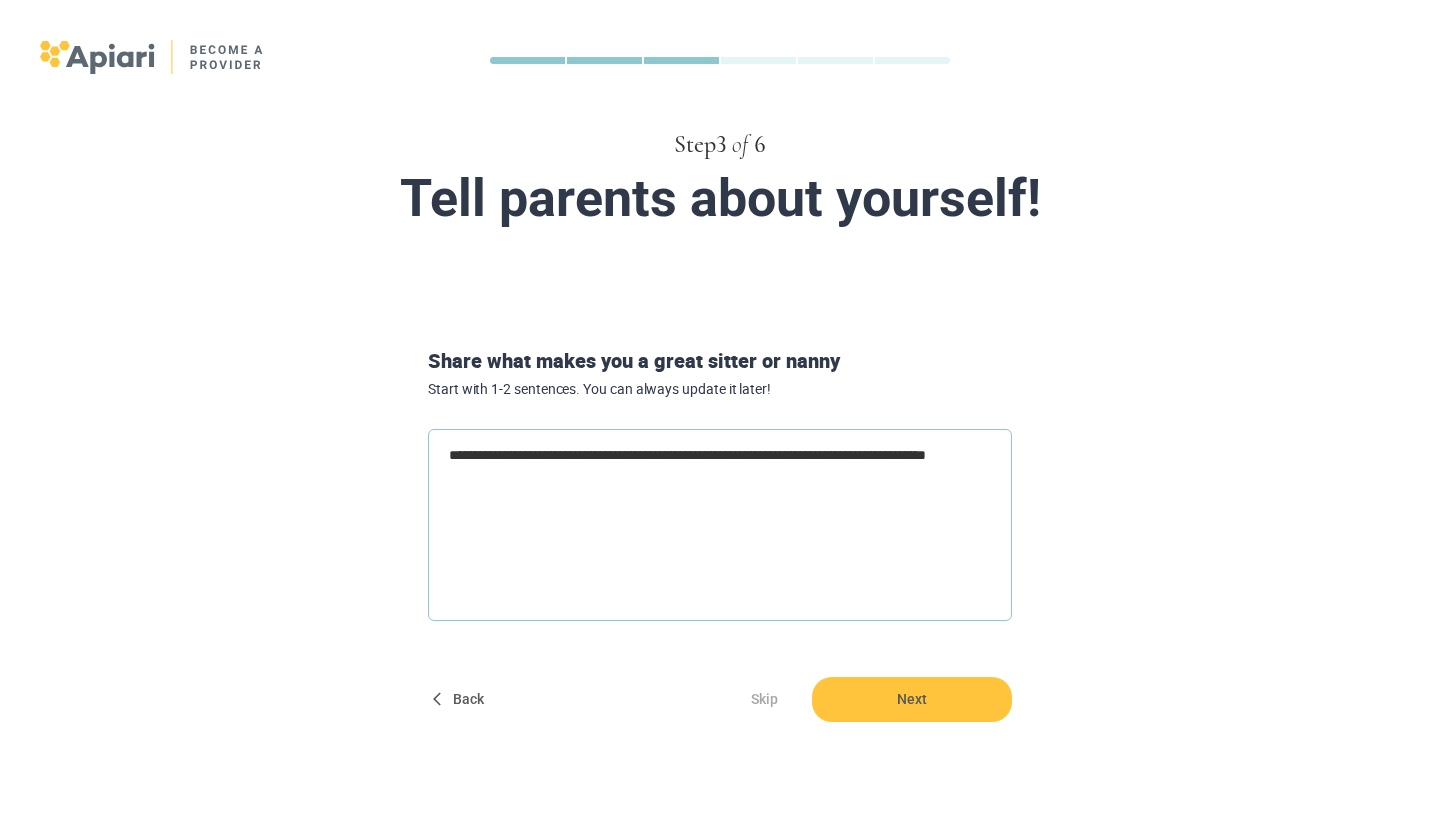click on "**********" at bounding box center (720, 525) 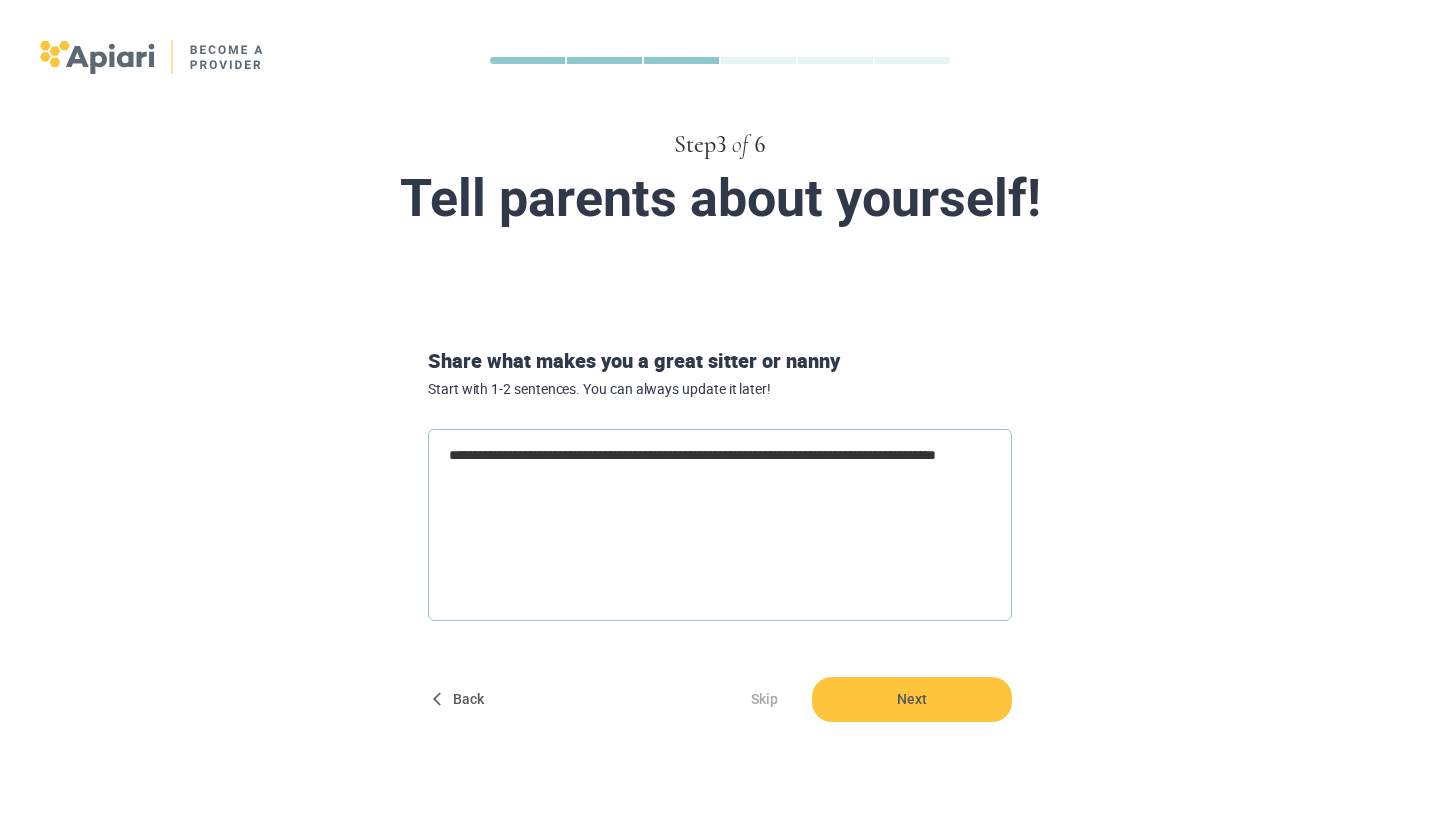 click on "**********" at bounding box center (720, 525) 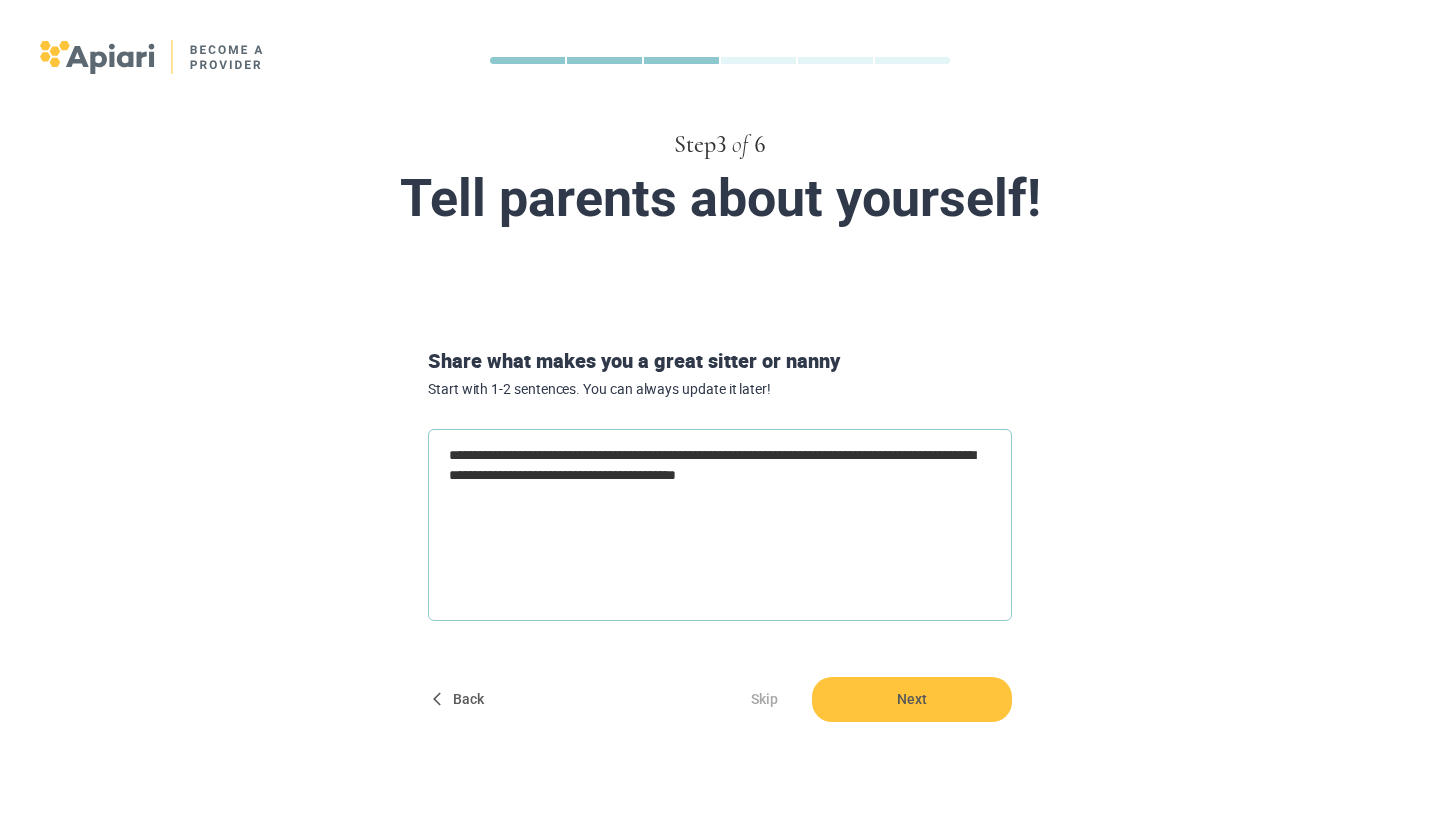 drag, startPoint x: 814, startPoint y: 484, endPoint x: 280, endPoint y: 396, distance: 541.2024 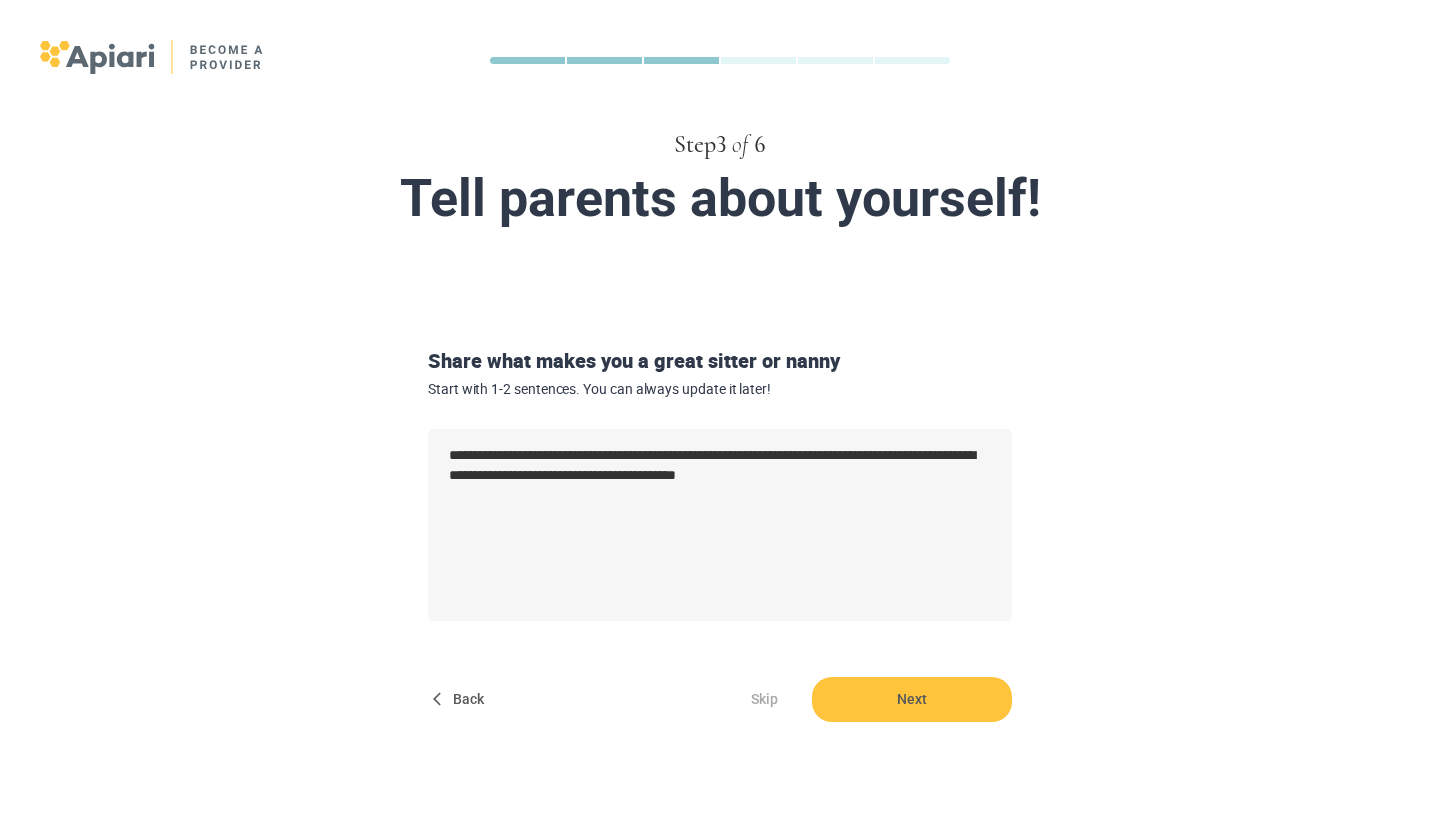 click on "**********" at bounding box center (720, 389) 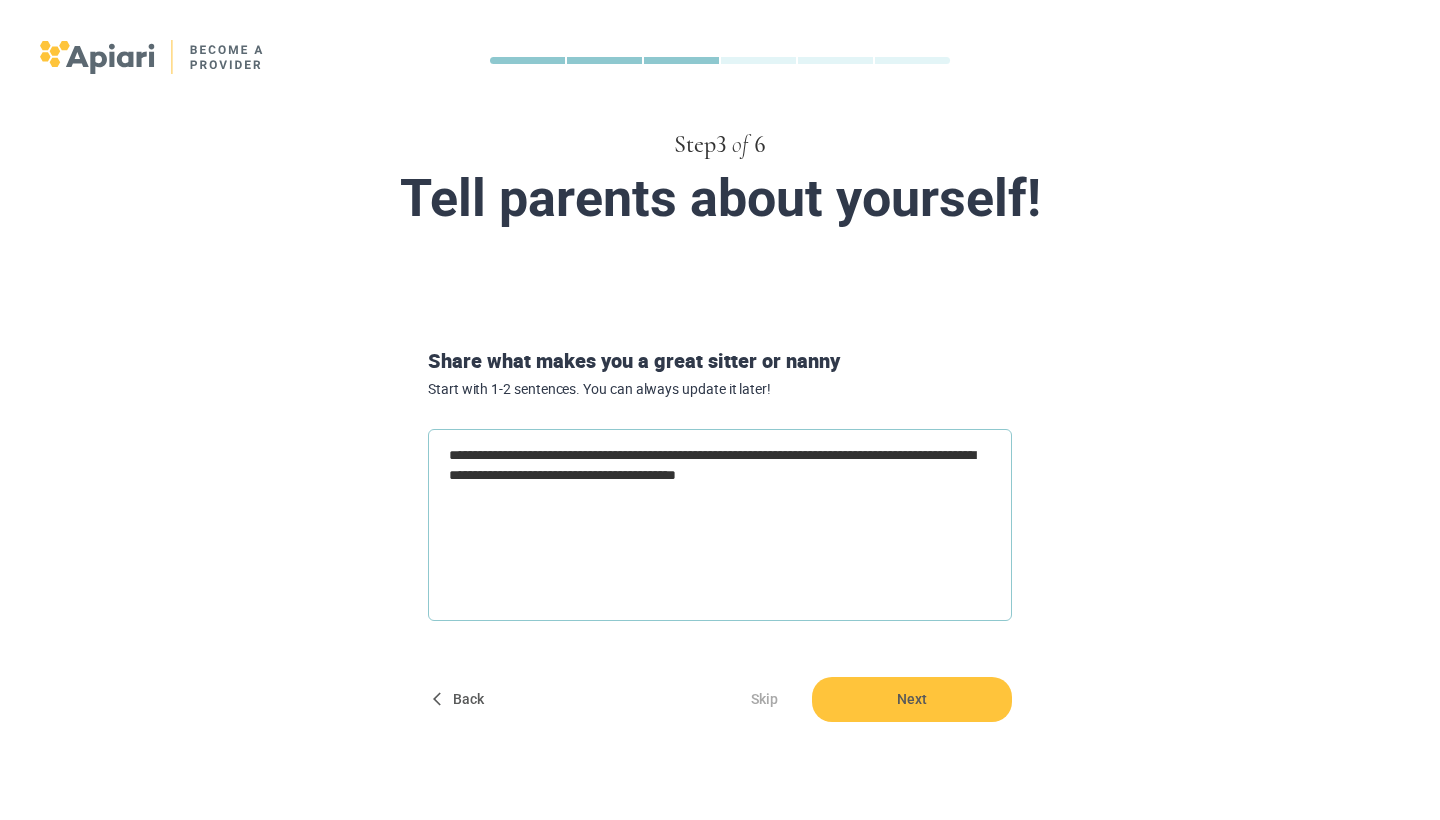 drag, startPoint x: 828, startPoint y: 485, endPoint x: 458, endPoint y: 445, distance: 372.15588 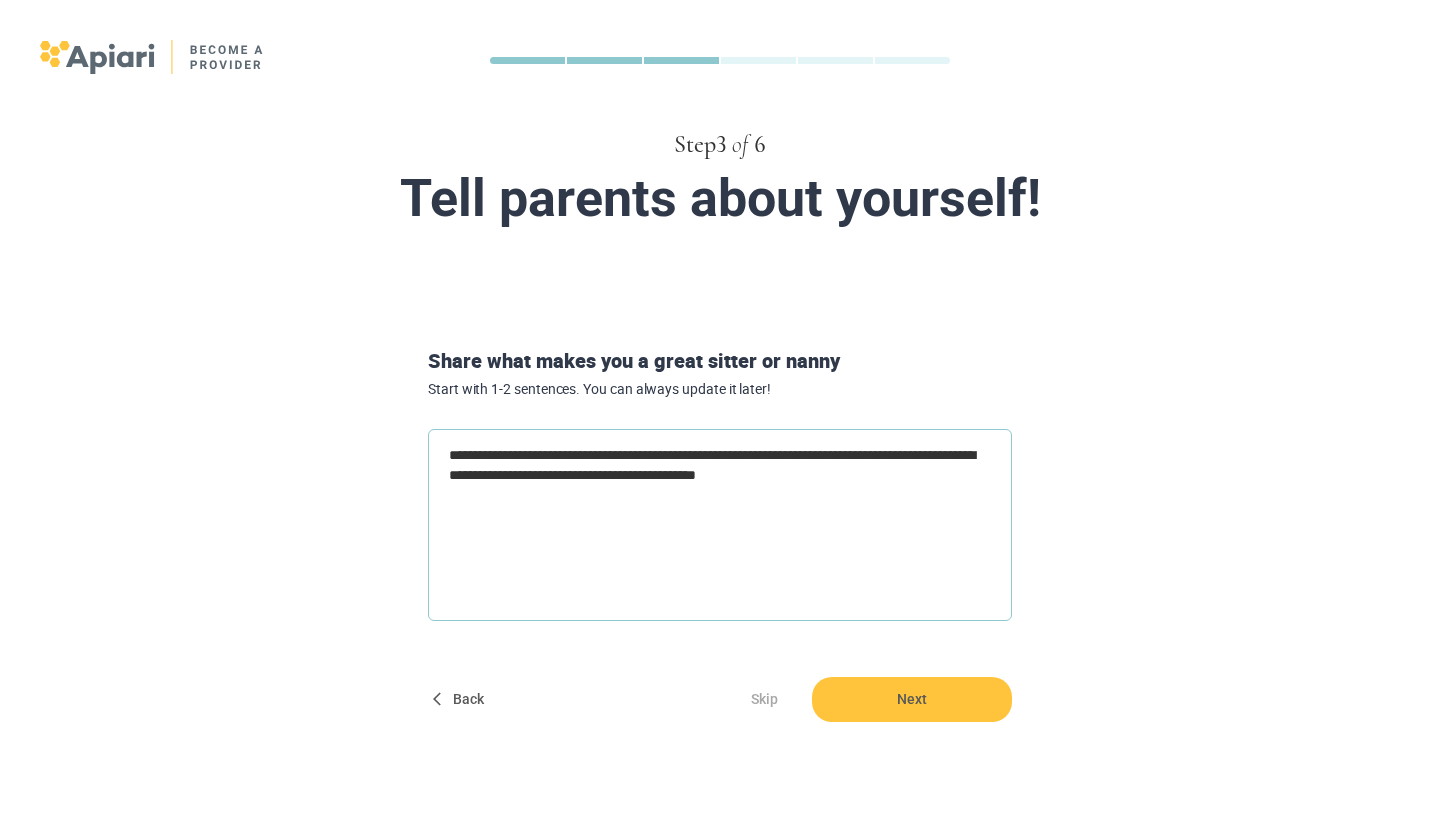 click on "**********" at bounding box center (720, 525) 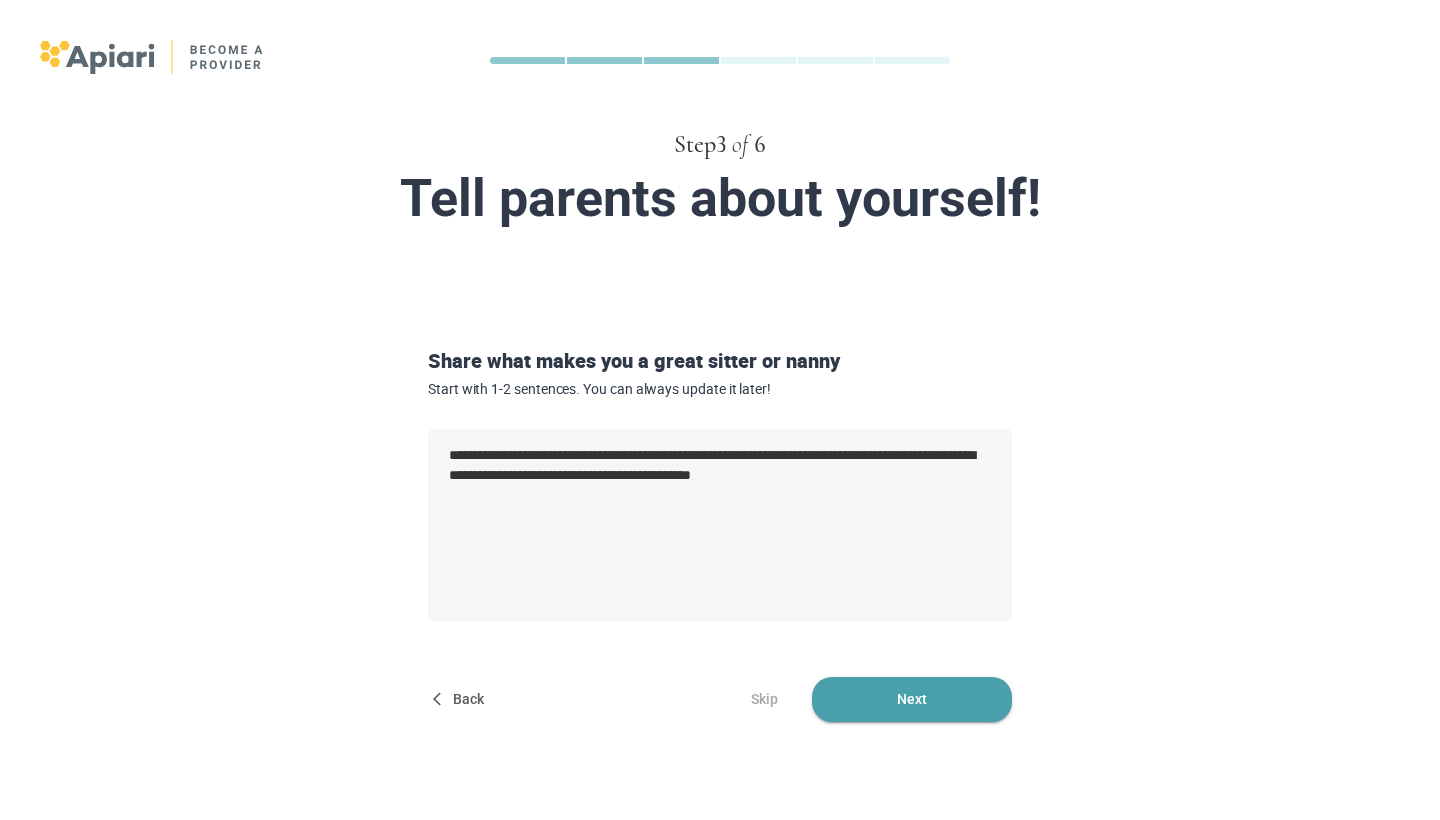 click on "Next" at bounding box center [912, 699] 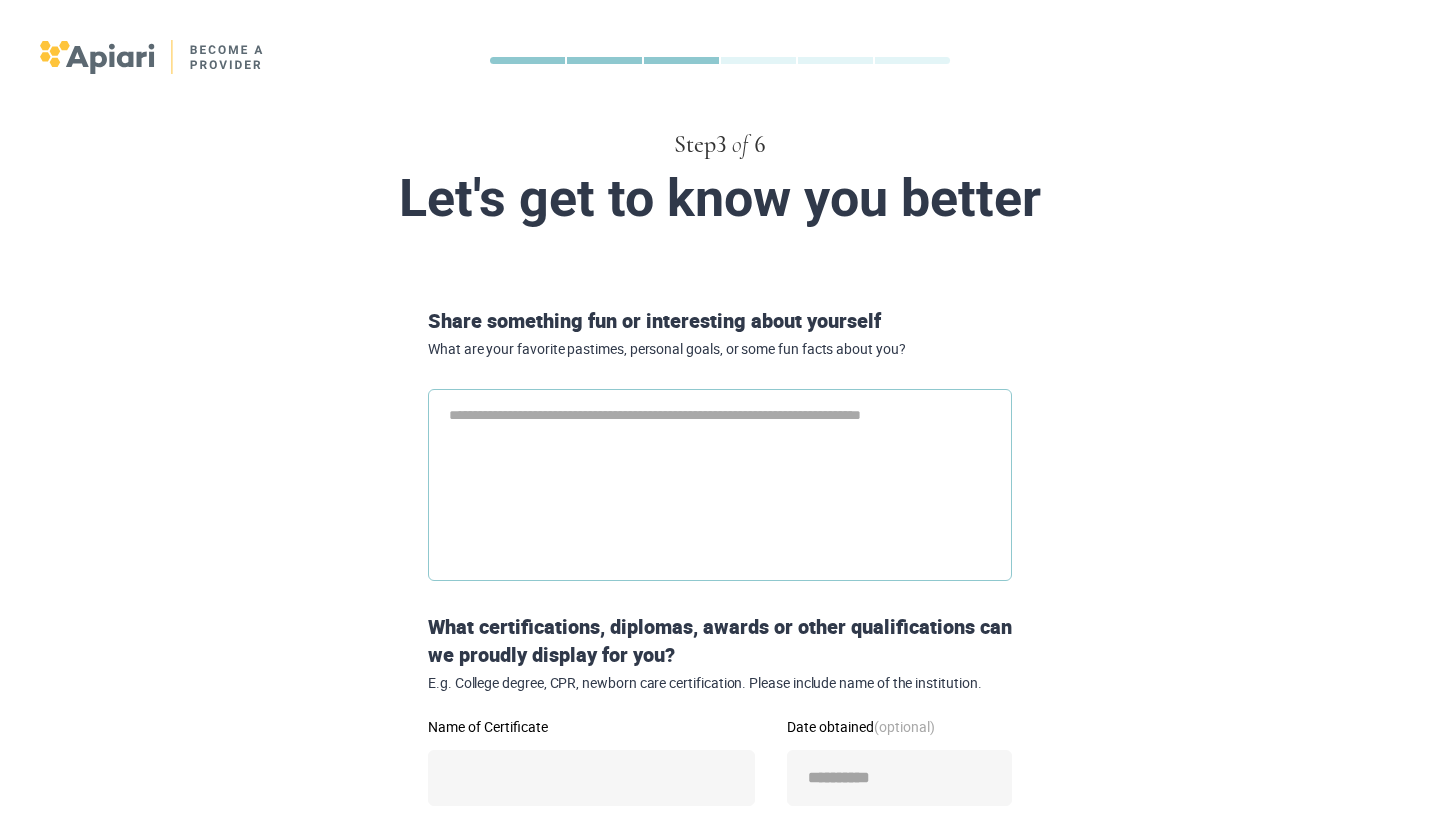 click at bounding box center (720, 485) 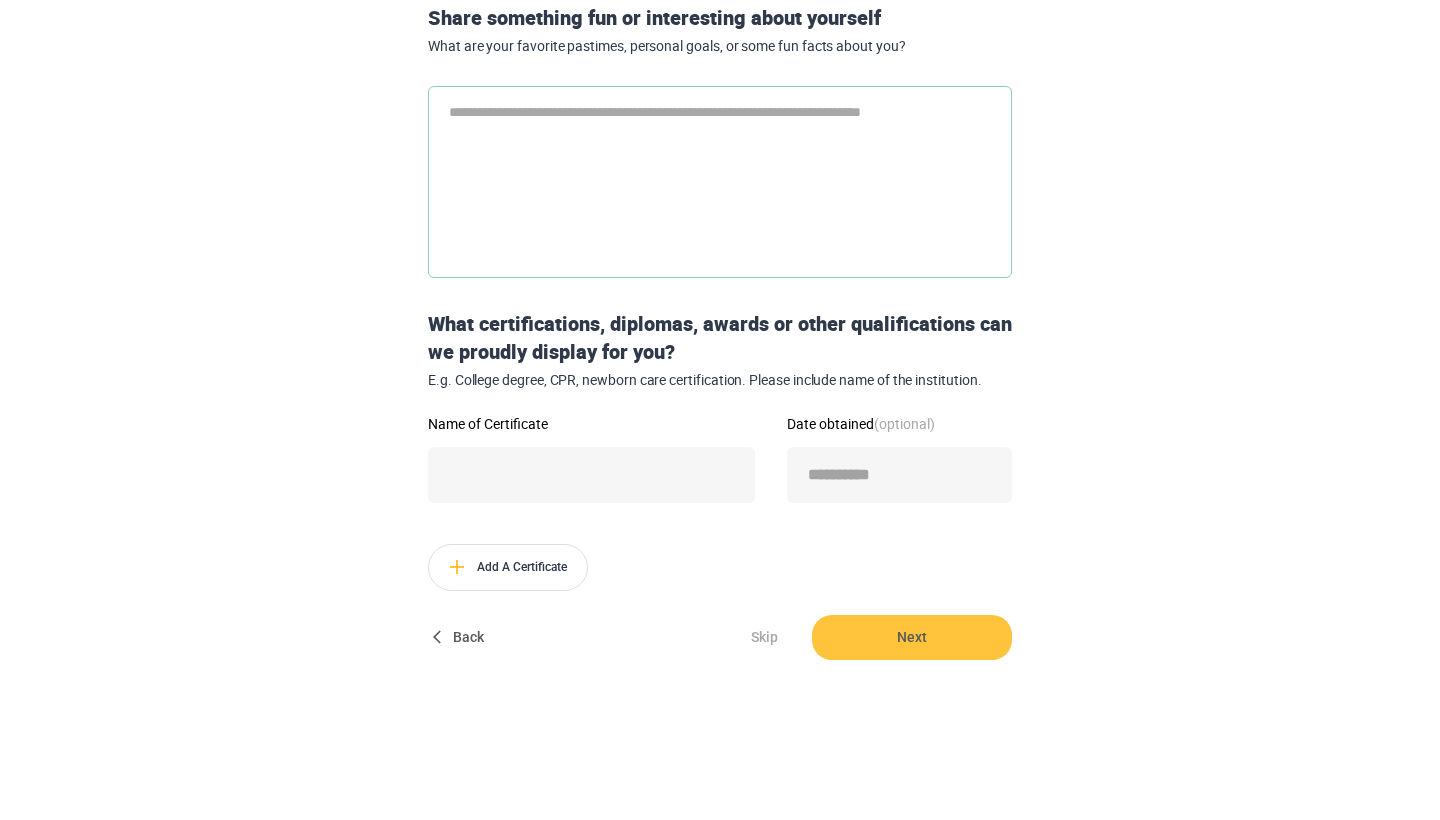 scroll, scrollTop: 301, scrollLeft: 0, axis: vertical 